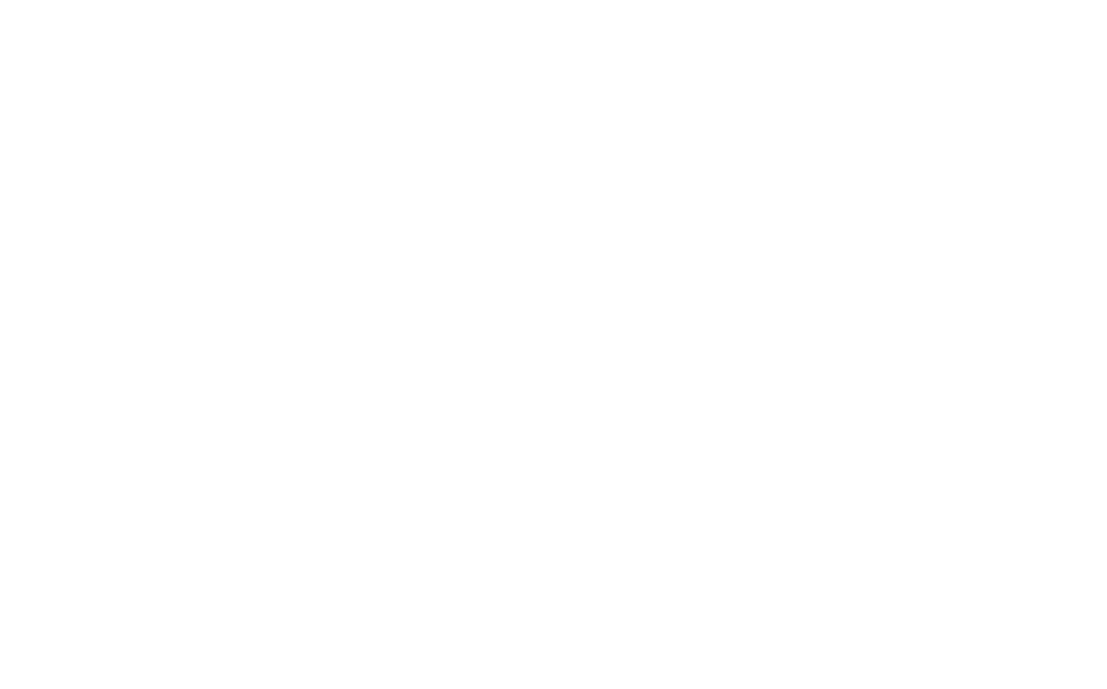 scroll, scrollTop: 0, scrollLeft: 0, axis: both 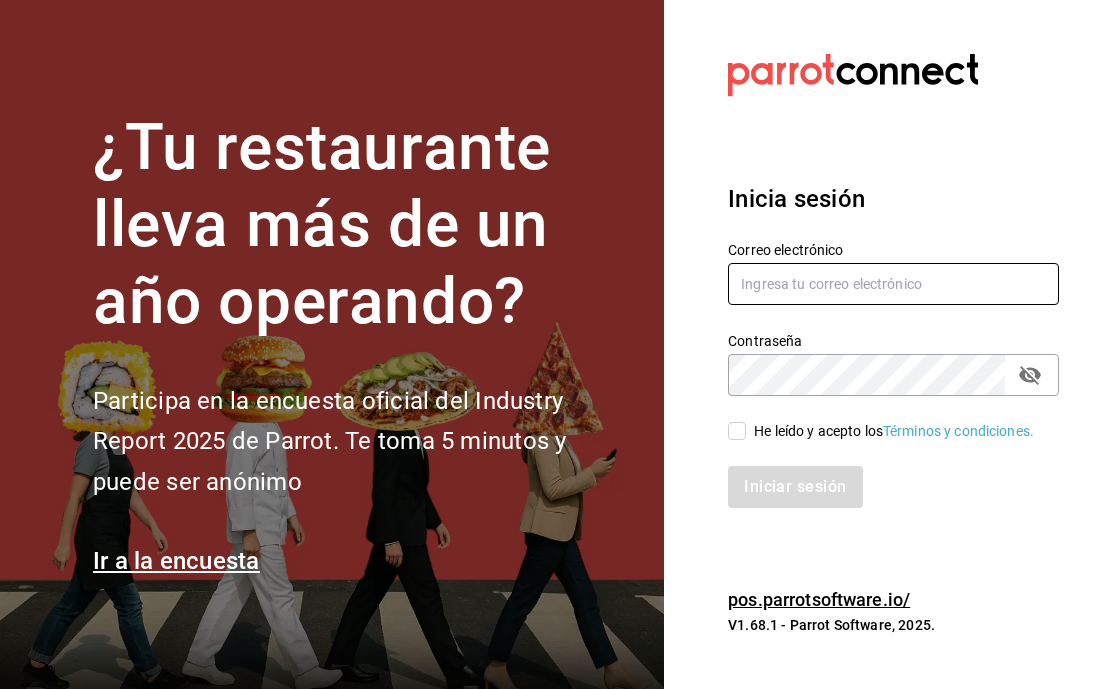 click at bounding box center (893, 284) 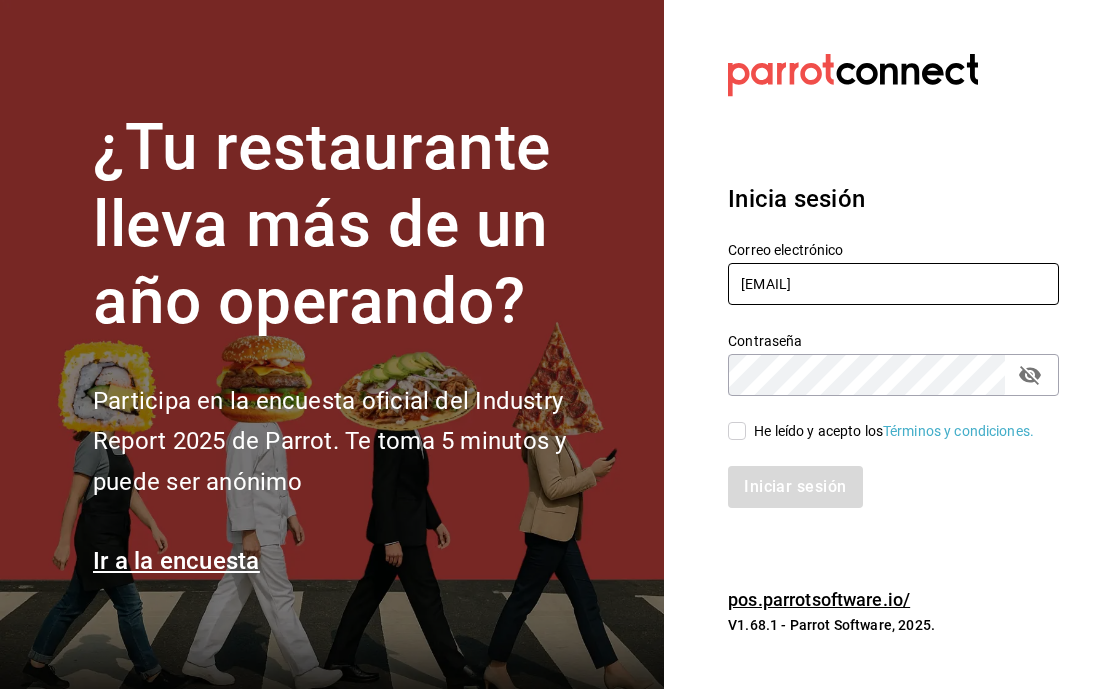 type on "[EMAIL]" 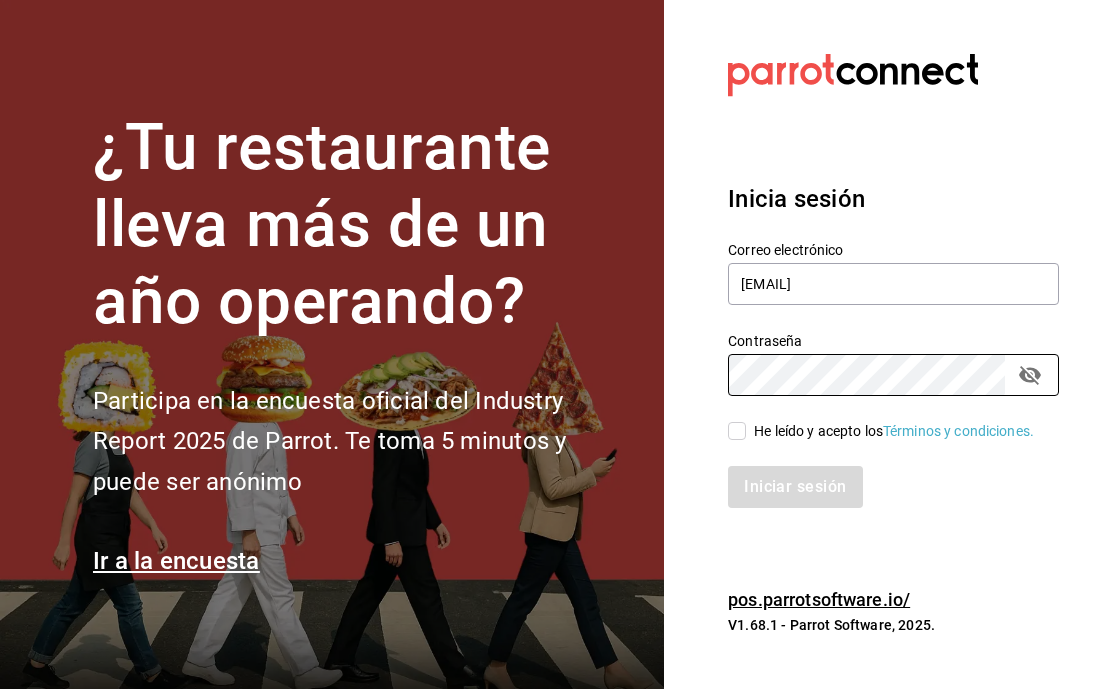 click on "He leído y acepto los  Términos y condiciones." at bounding box center (737, 431) 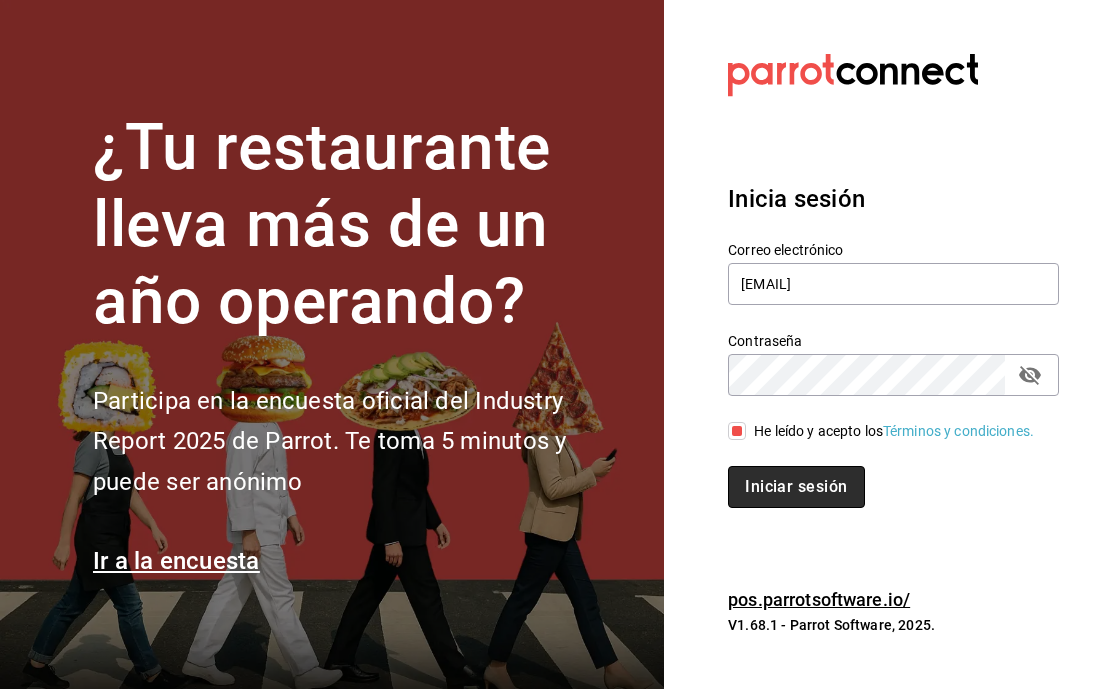 click on "Iniciar sesión" at bounding box center (796, 487) 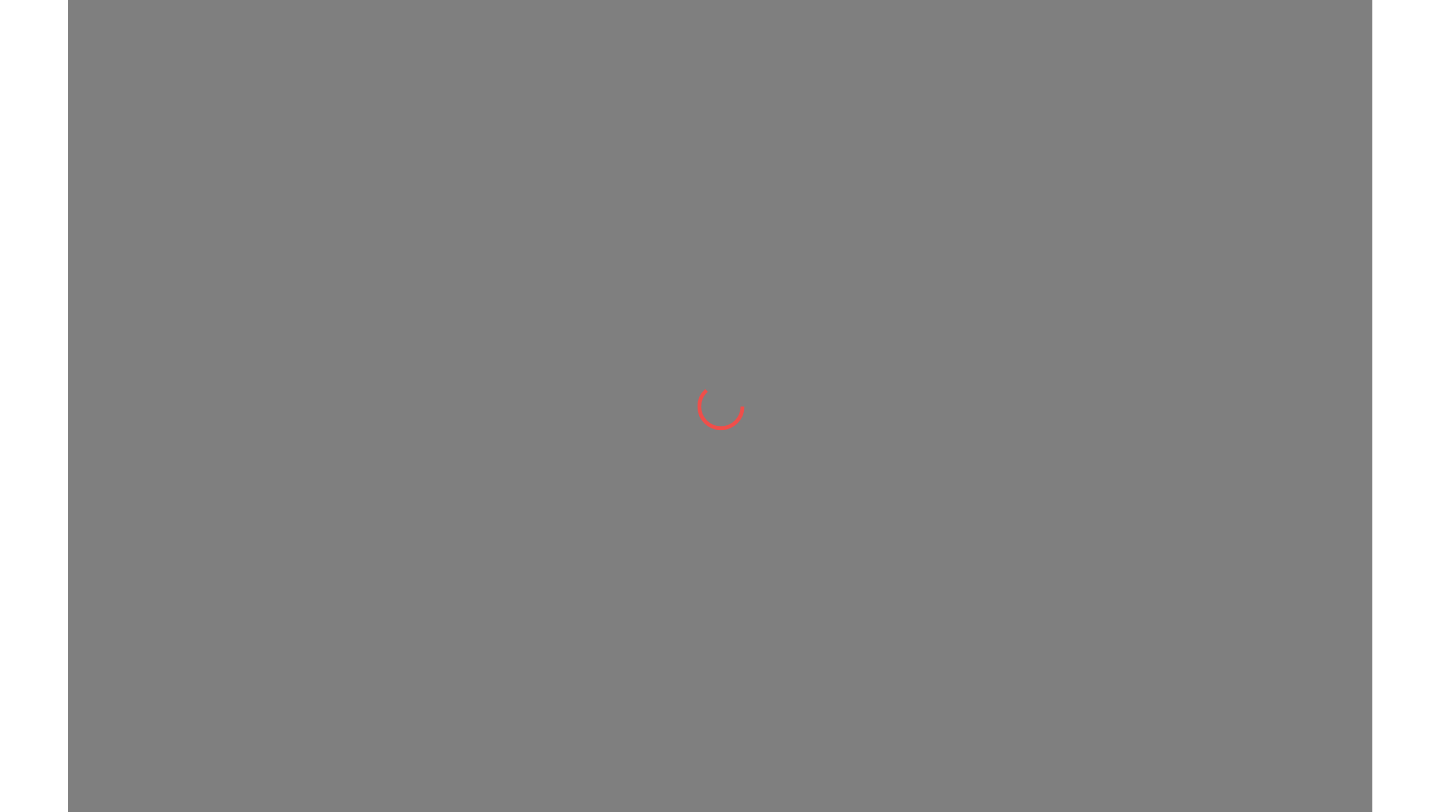 scroll, scrollTop: 0, scrollLeft: 0, axis: both 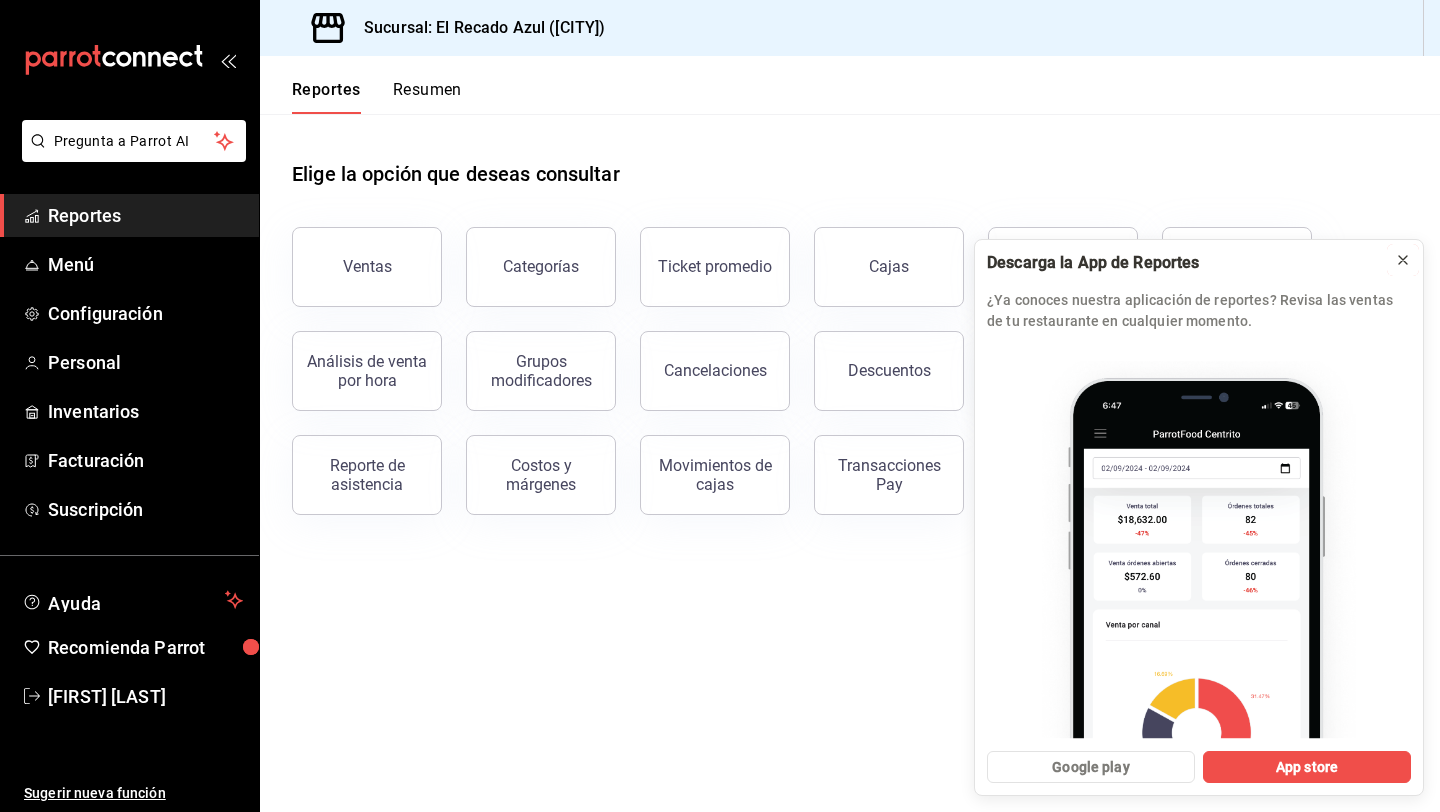 click 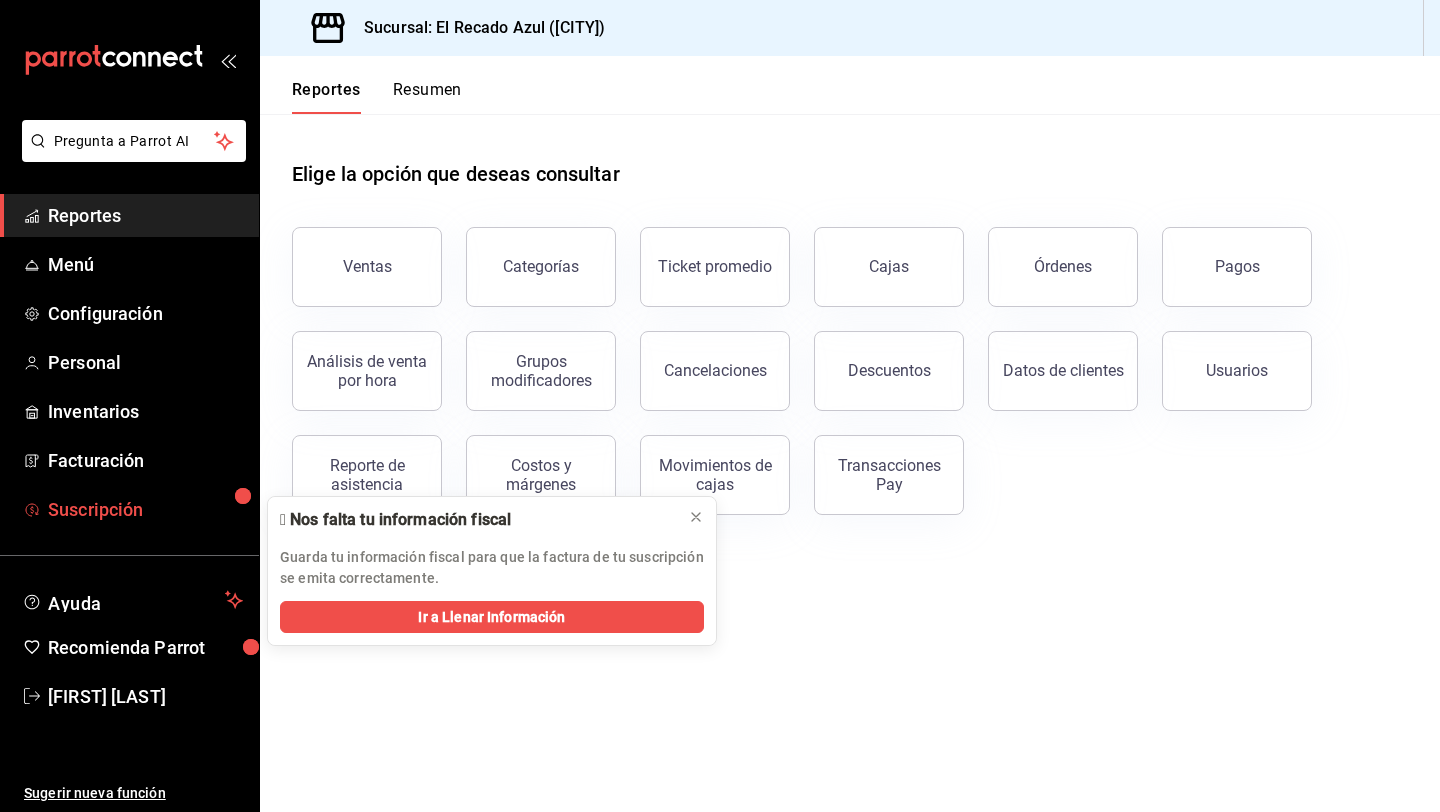 click on "Suscripción" at bounding box center [129, 509] 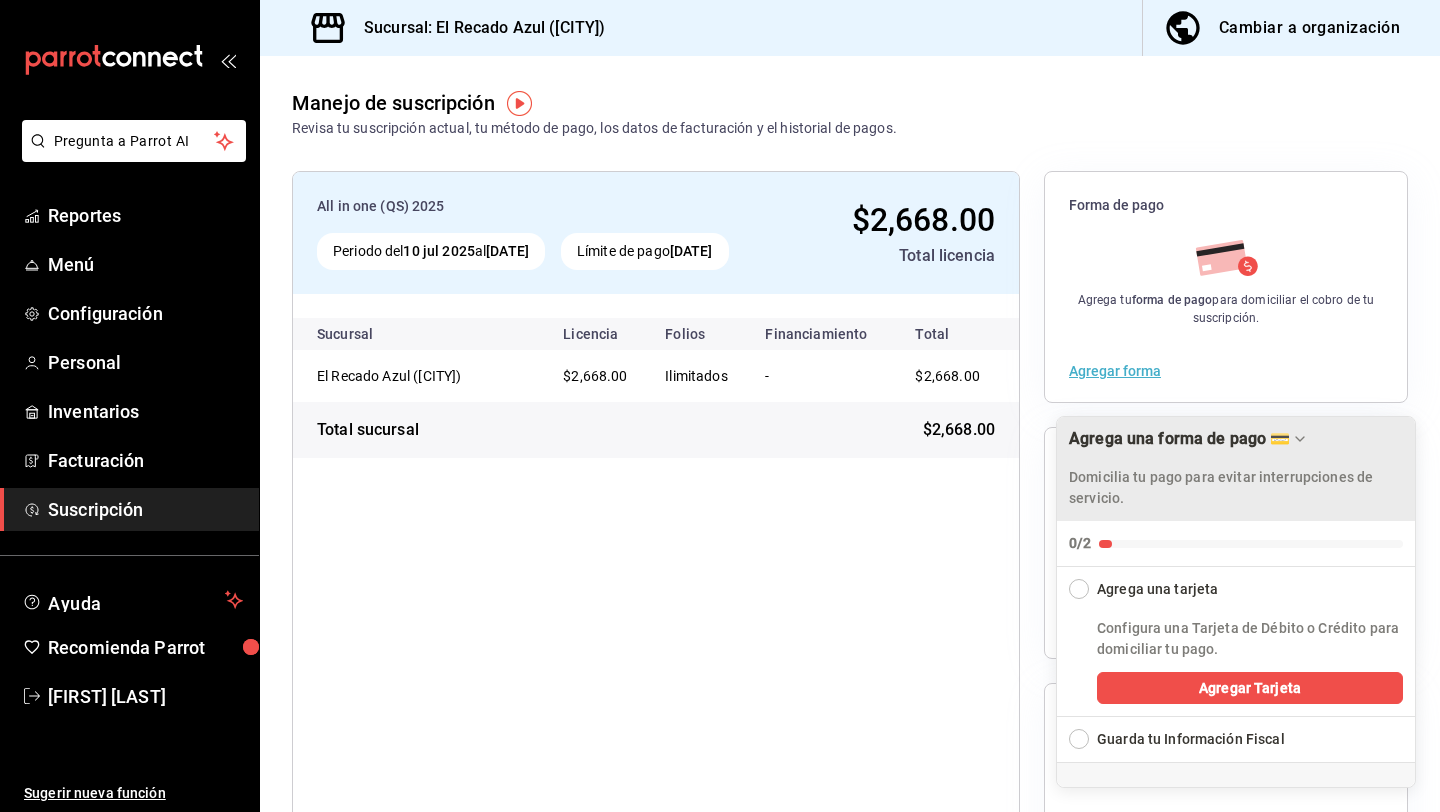 click 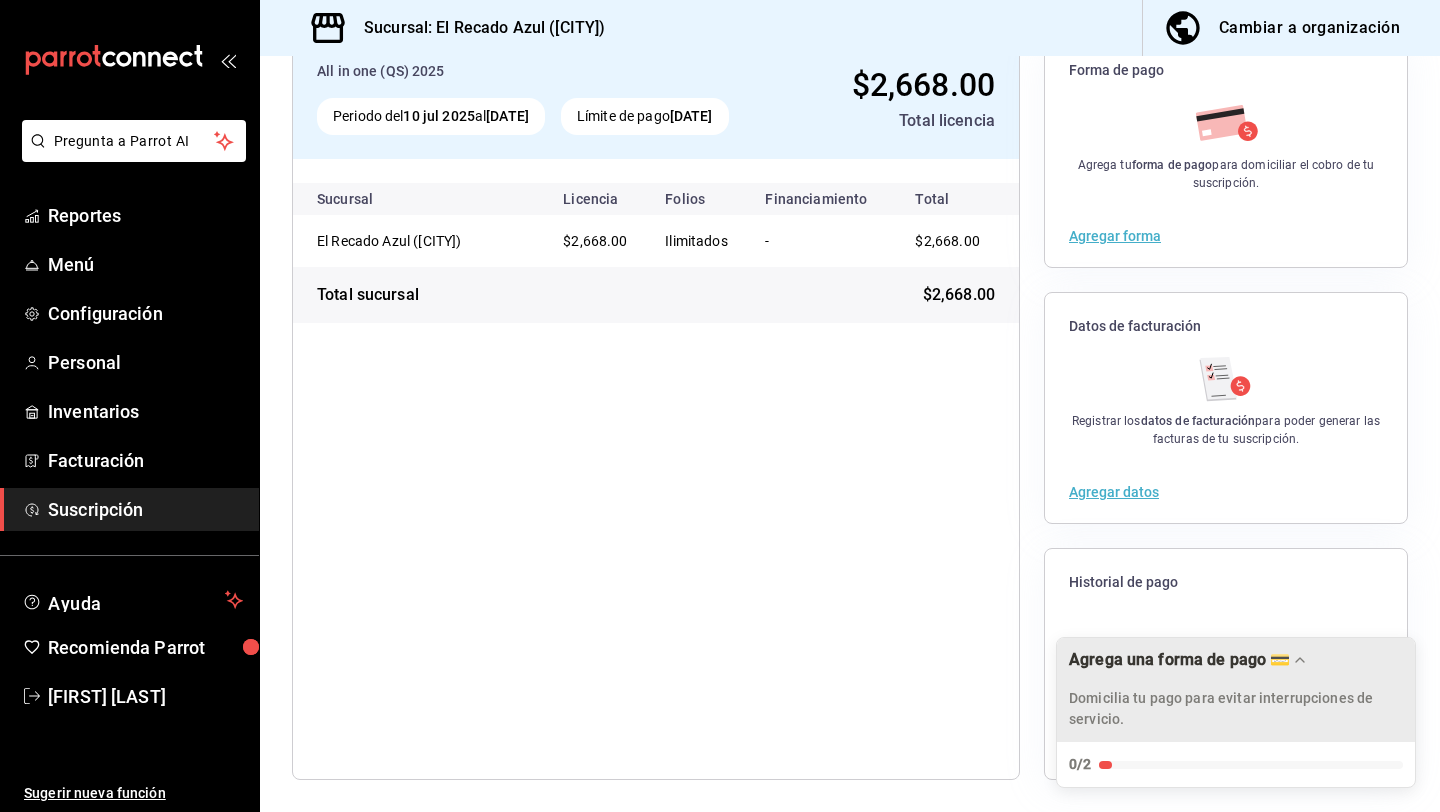 scroll, scrollTop: 0, scrollLeft: 0, axis: both 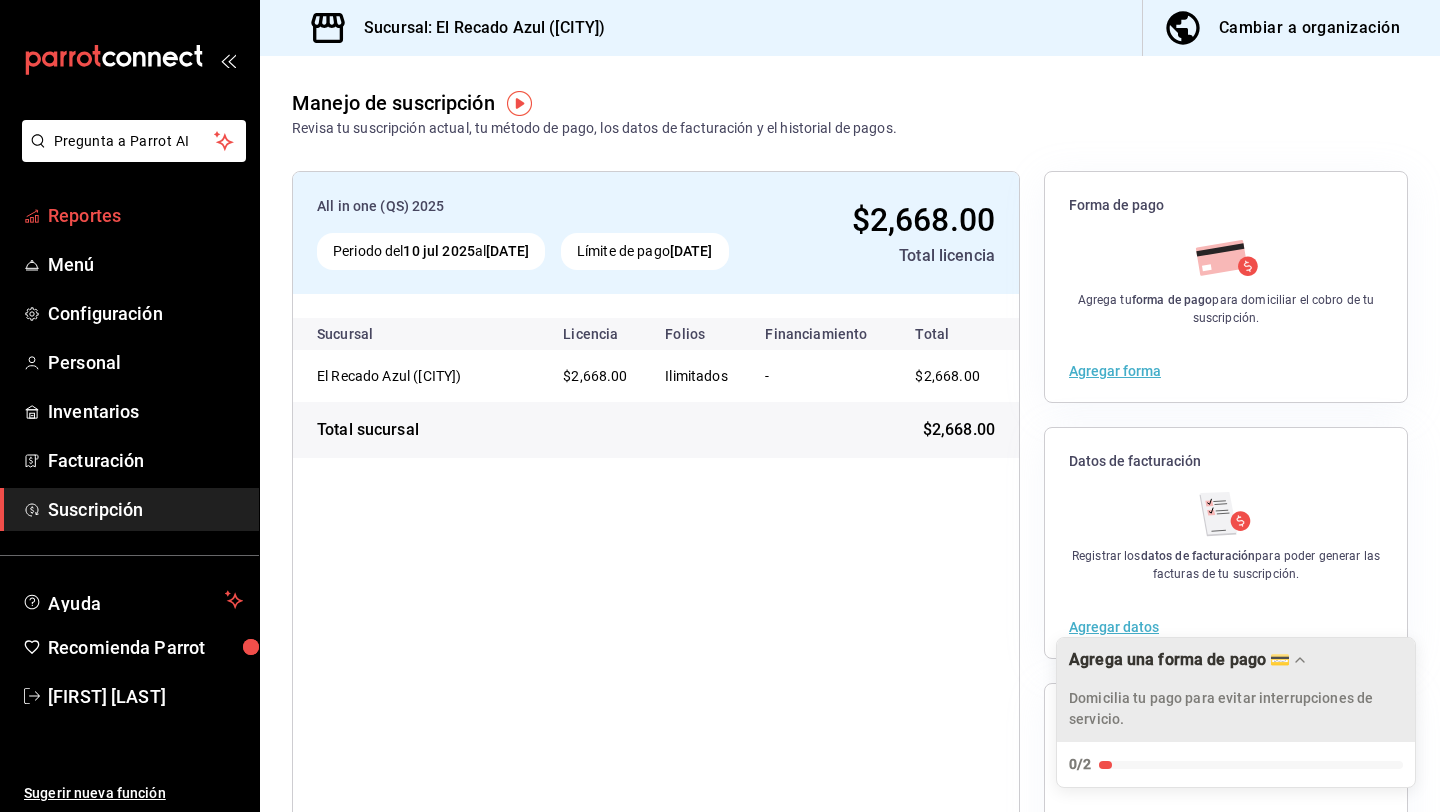 click on "Reportes" at bounding box center (129, 215) 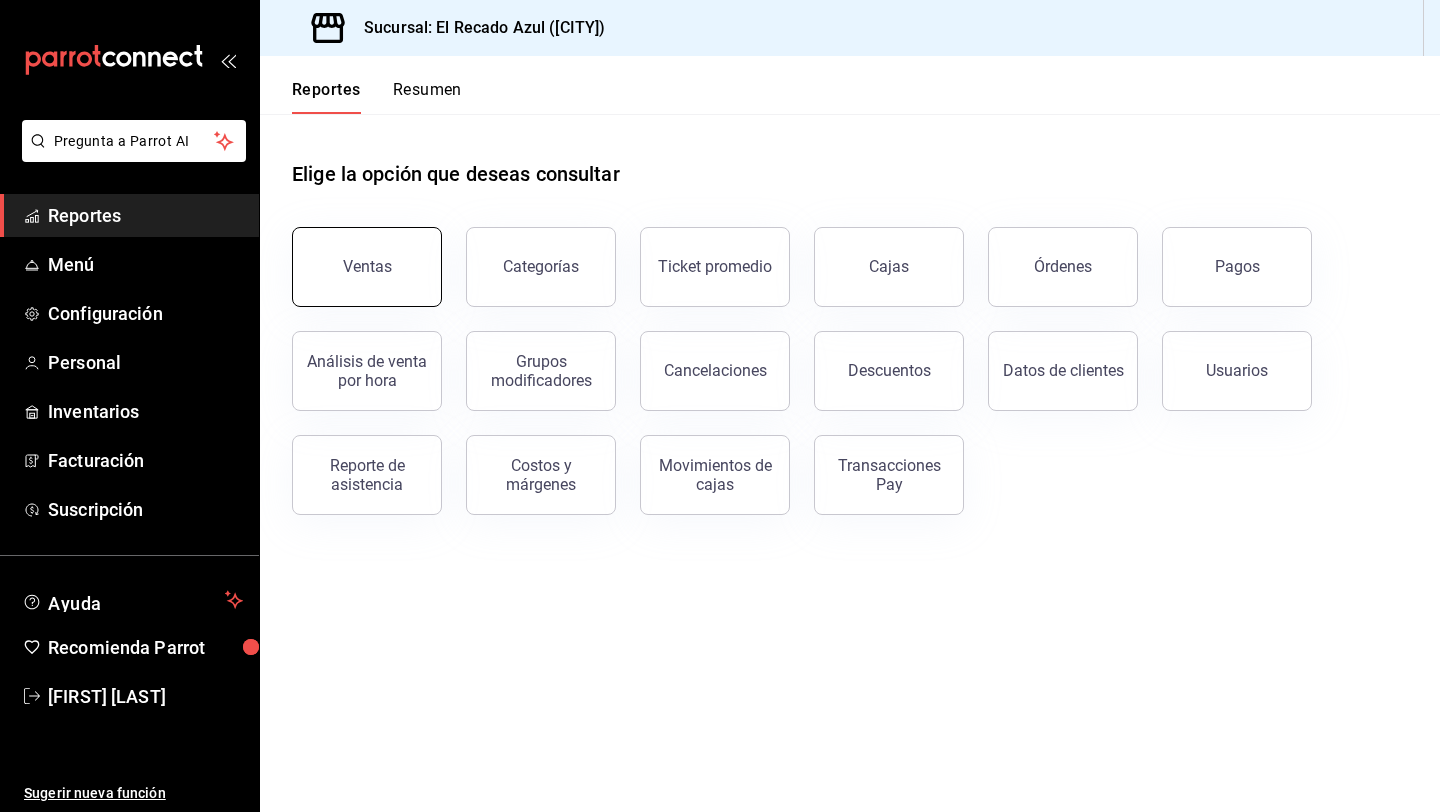 click on "Ventas" at bounding box center (367, 267) 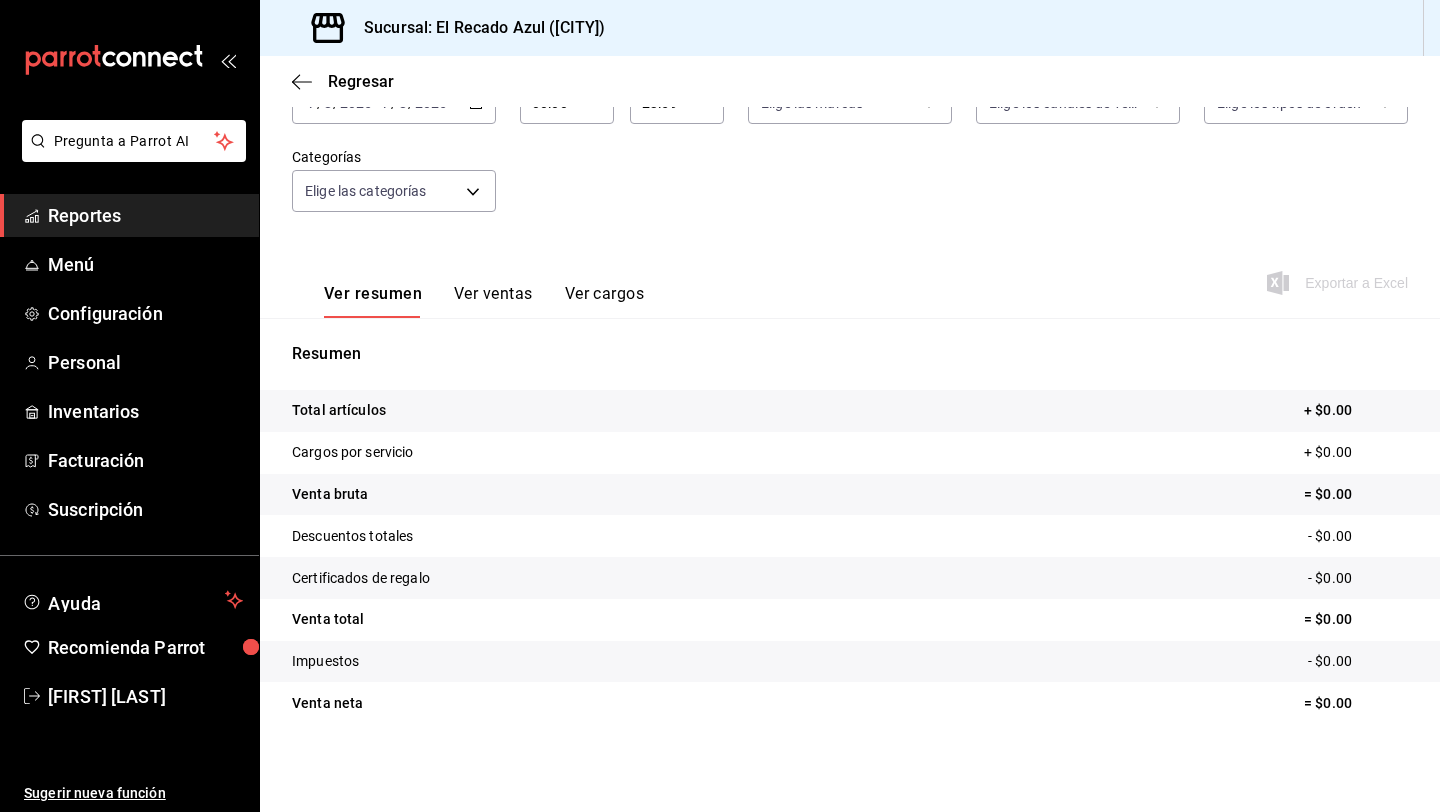 scroll, scrollTop: 0, scrollLeft: 0, axis: both 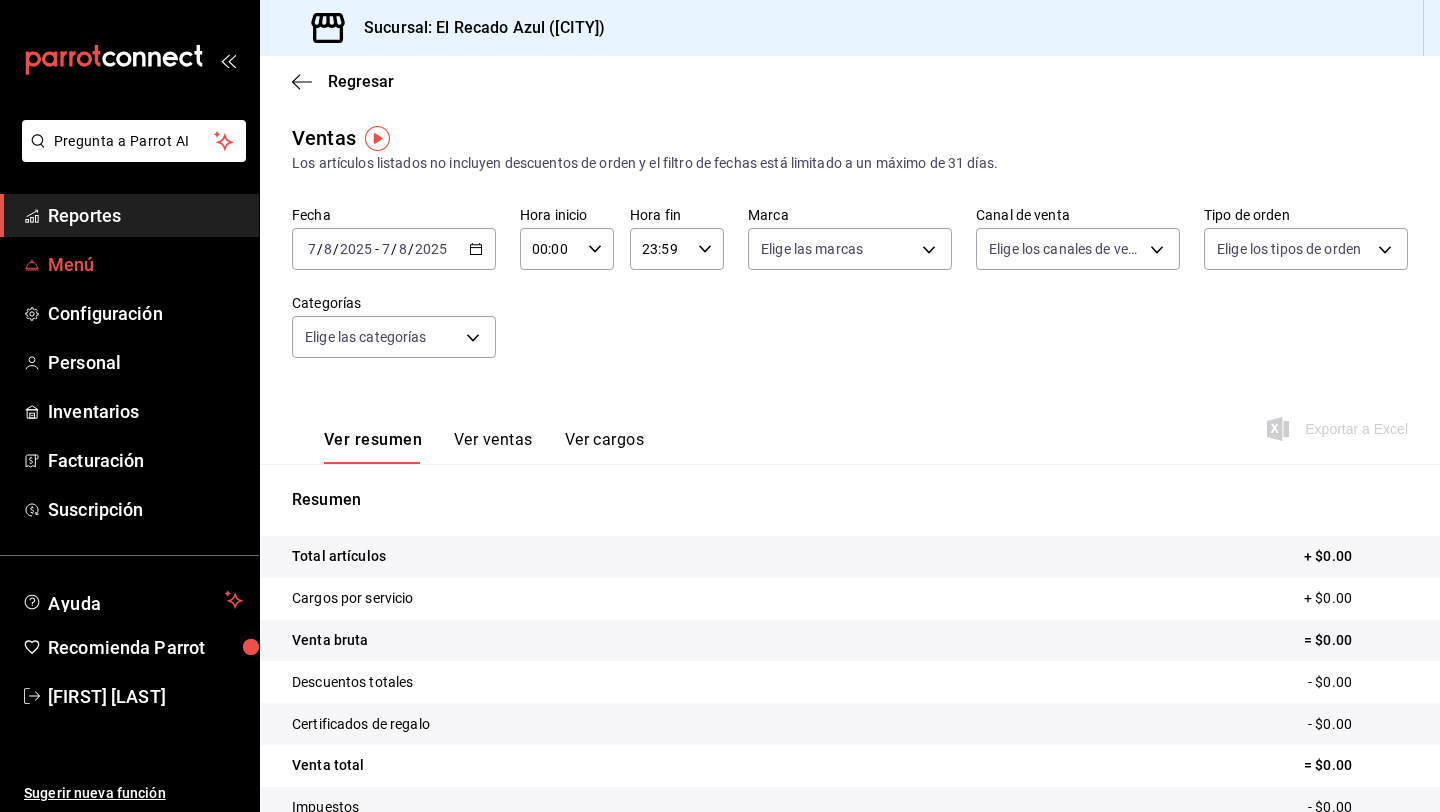click on "Menú" at bounding box center (145, 264) 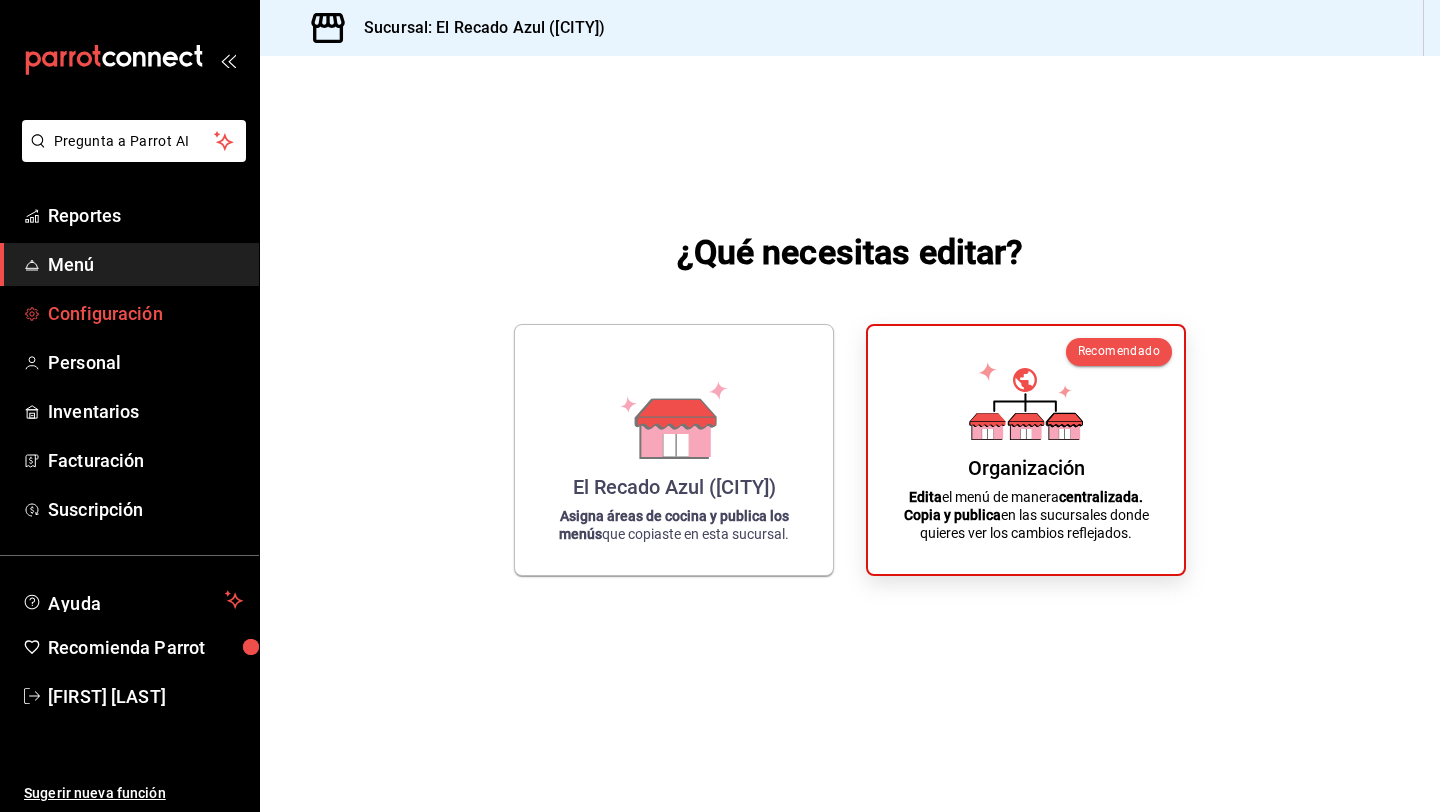 click on "Configuración" at bounding box center (145, 313) 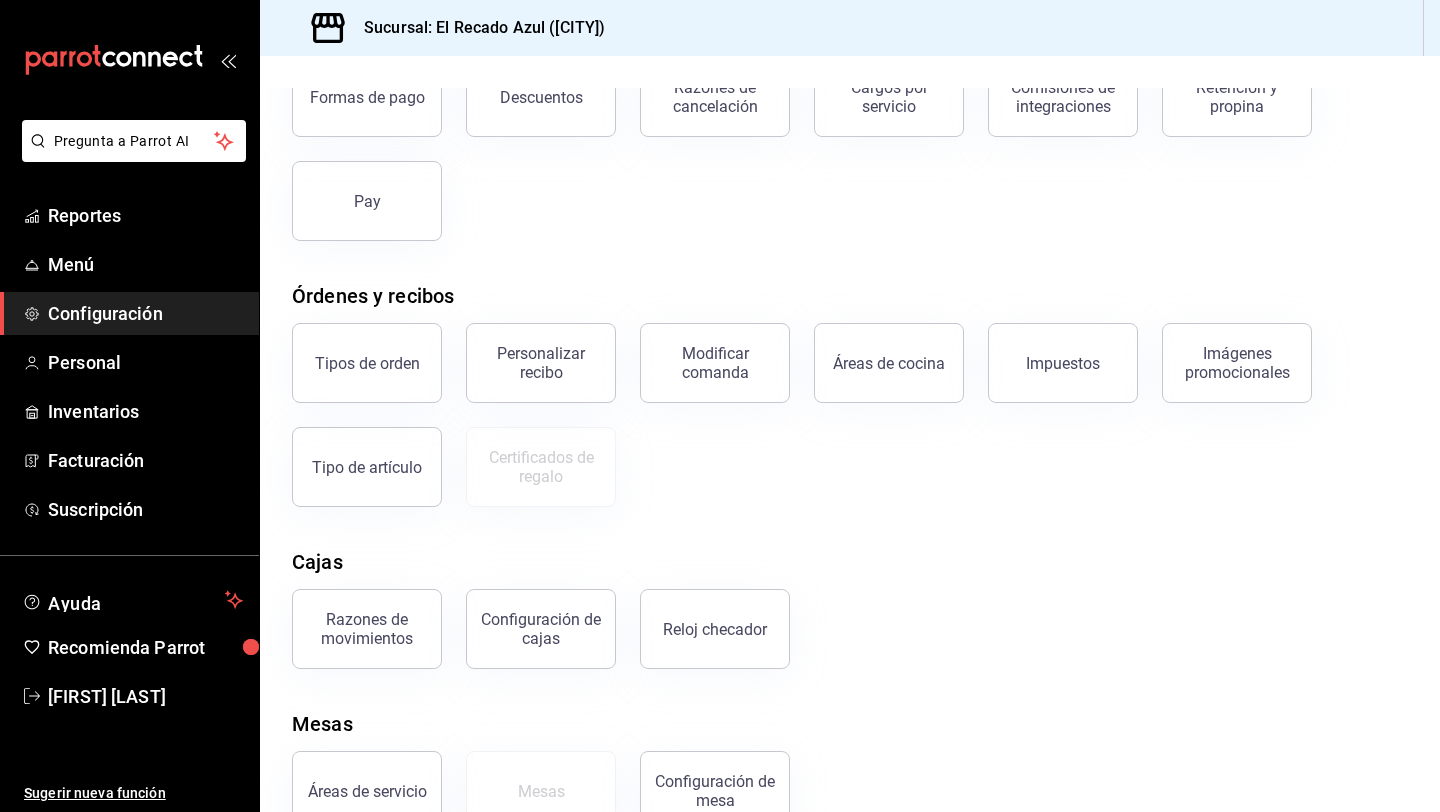 scroll, scrollTop: 202, scrollLeft: 0, axis: vertical 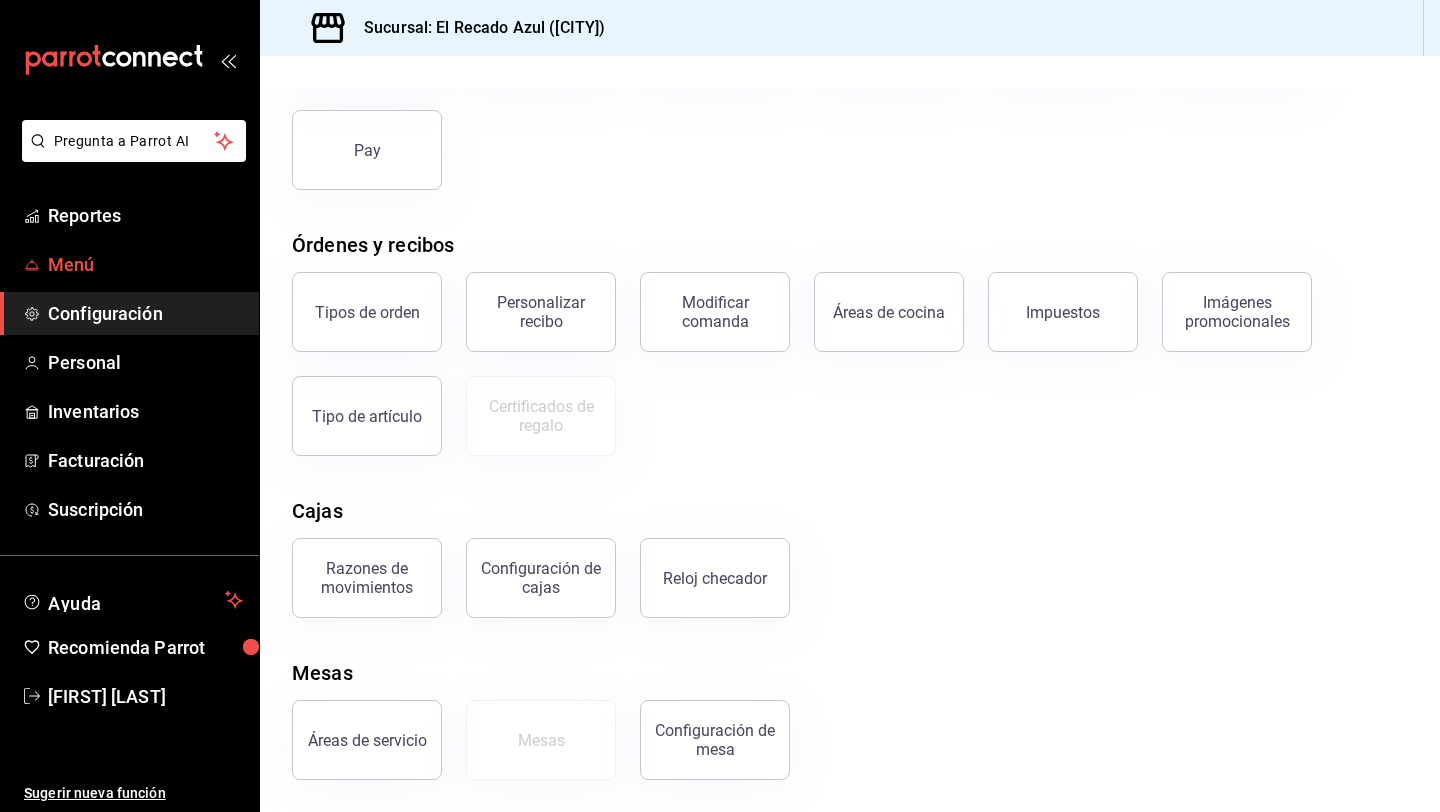click on "Menú" at bounding box center [145, 264] 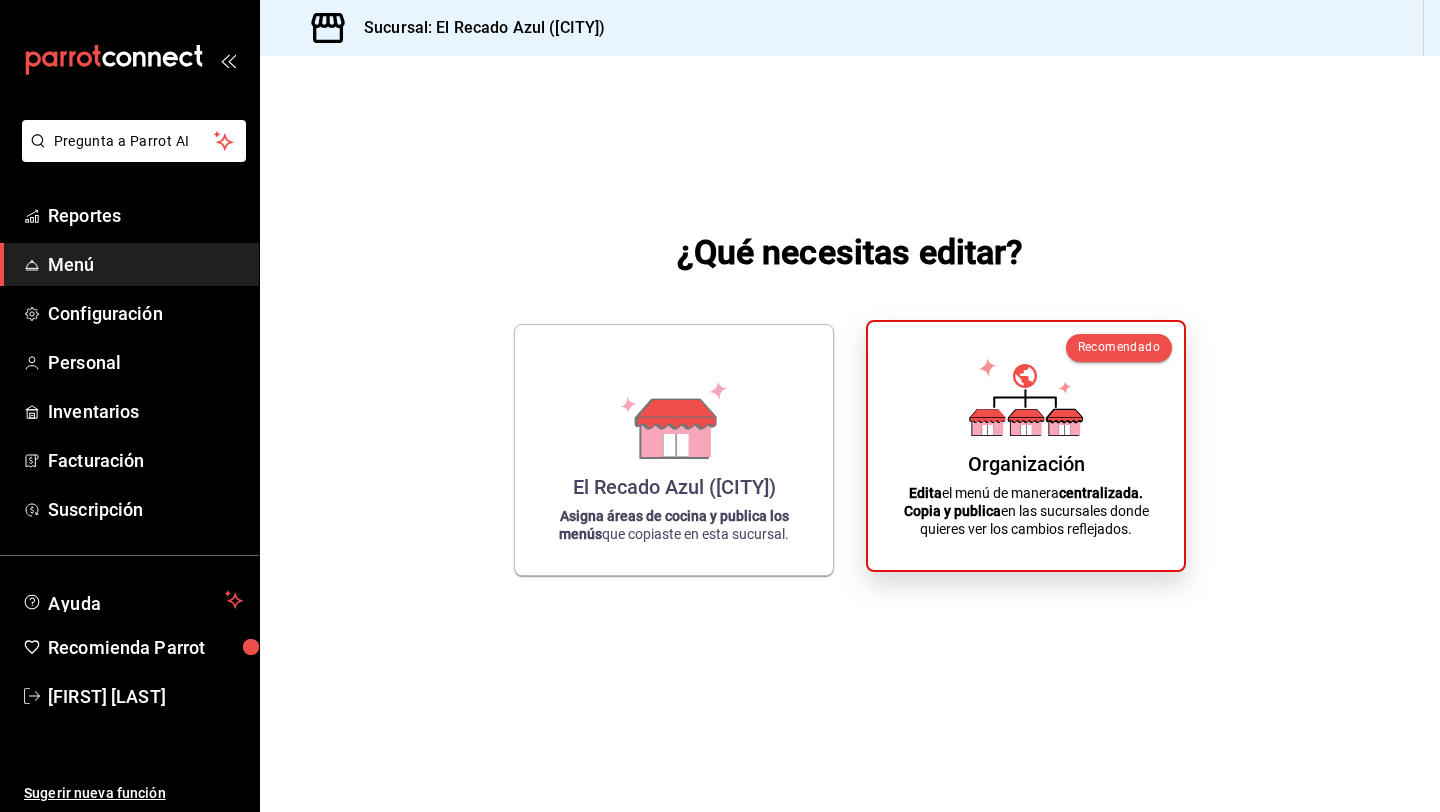 click on "Edita  el menú de manera  centralizada.     Copia y publica  en las sucursales donde quieres ver los cambios reflejados." at bounding box center (1026, 511) 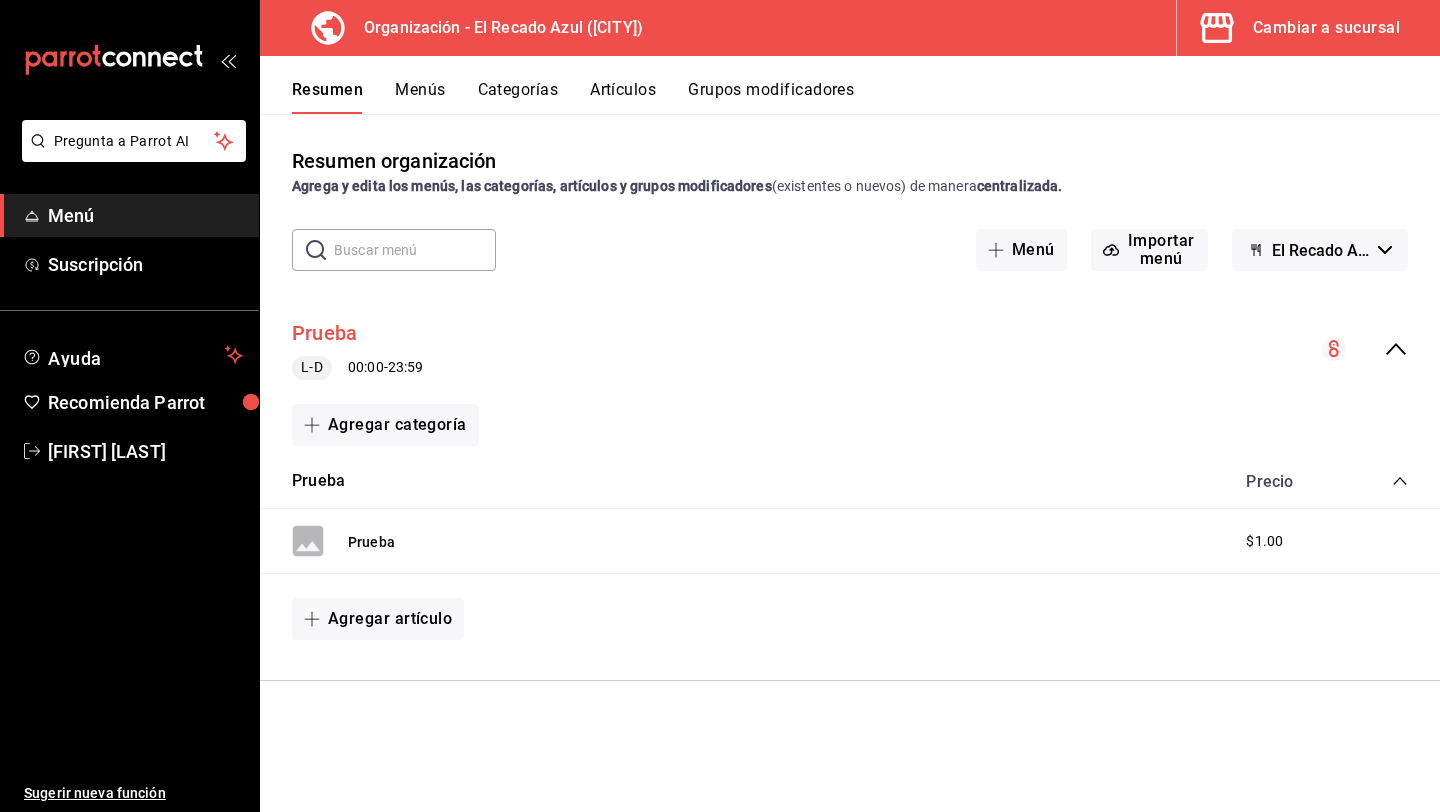click on "Prueba" at bounding box center (324, 333) 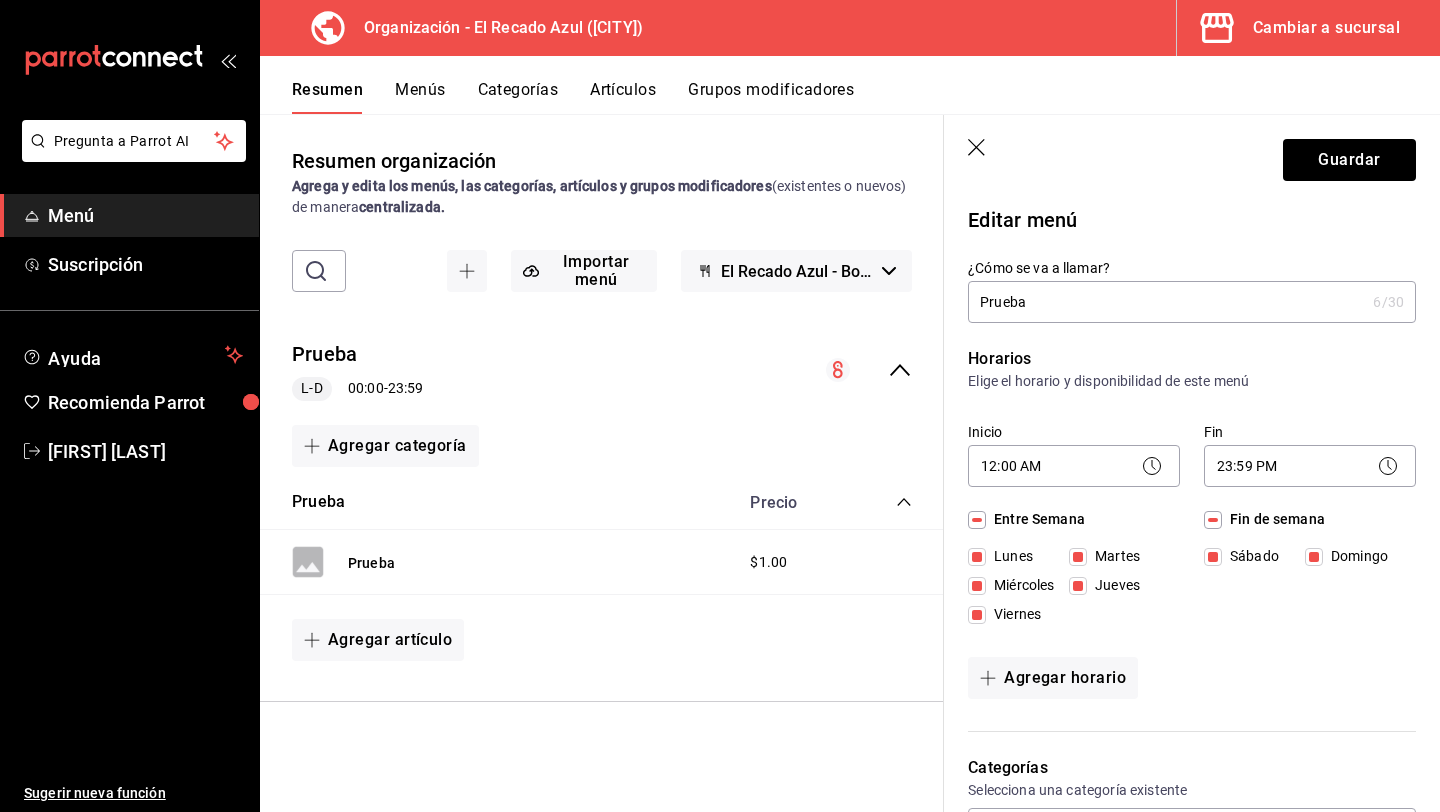 click on "Guardar" at bounding box center (1192, 156) 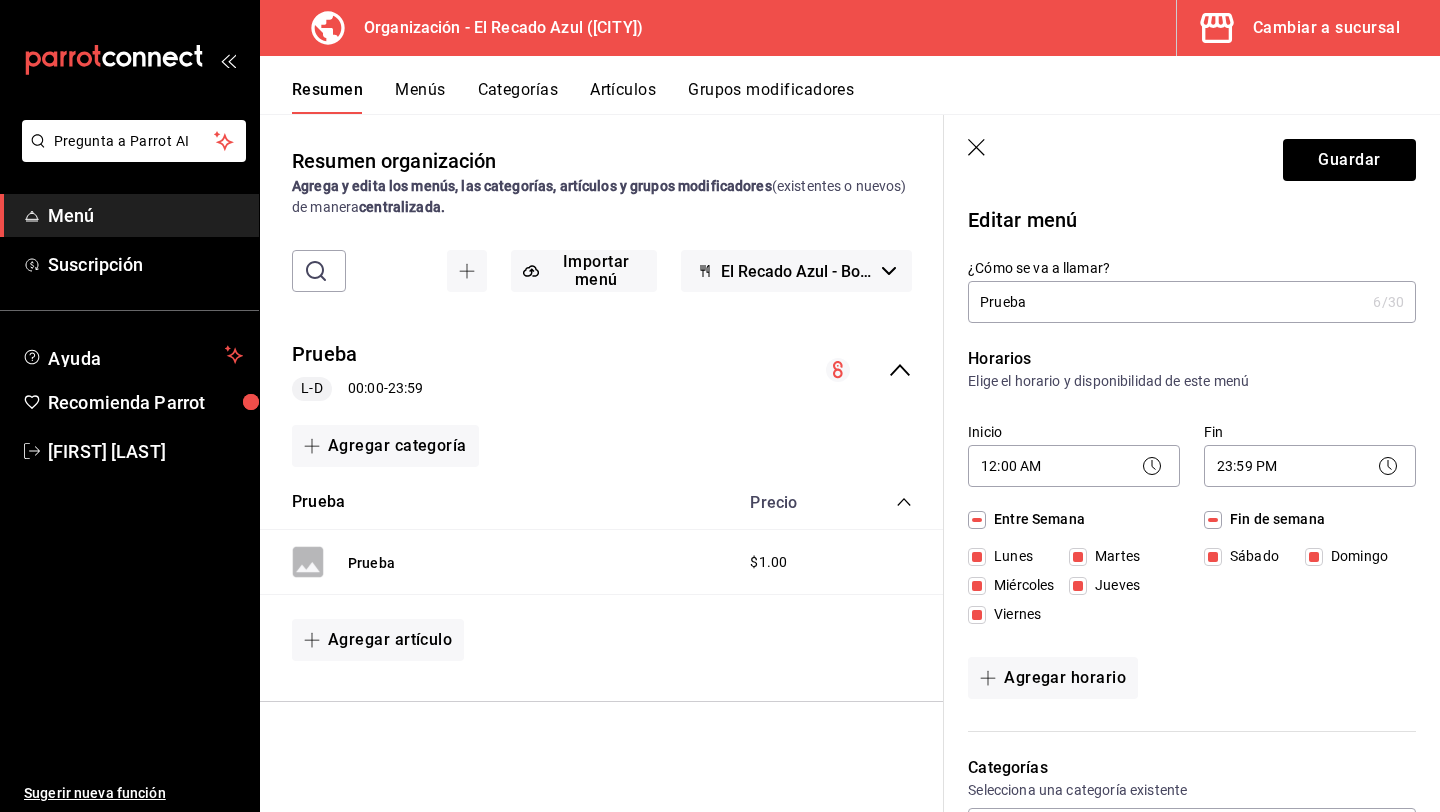 click 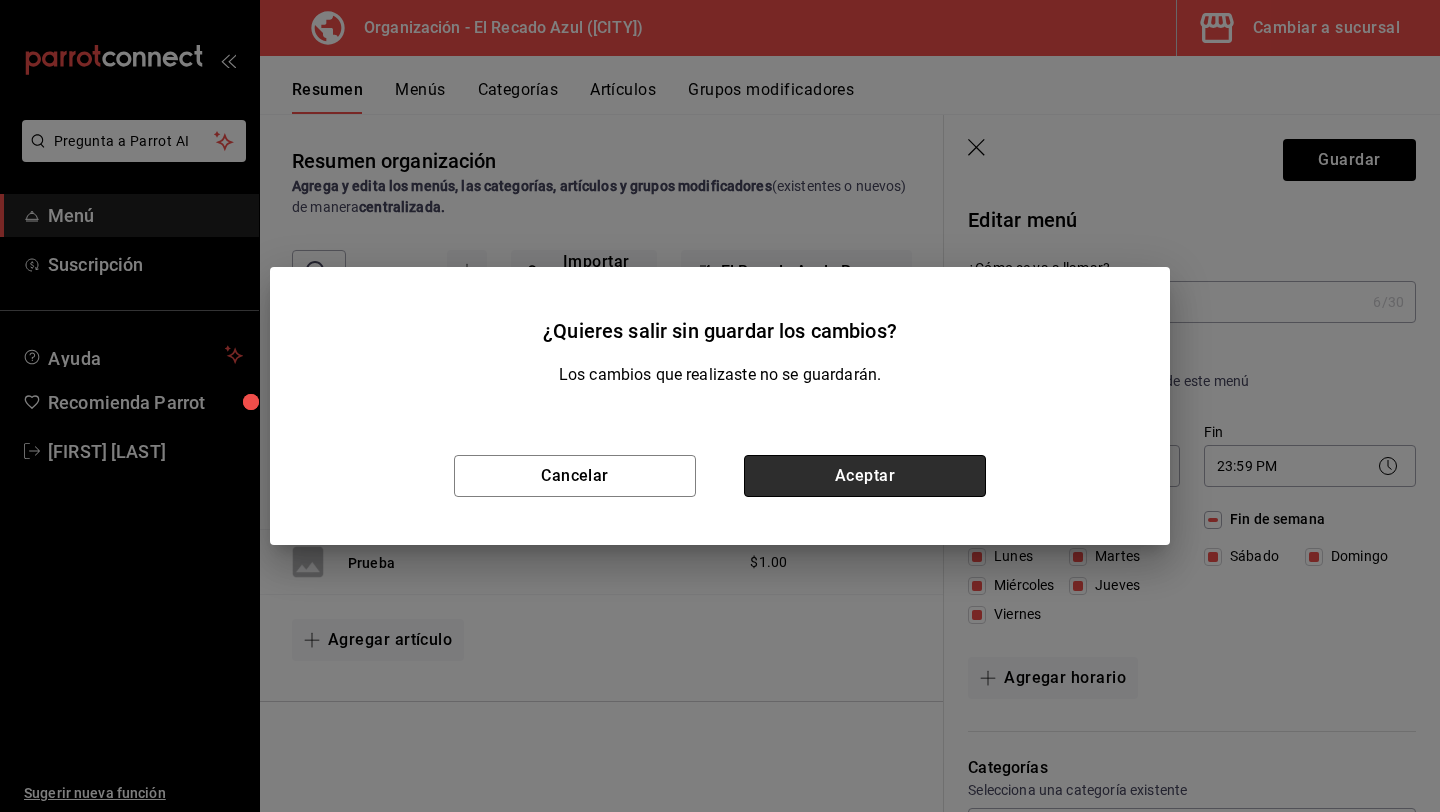 click on "Aceptar" at bounding box center [865, 476] 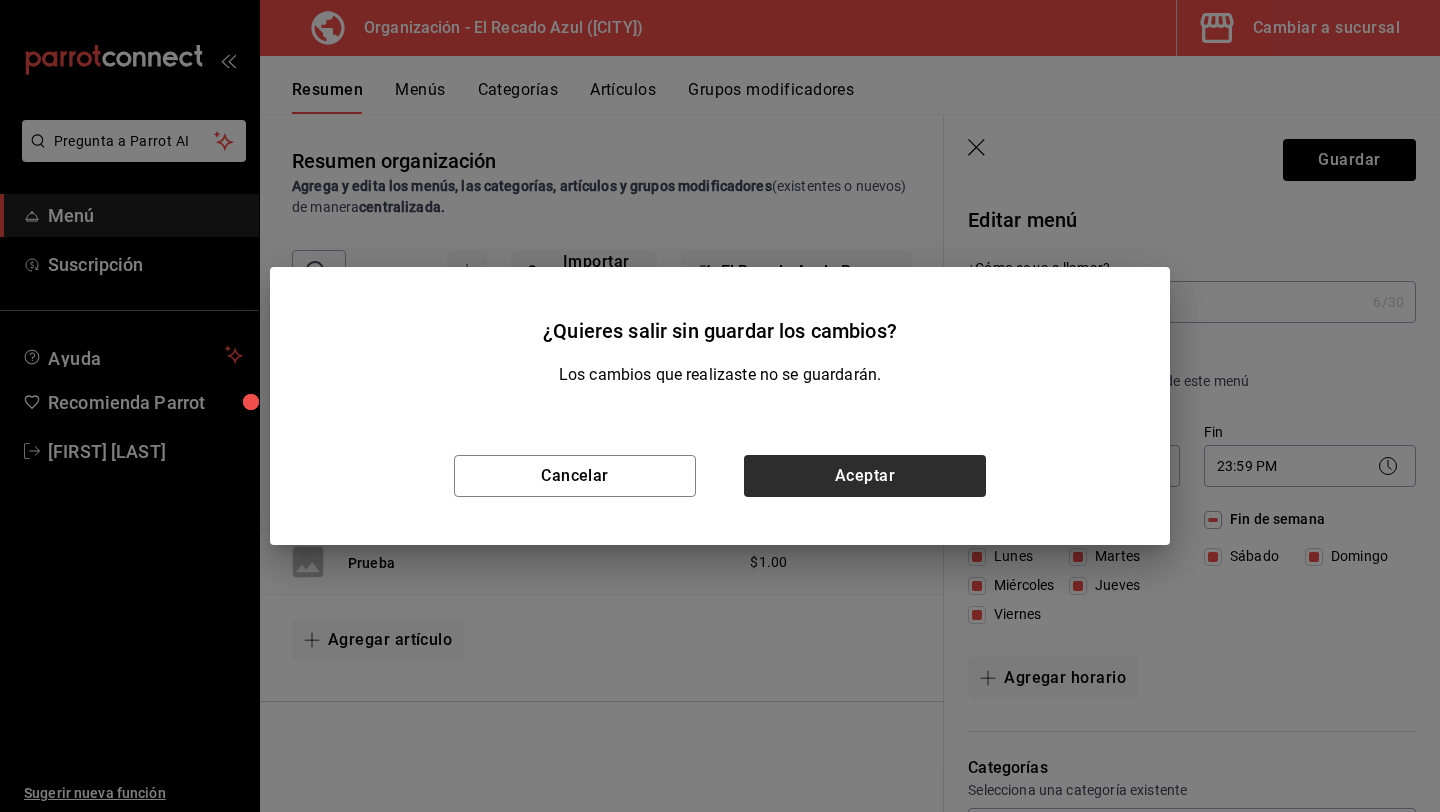 type 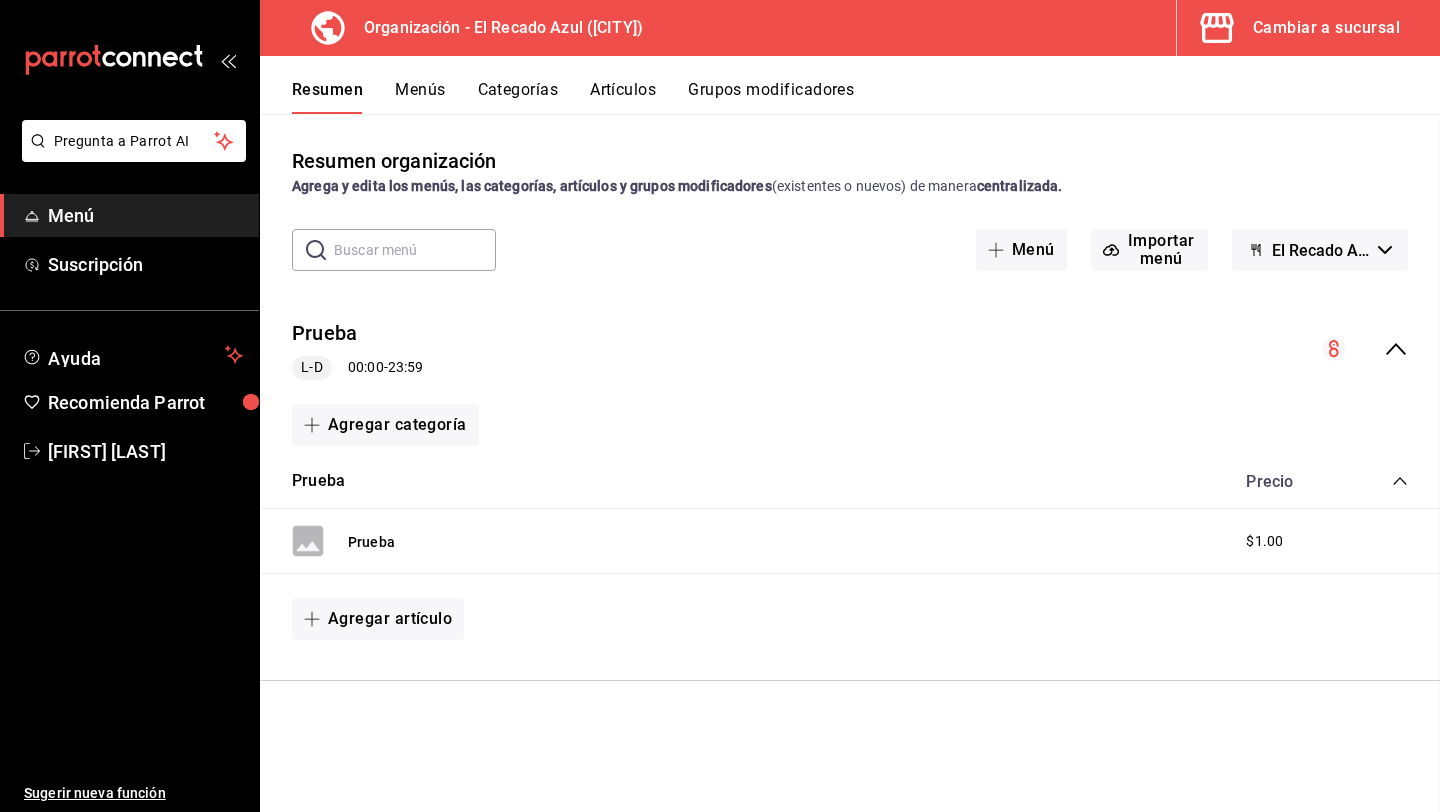 checkbox on "false" 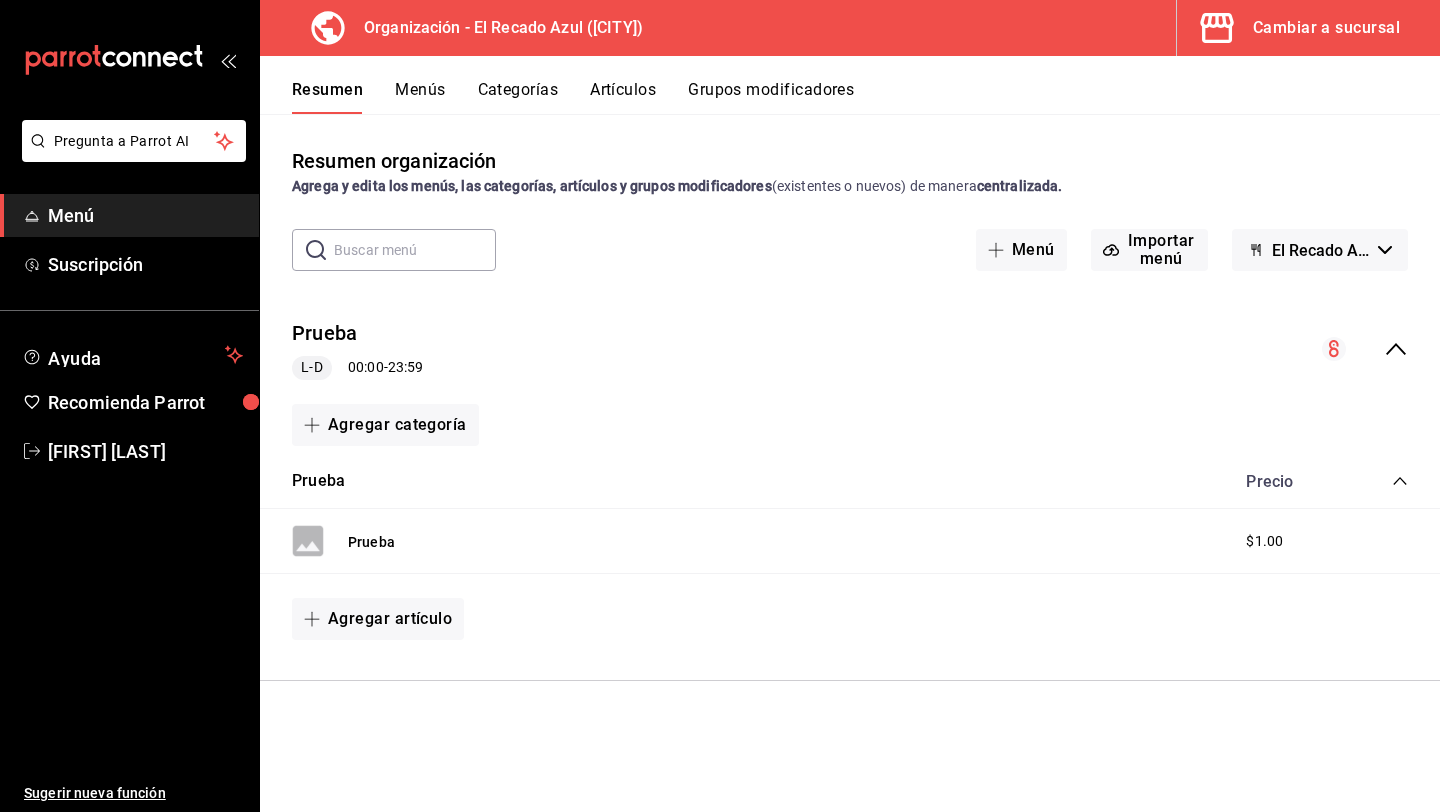 click 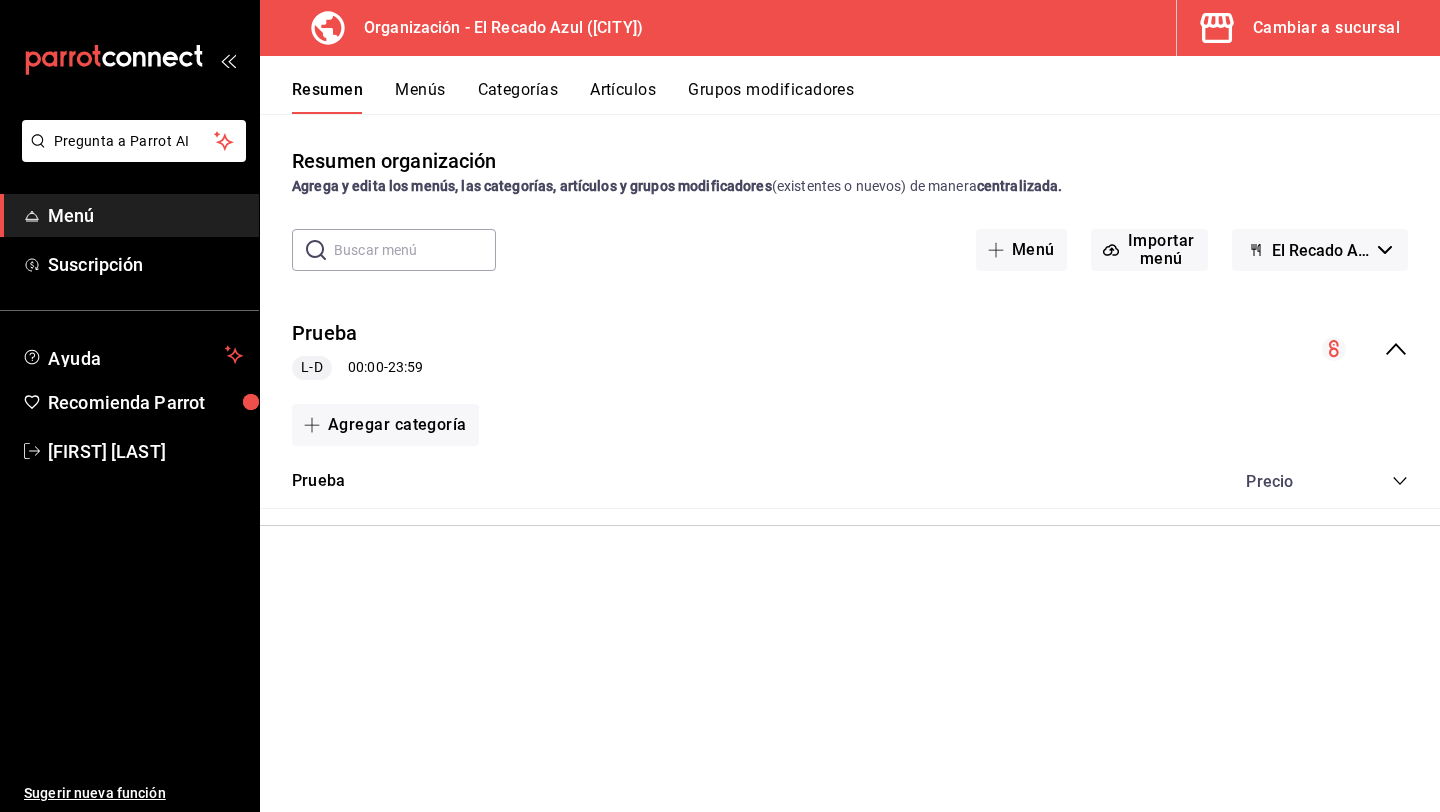 click 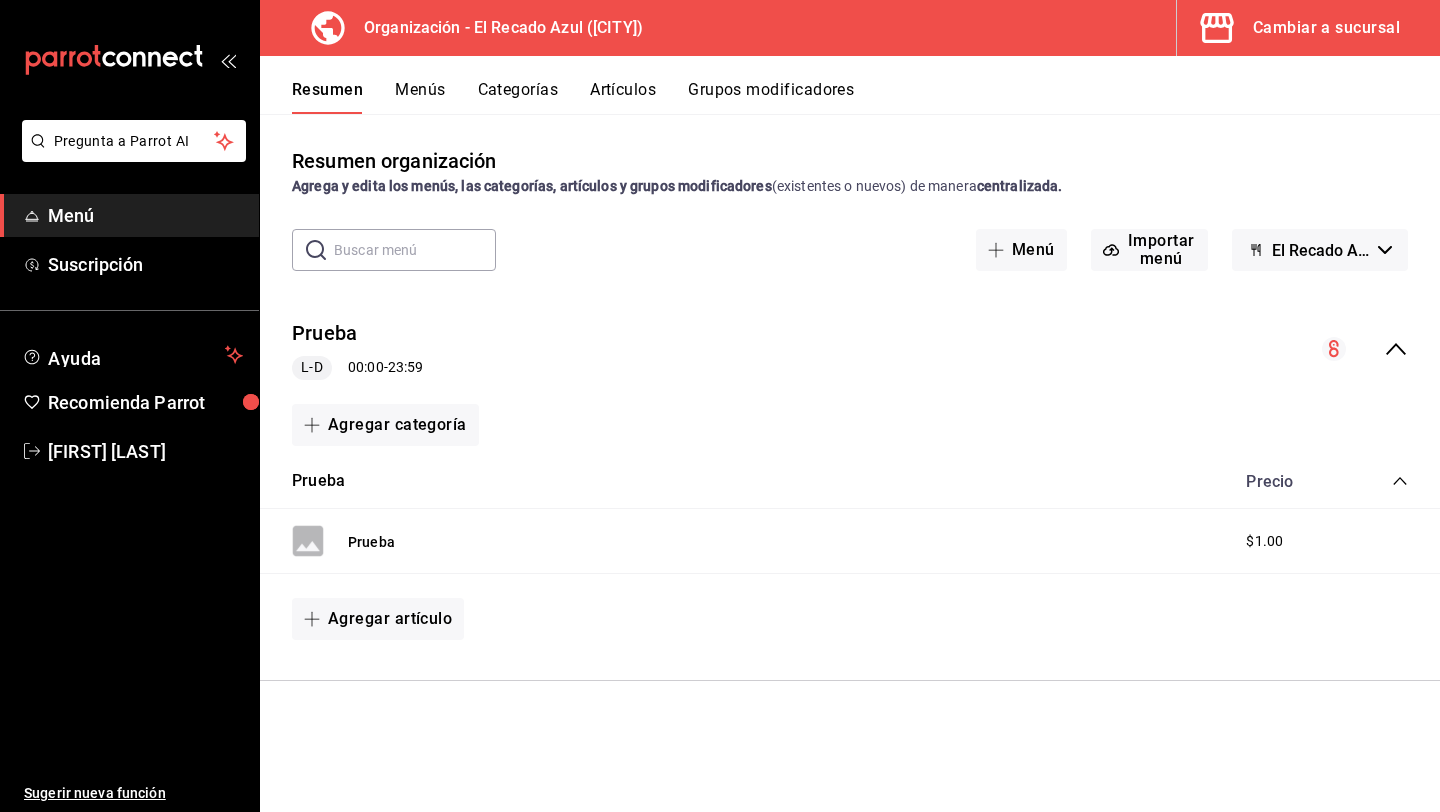 click on "$1.00" at bounding box center [1264, 541] 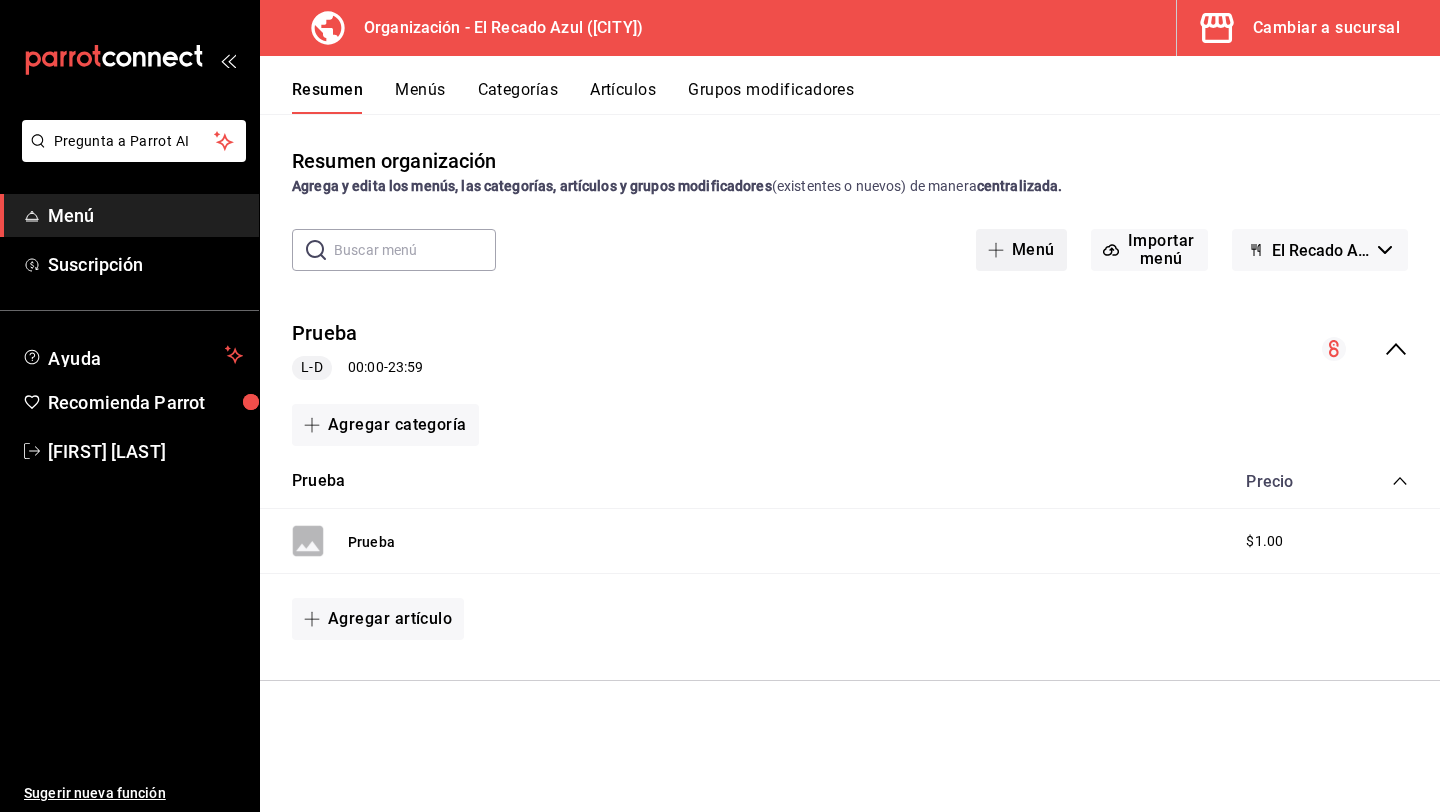 click 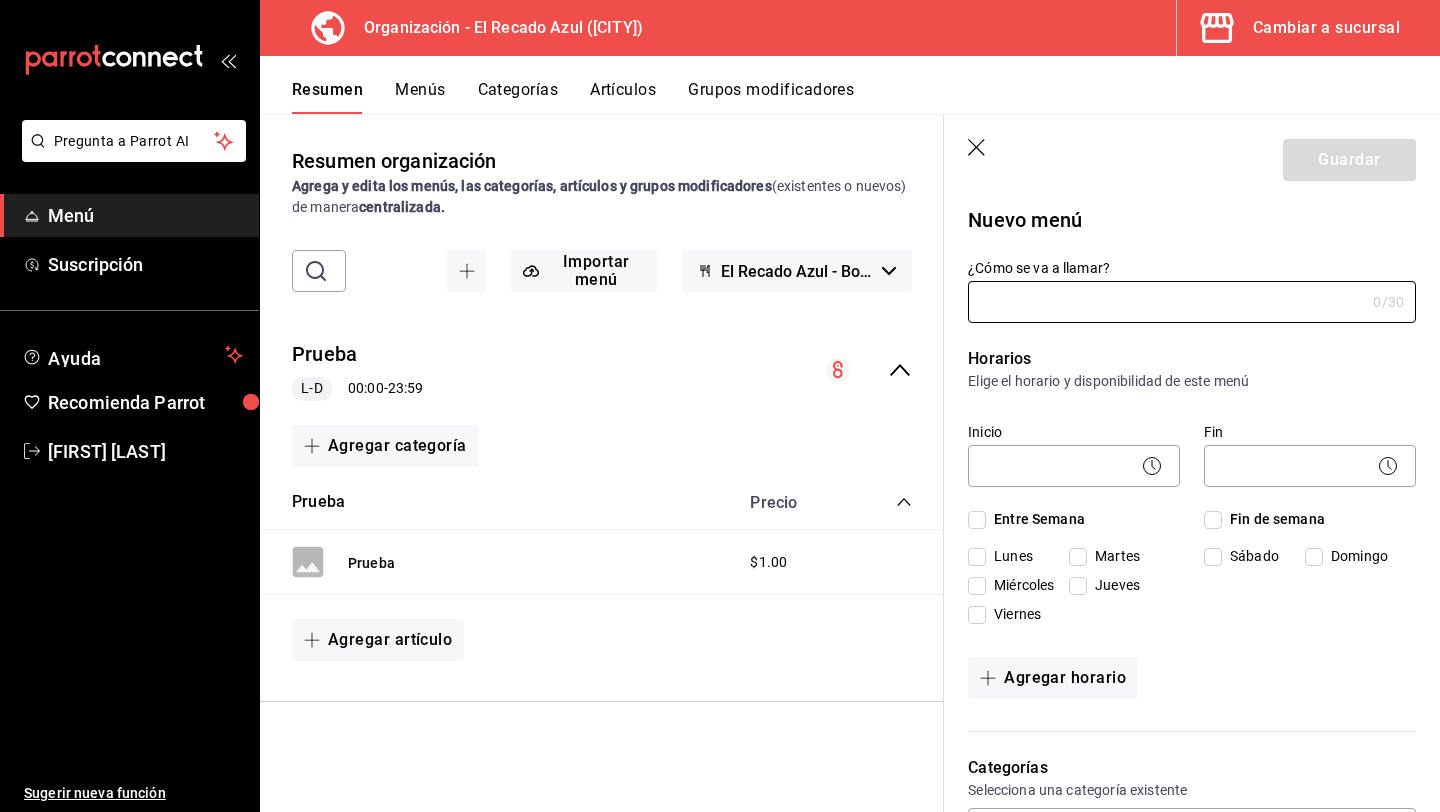 click 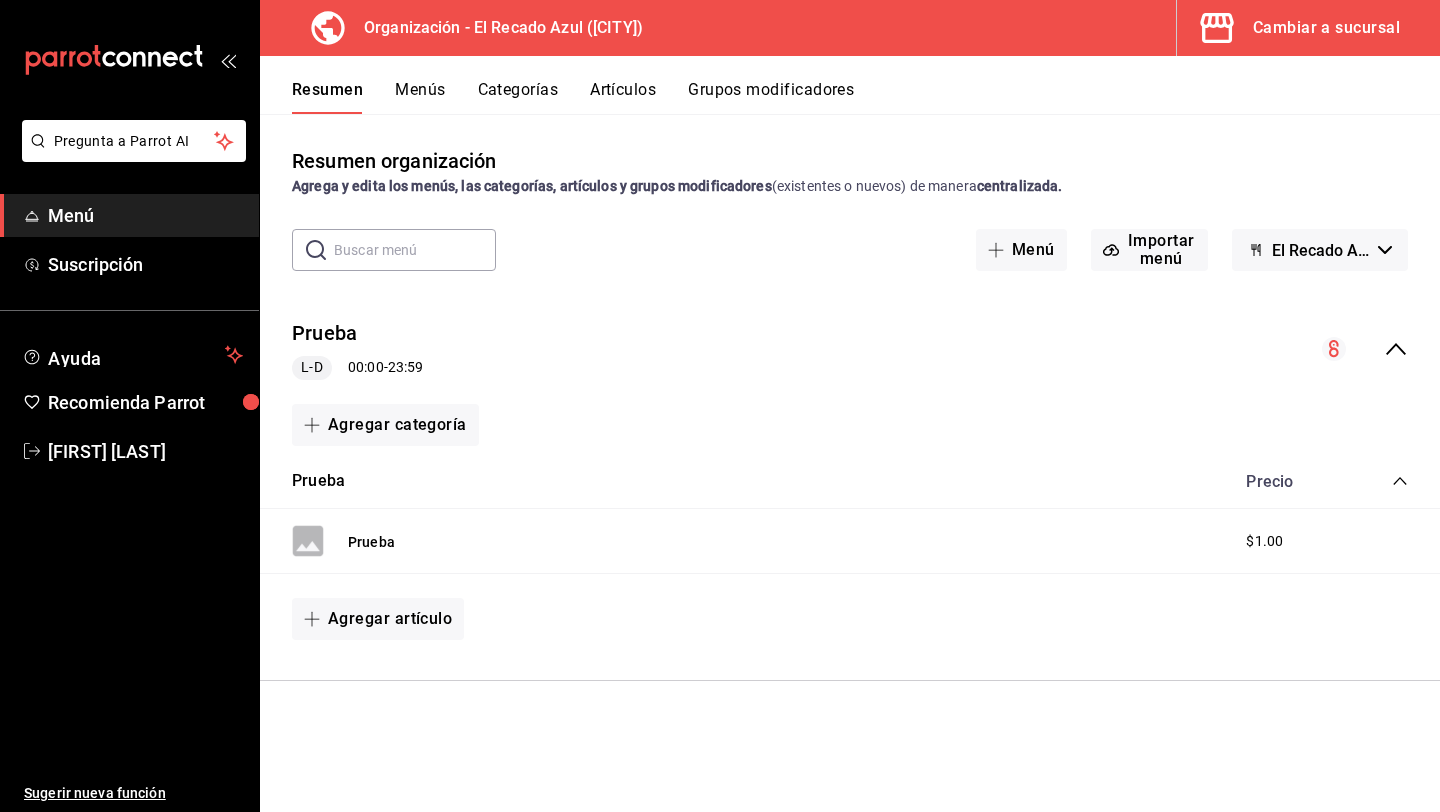 click on "Prueba L-D 00:00  -  23:59" at bounding box center [850, 349] 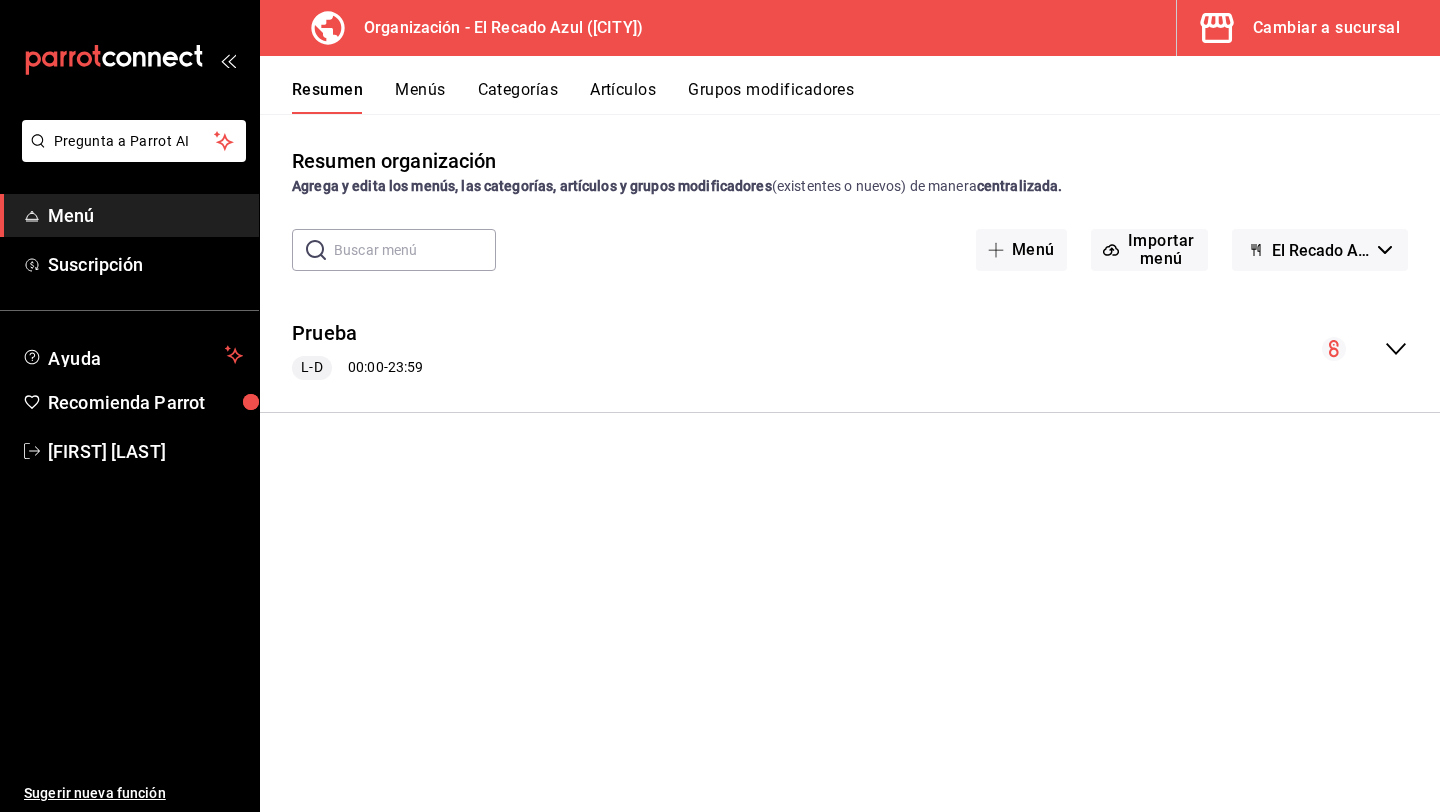 click 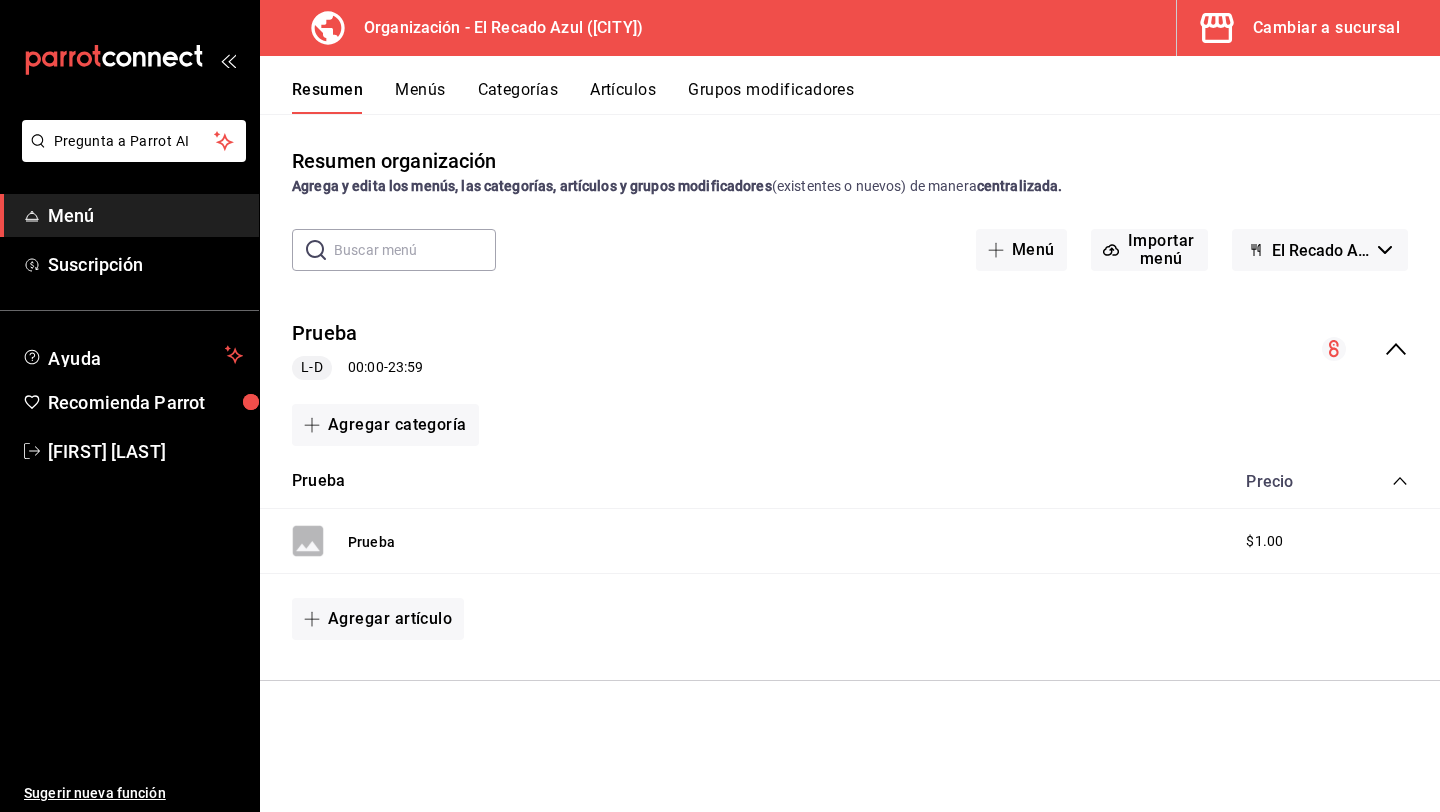 click on "Prueba L-D 00:00  -  23:59" at bounding box center [850, 349] 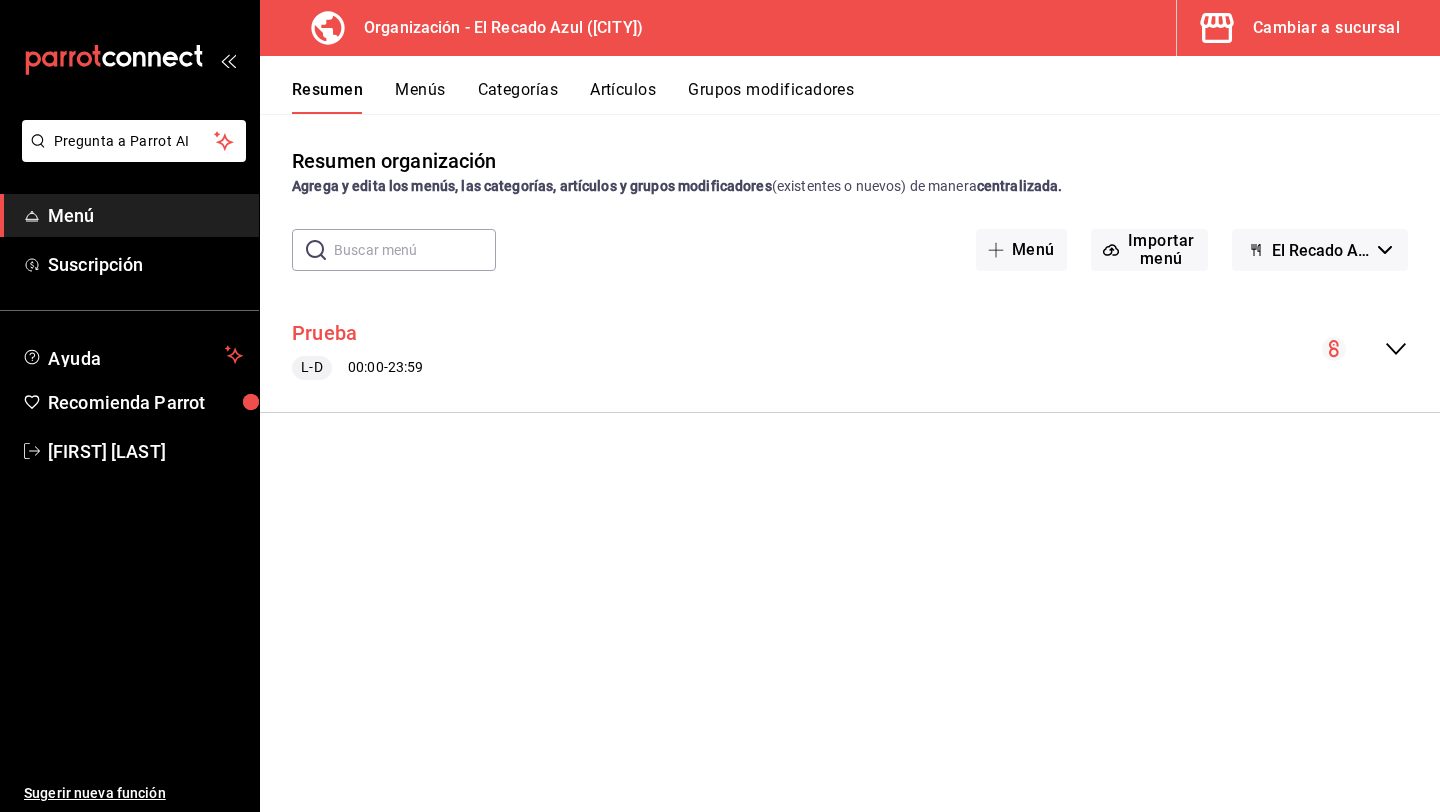 click on "Prueba" at bounding box center (324, 333) 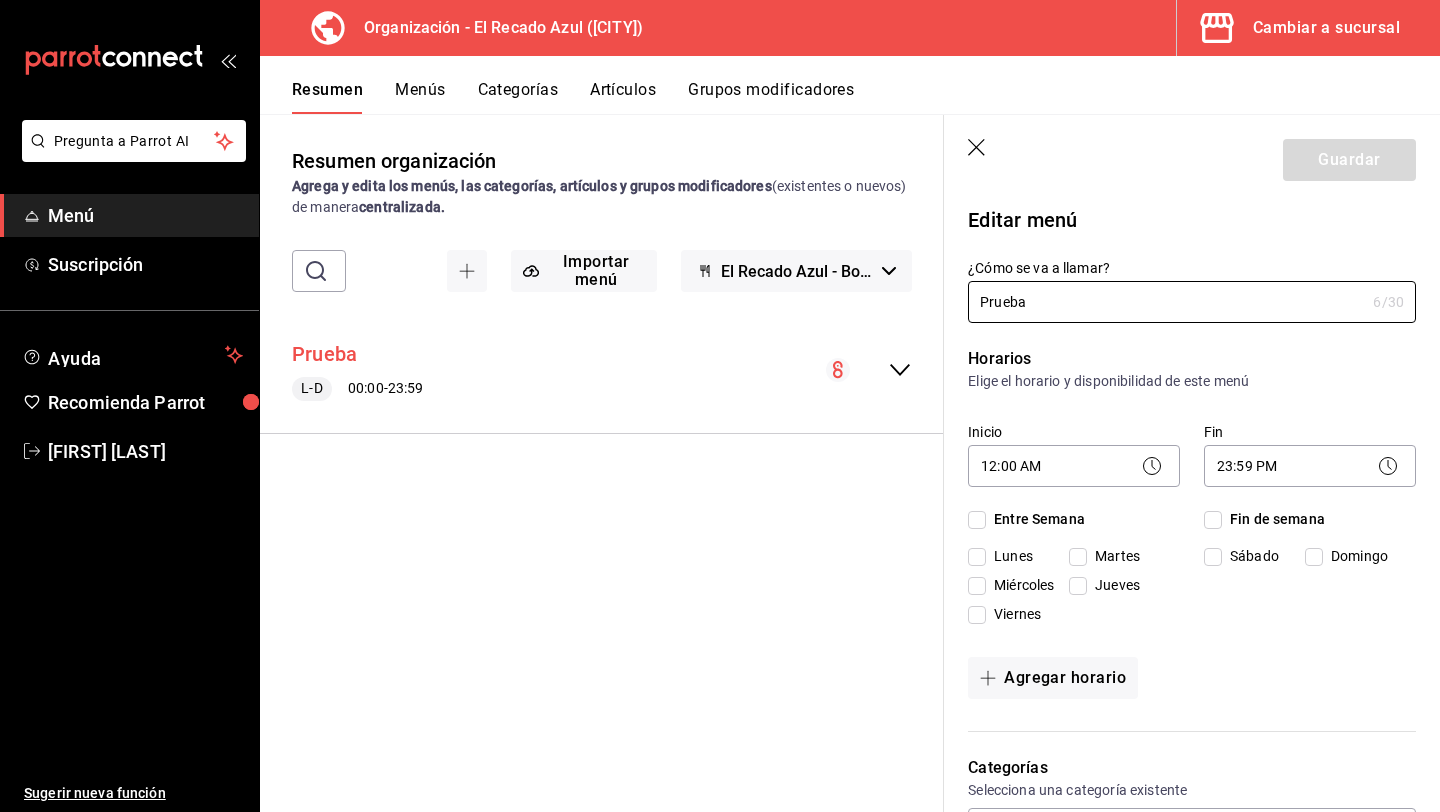 checkbox on "true" 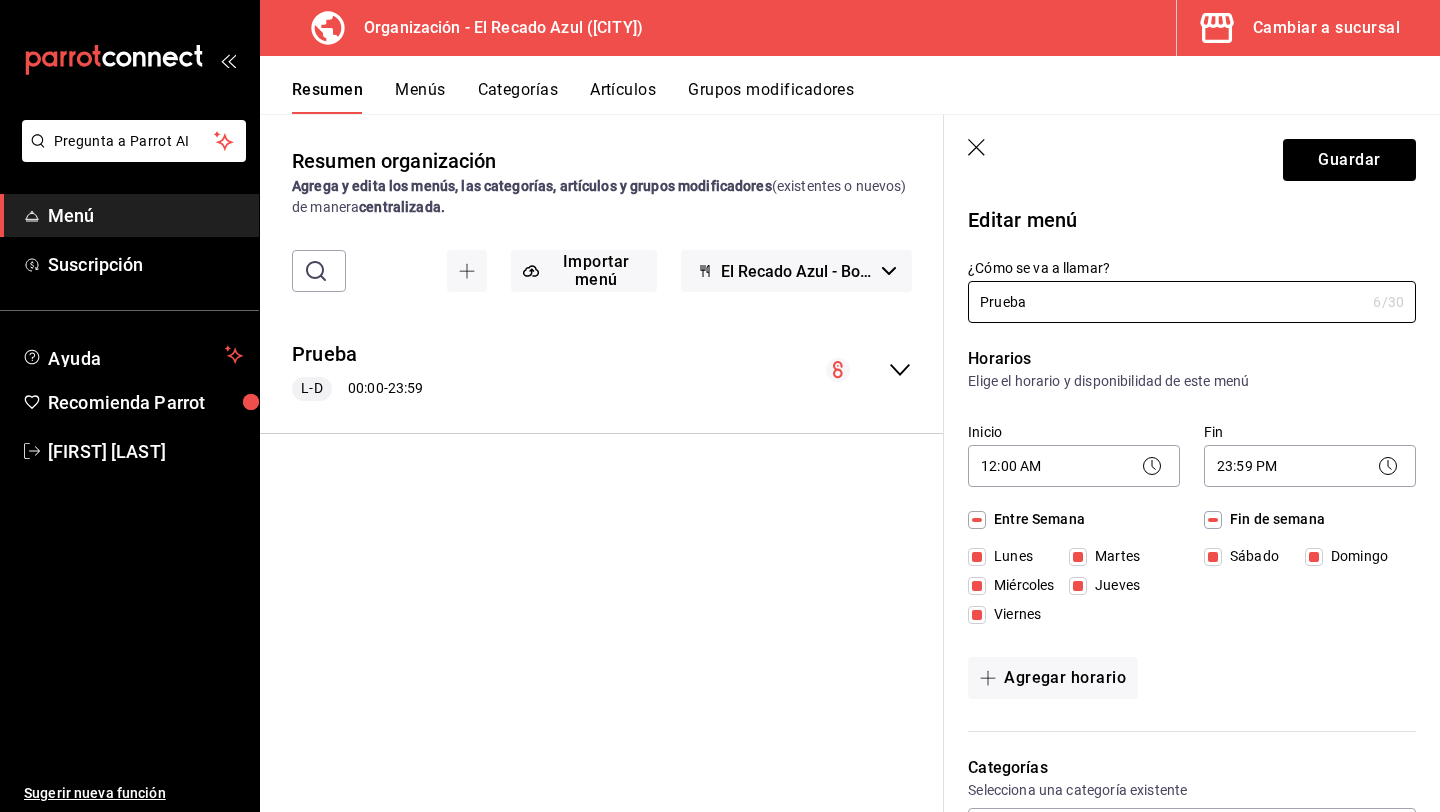 drag, startPoint x: 1020, startPoint y: 299, endPoint x: 957, endPoint y: 297, distance: 63.03174 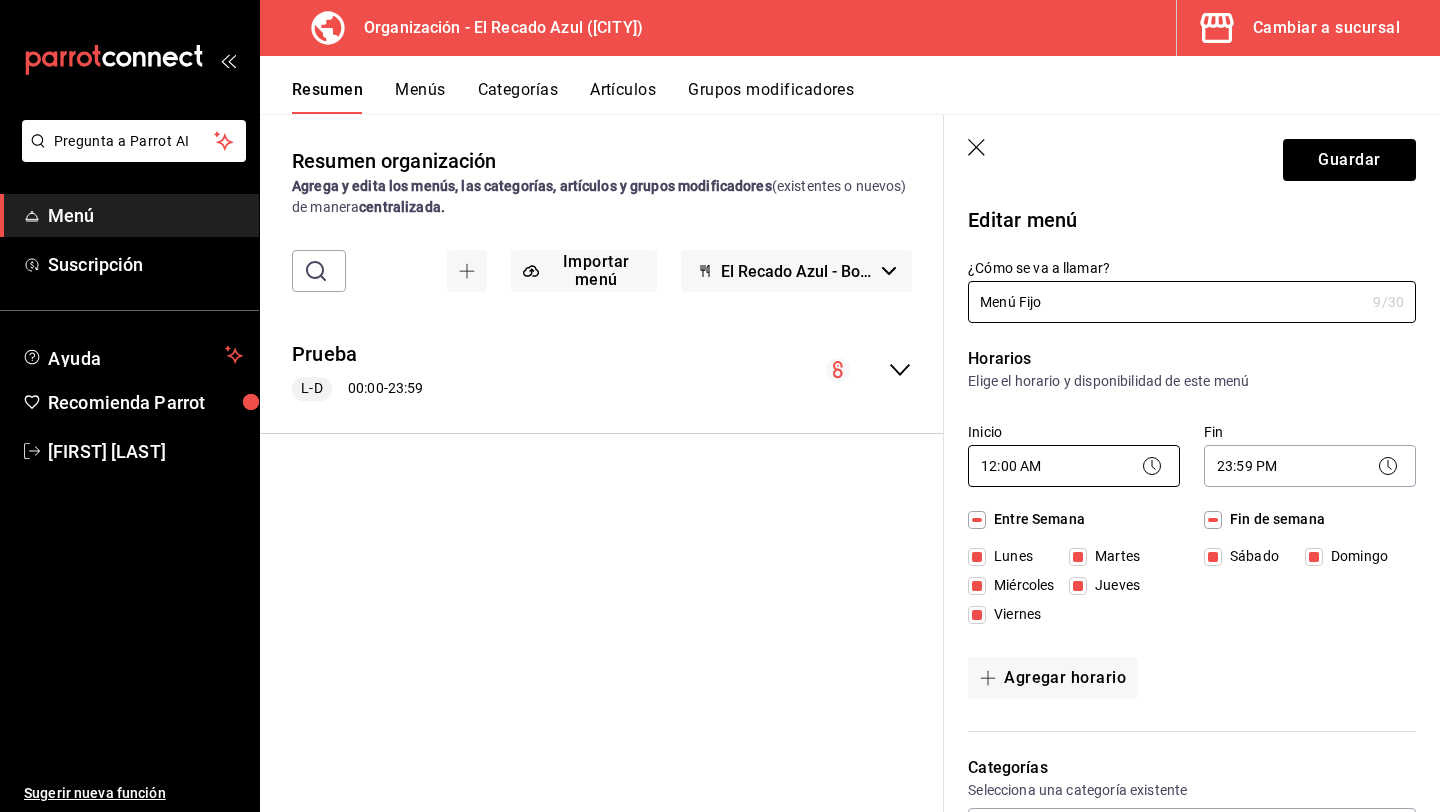type on "Menú Fijo" 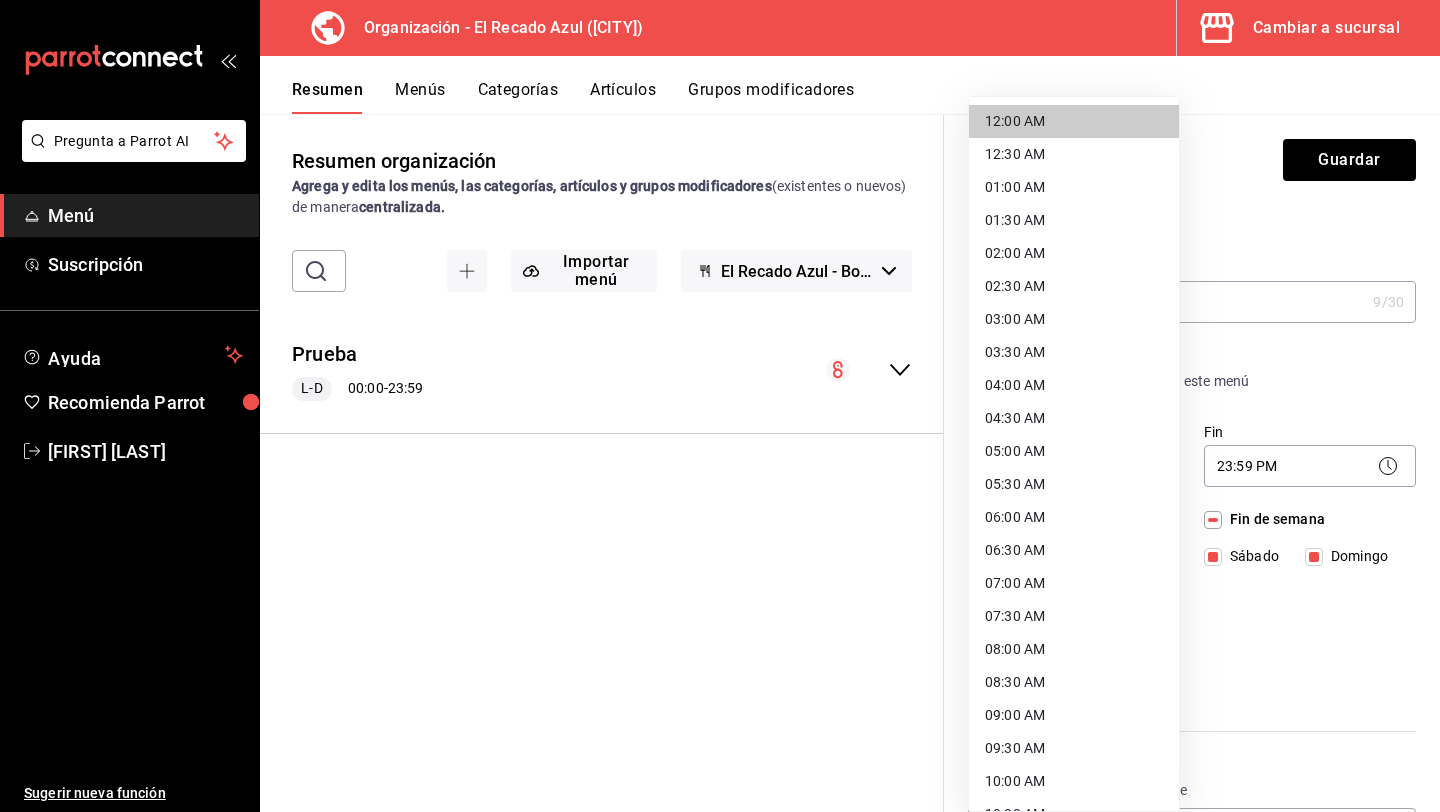 click on "Pregunta a Parrot AI Menú   Suscripción   Ayuda Recomienda Parrot   [FIRST] [LAST]   Sugerir nueva función   Organización - El Recado Azul ([CITY]) Cambiar a sucursal Resumen Menús Categorías Artículos Grupos modificadores Resumen organización Agrega y edita los menús, las categorías, artículos y grupos modificadores  (existentes o nuevos) de manera  centralizada. ​ ​ Importar menú El Recado Azul - Borrador Prueba L-D 00:00  -  23:59 Agregar categoría Prueba Precio Prueba $1.00 Agregar artículo Guardar Editar menú ¿Cómo se va a llamar? Menú Fijo 9 /30 ¿Cómo se va a llamar? Horarios Elige el horario y disponibilidad de este menú Inicio 12:00 AM 00:00 Fin 23:59 PM 23:59 Entre Semana Lunes Martes Miércoles Jueves Viernes Fin de semana Sábado Domingo Agregar horario Categorías Selecciona una categoría existente Prueba ¿Dónde se va a mostrar tu menú? Selecciona los canales de venta disponibles Punto de venta Uber Eats DiDi Food Rappi Pedidos Online Editar artículos por menú" at bounding box center [720, 406] 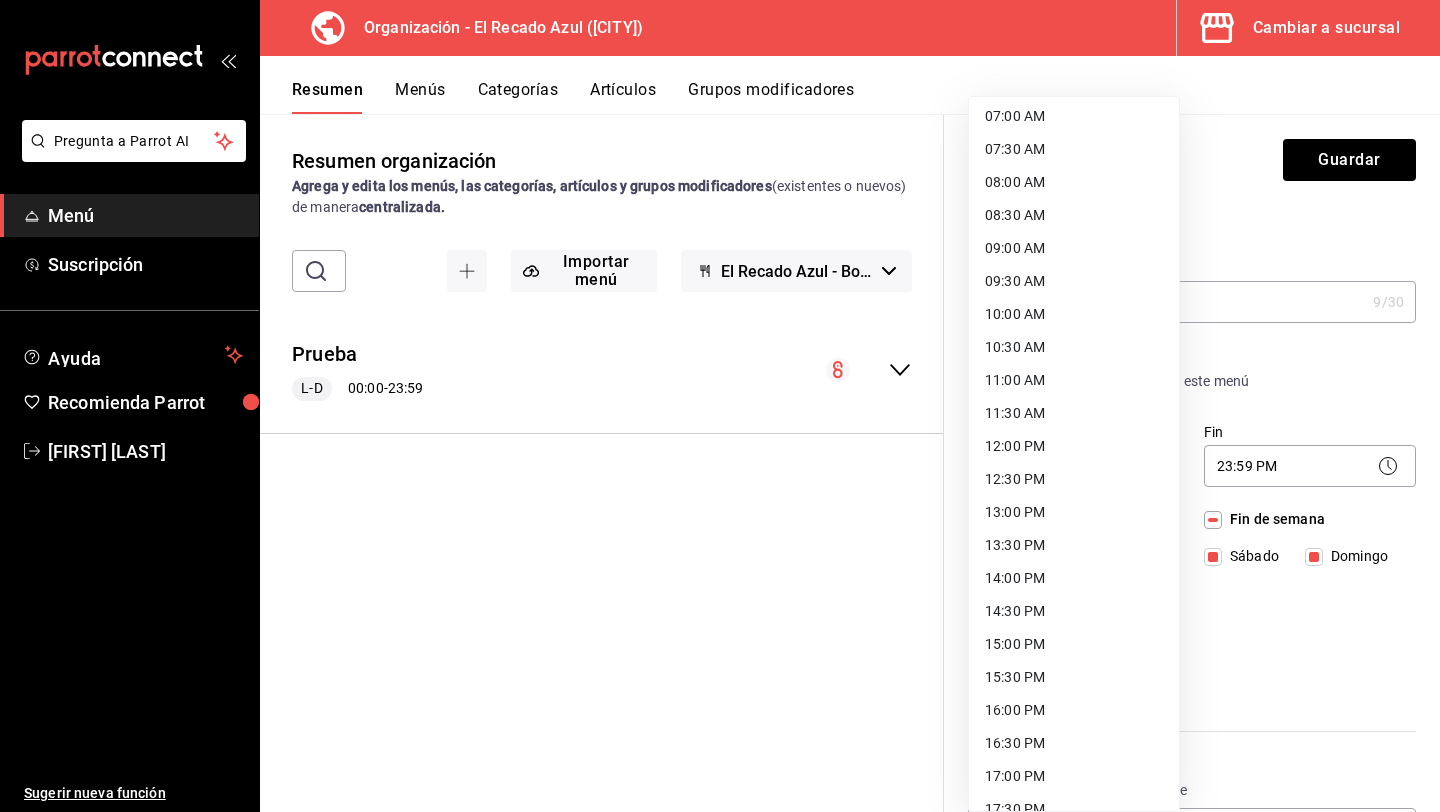 scroll, scrollTop: 473, scrollLeft: 0, axis: vertical 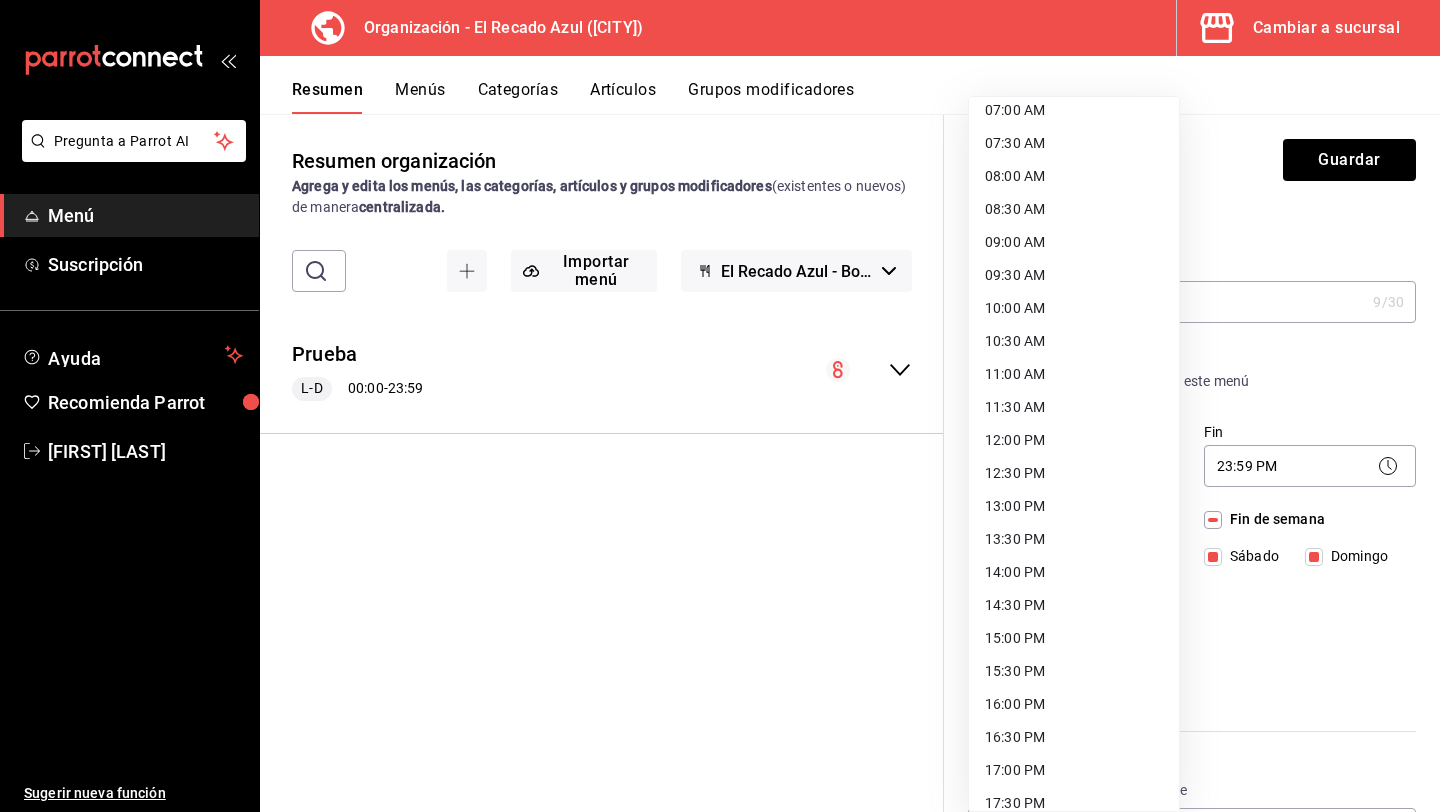 click on "11:00 AM" at bounding box center (1074, 374) 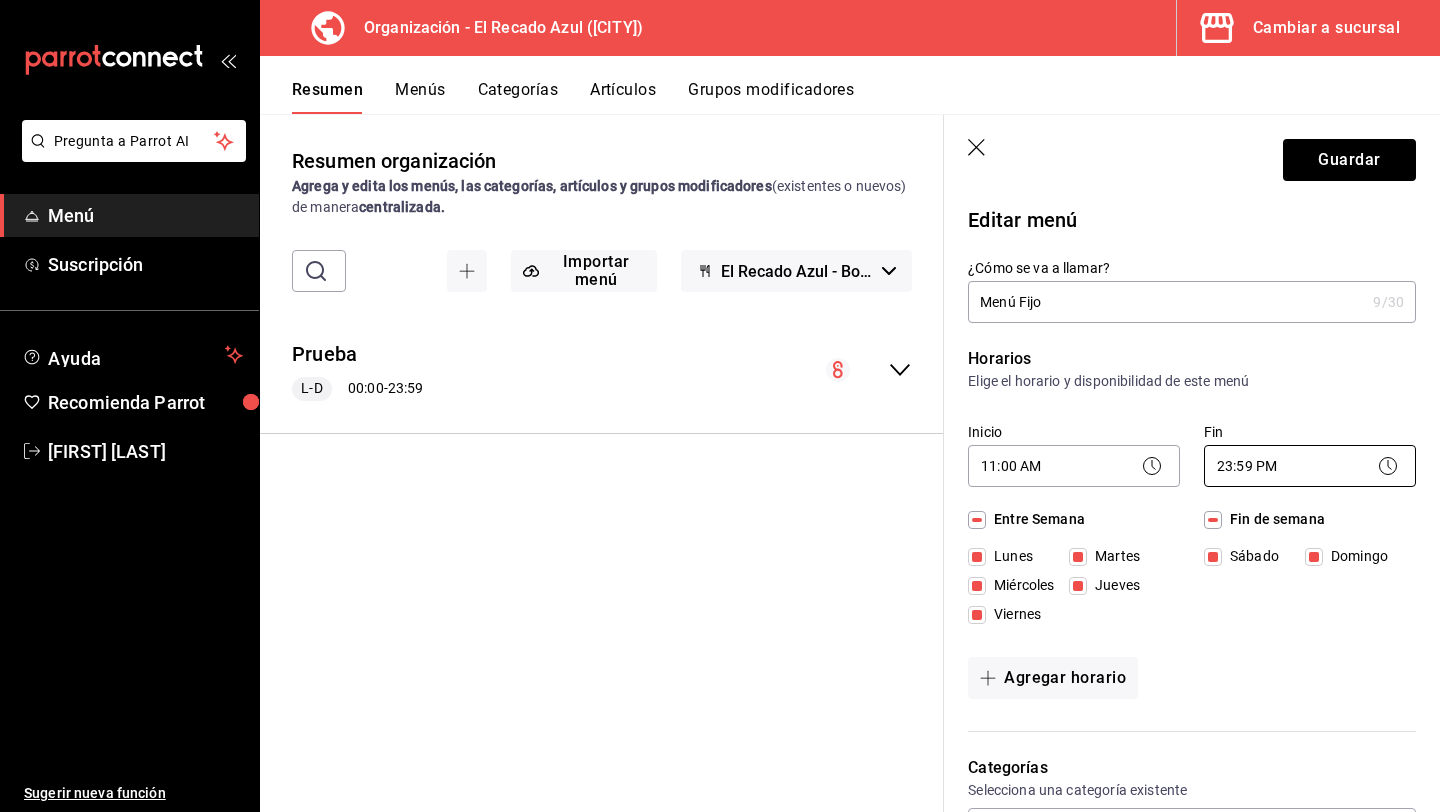 click on "Pregunta a Parrot AI Menú   Suscripción   Ayuda Recomienda Parrot   [FIRST] [LAST]   Sugerir nueva función   Organización - El Recado Azul ([CITY]) Cambiar a sucursal Resumen Menús Categorías Artículos Grupos modificadores Resumen organización Agrega y edita los menús, las categorías, artículos y grupos modificadores  (existentes o nuevos) de manera  centralizada. ​ ​ Importar menú El Recado Azul - Borrador Prueba L-D 00:00  -  23:59 Agregar categoría Prueba Precio Prueba $1.00 Agregar artículo Guardar Editar menú ¿Cómo se va a llamar? Menú Fijo 9 /30 ¿Cómo se va a llamar? Horarios Elige el horario y disponibilidad de este menú Inicio 11:00 AM 11:00 Fin 23:59 PM 23:59 Entre Semana Lunes Martes Miércoles Jueves Viernes Fin de semana Sábado Domingo Agregar horario Categorías Selecciona una categoría existente Prueba ¿Dónde se va a mostrar tu menú? Selecciona los canales de venta disponibles Punto de venta Uber Eats DiDi Food Rappi Pedidos Online Editar artículos por menú" at bounding box center [720, 406] 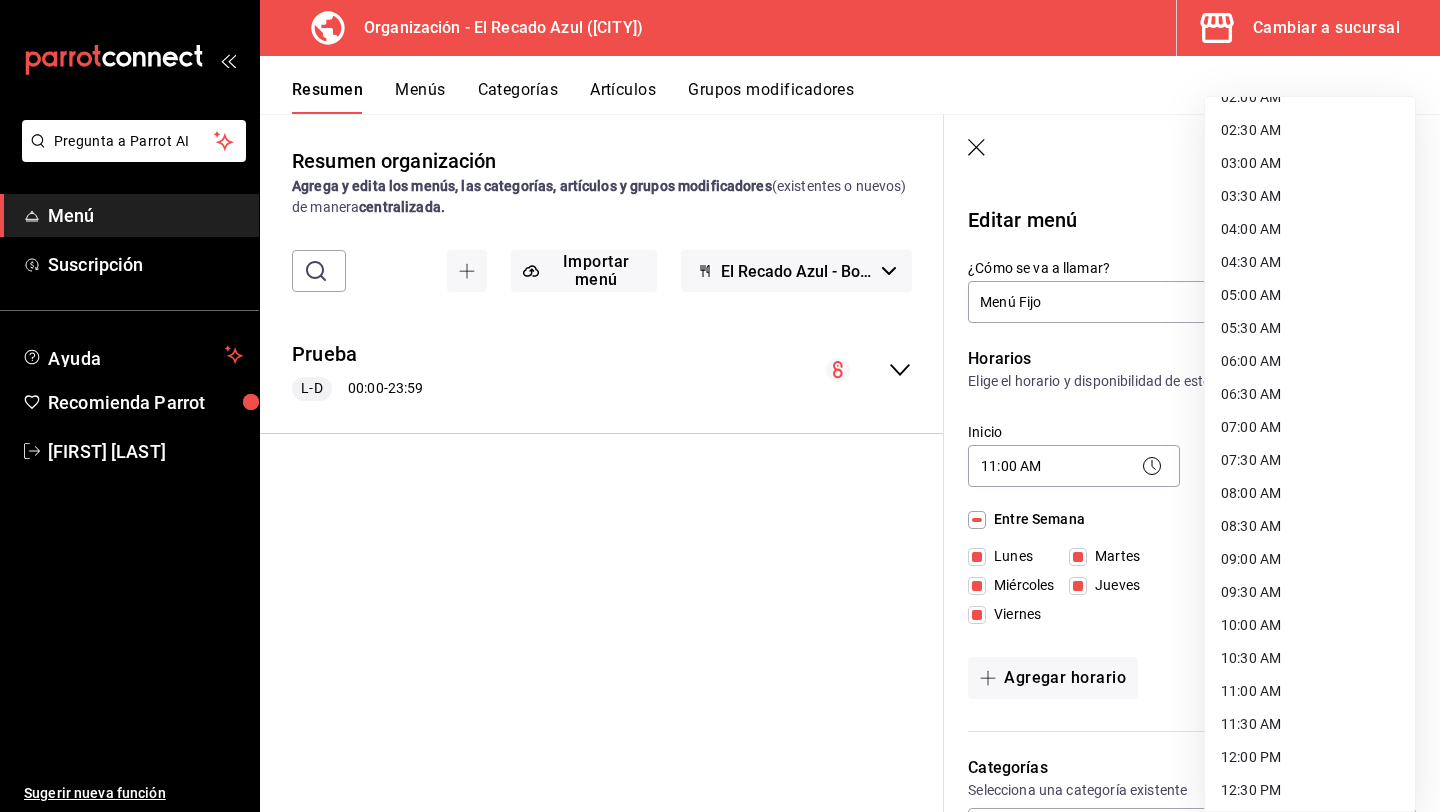 scroll, scrollTop: 150, scrollLeft: 0, axis: vertical 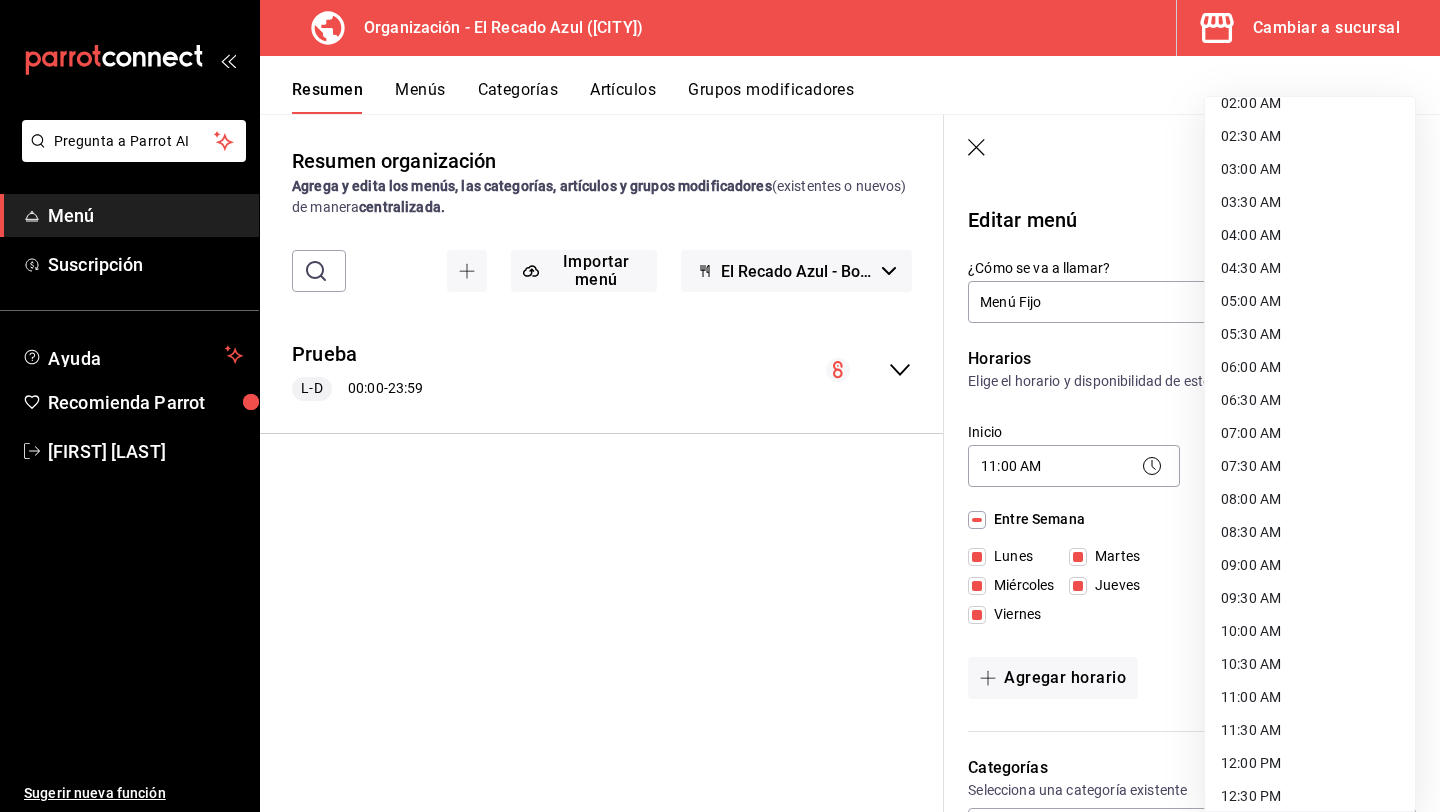 click on "04:00 AM" at bounding box center [1310, 235] 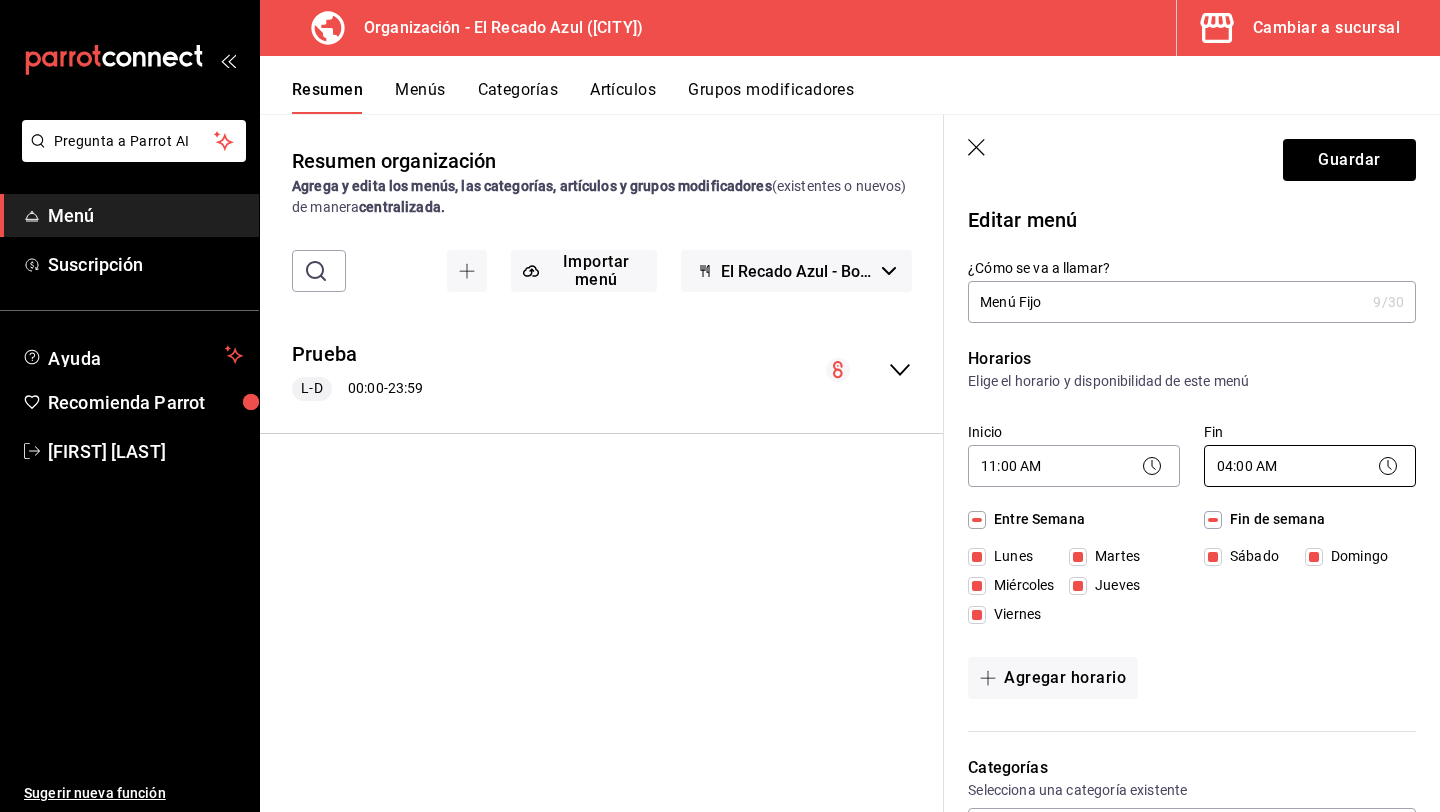 click on "Pregunta a Parrot AI Menú   Suscripción   Ayuda Recomienda Parrot   [FIRST] [LAST]   Sugerir nueva función   Organización - El Recado Azul ([CITY]) Cambiar a sucursal Resumen Menús Categorías Artículos Grupos modificadores Resumen organización Agrega y edita los menús, las categorías, artículos y grupos modificadores  (existentes o nuevos) de manera  centralizada. ​ ​ Importar menú El Recado Azul - Borrador Prueba L-D 00:00  -  23:59 Agregar categoría Prueba Precio Prueba $1.00 Agregar artículo Guardar Editar menú ¿Cómo se va a llamar? Menú Fijo 9 /30 ¿Cómo se va a llamar? Horarios Elige el horario y disponibilidad de este menú Inicio 11:00 AM 11:00 Fin 04:00 AM 04:00 Entre Semana Lunes Martes Miércoles Jueves Viernes Fin de semana Sábado Domingo Agregar horario Categorías Selecciona una categoría existente Prueba ¿Dónde se va a mostrar tu menú? Selecciona los canales de venta disponibles Punto de venta Uber Eats DiDi Food Rappi Pedidos Online Editar artículos por menú" at bounding box center (720, 406) 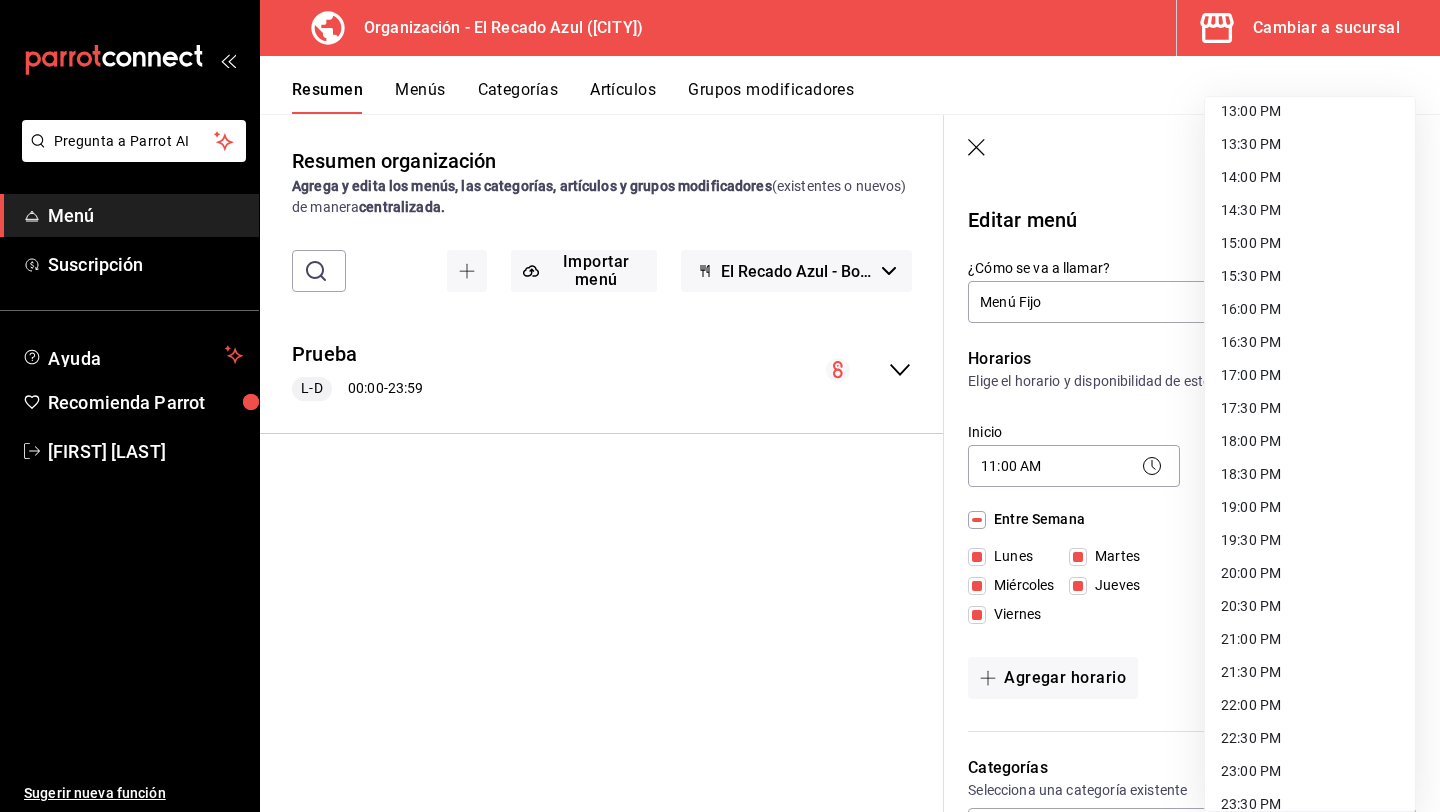 scroll, scrollTop: 869, scrollLeft: 0, axis: vertical 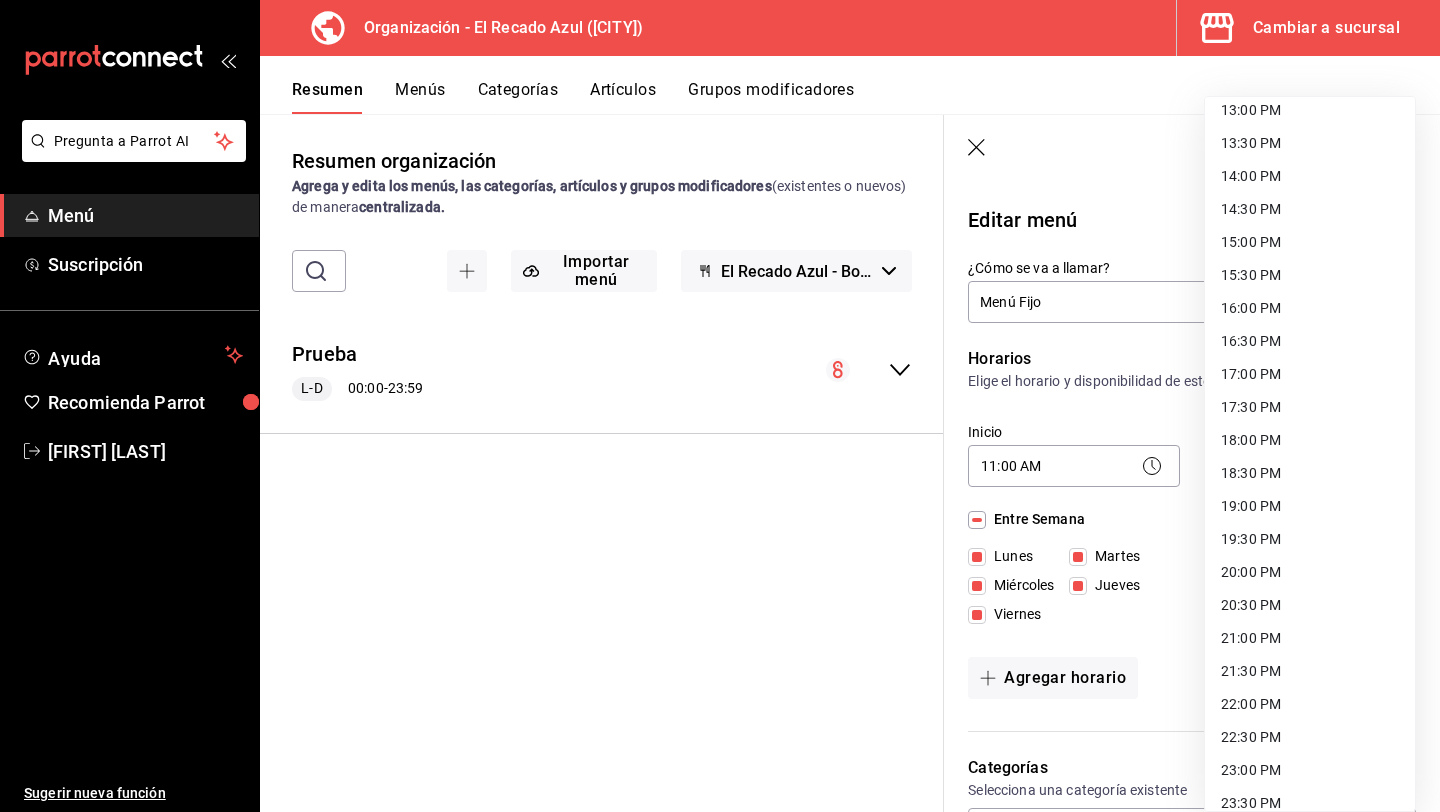 click on "16:00 PM" at bounding box center (1310, 308) 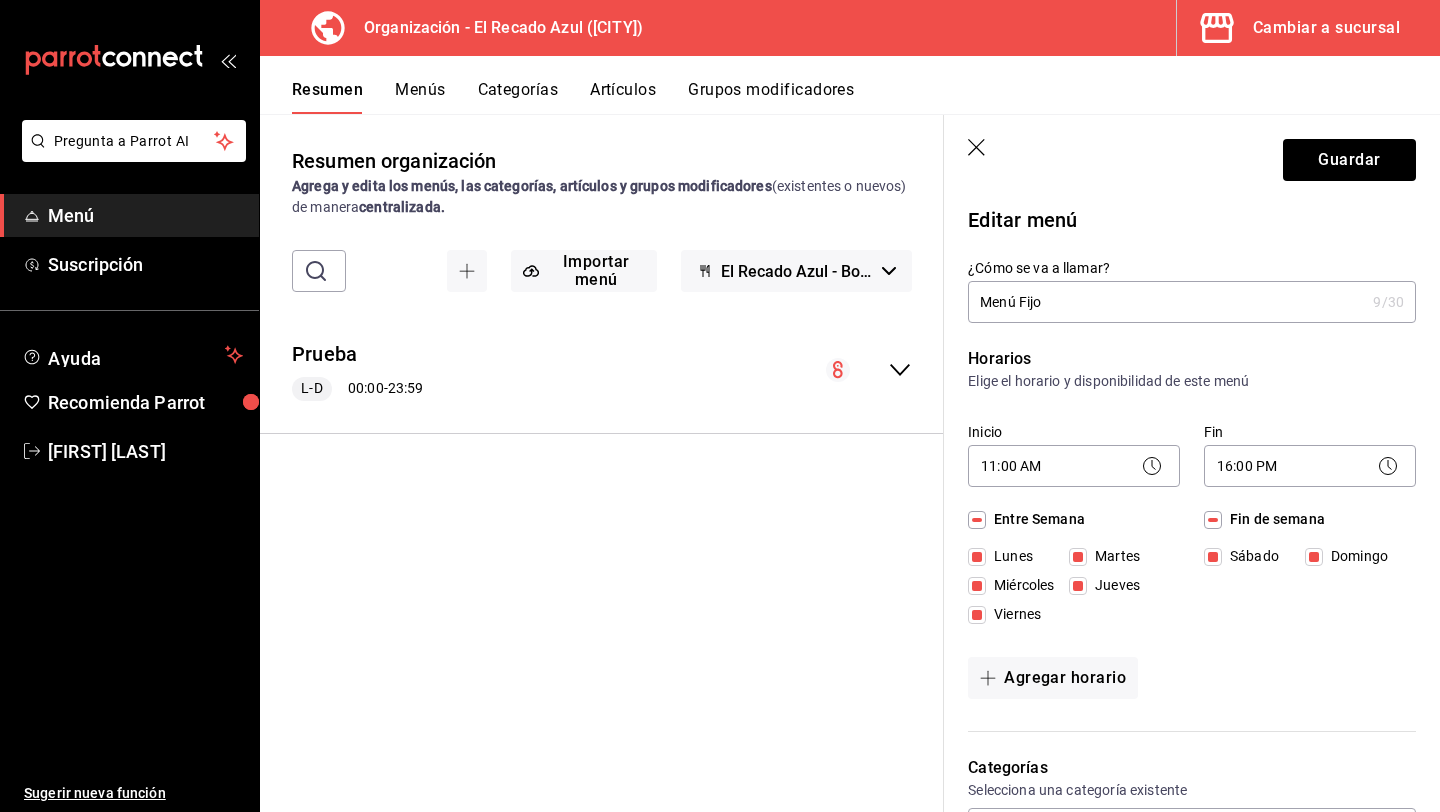 click on "Domingo" at bounding box center (1314, 557) 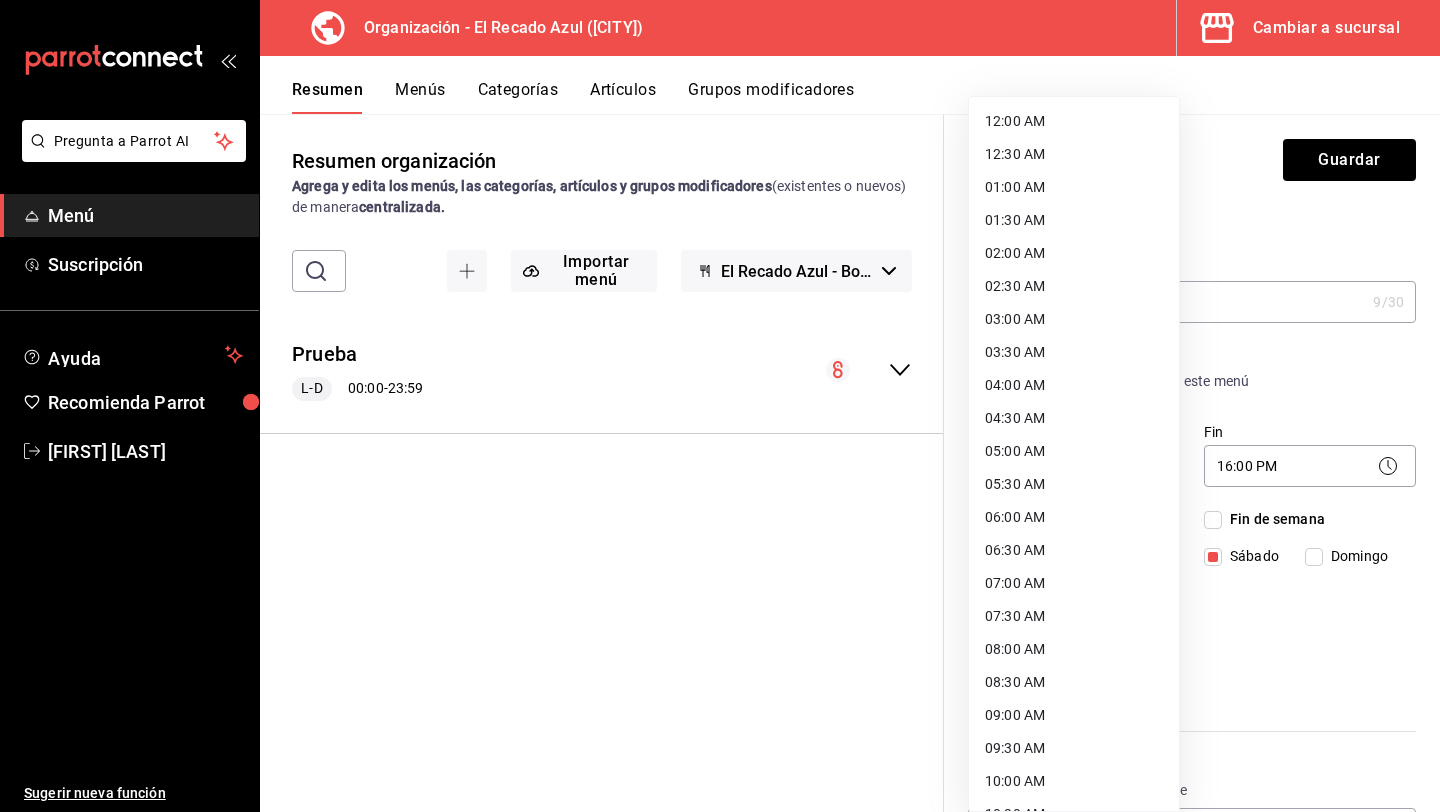 click on "Pregunta a Parrot AI Menú   Suscripción   Ayuda Recomienda Parrot   [FIRST] [LAST]   Sugerir nueva función   Organización - El Recado Azul ([CITY]) Cambiar a sucursal Resumen Menús Categorías Artículos Grupos modificadores Resumen organización Agrega y edita los menús, las categorías, artículos y grupos modificadores  (existentes o nuevos) de manera  centralizada. ​ ​ Importar menú El Recado Azul - Borrador Prueba L-D 00:00  -  23:59 Agregar categoría Prueba Precio Prueba $1.00 Agregar artículo Guardar Editar menú ¿Cómo se va a llamar? Menú Fijo 9 /30 ¿Cómo se va a llamar? Horarios Elige el horario y disponibilidad de este menú Inicio 11:00 AM 11:00 Fin 16:00 PM 16:00 Entre Semana Lunes Martes Miércoles Jueves Viernes Fin de semana Sábado Domingo Agregar horario Categorías Selecciona una categoría existente Prueba ¿Dónde se va a mostrar tu menú? Selecciona los canales de venta disponibles Punto de venta Uber Eats DiDi Food Rappi Pedidos Online Editar artículos por menú" at bounding box center (720, 406) 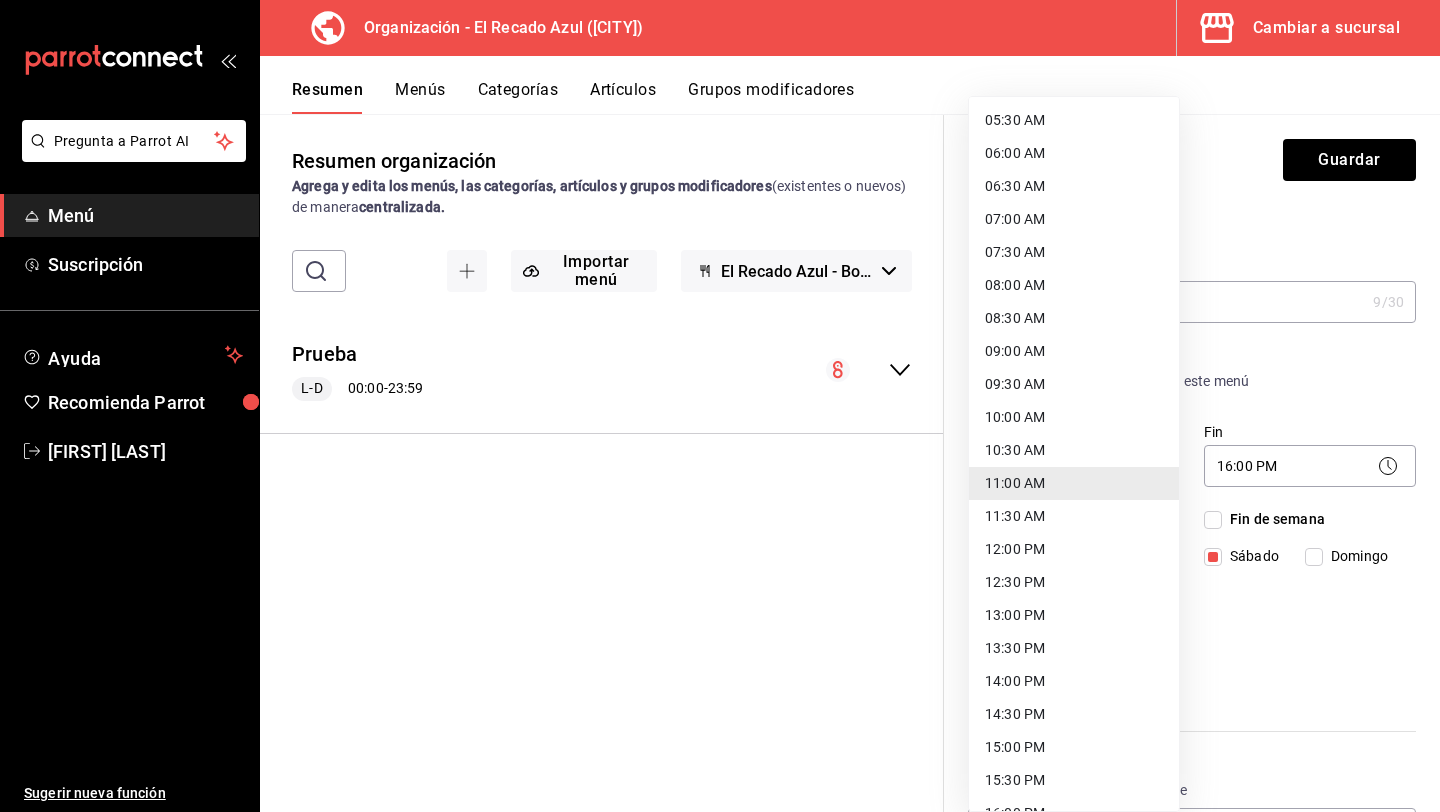 scroll, scrollTop: 365, scrollLeft: 0, axis: vertical 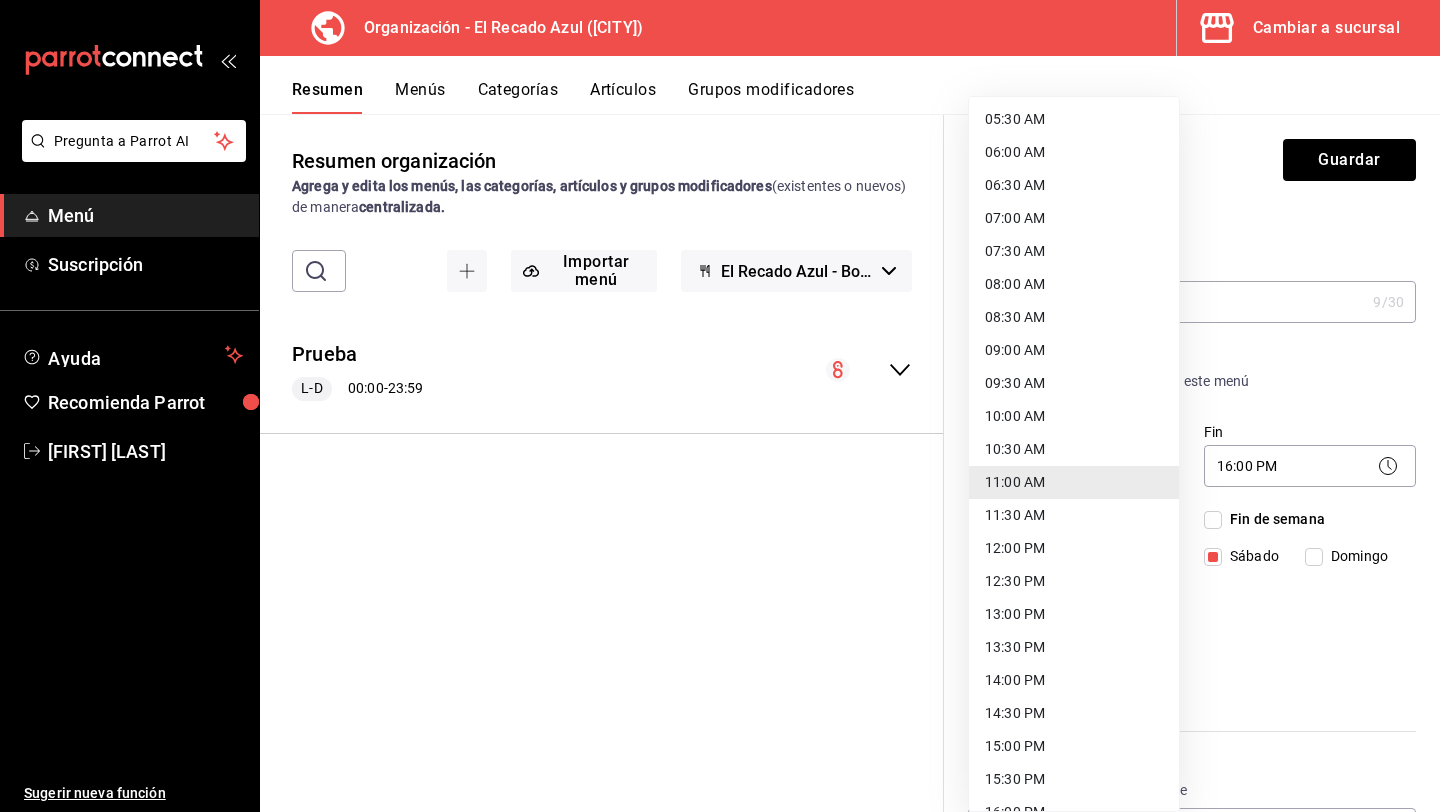 click on "11:00 AM" at bounding box center (1074, 482) 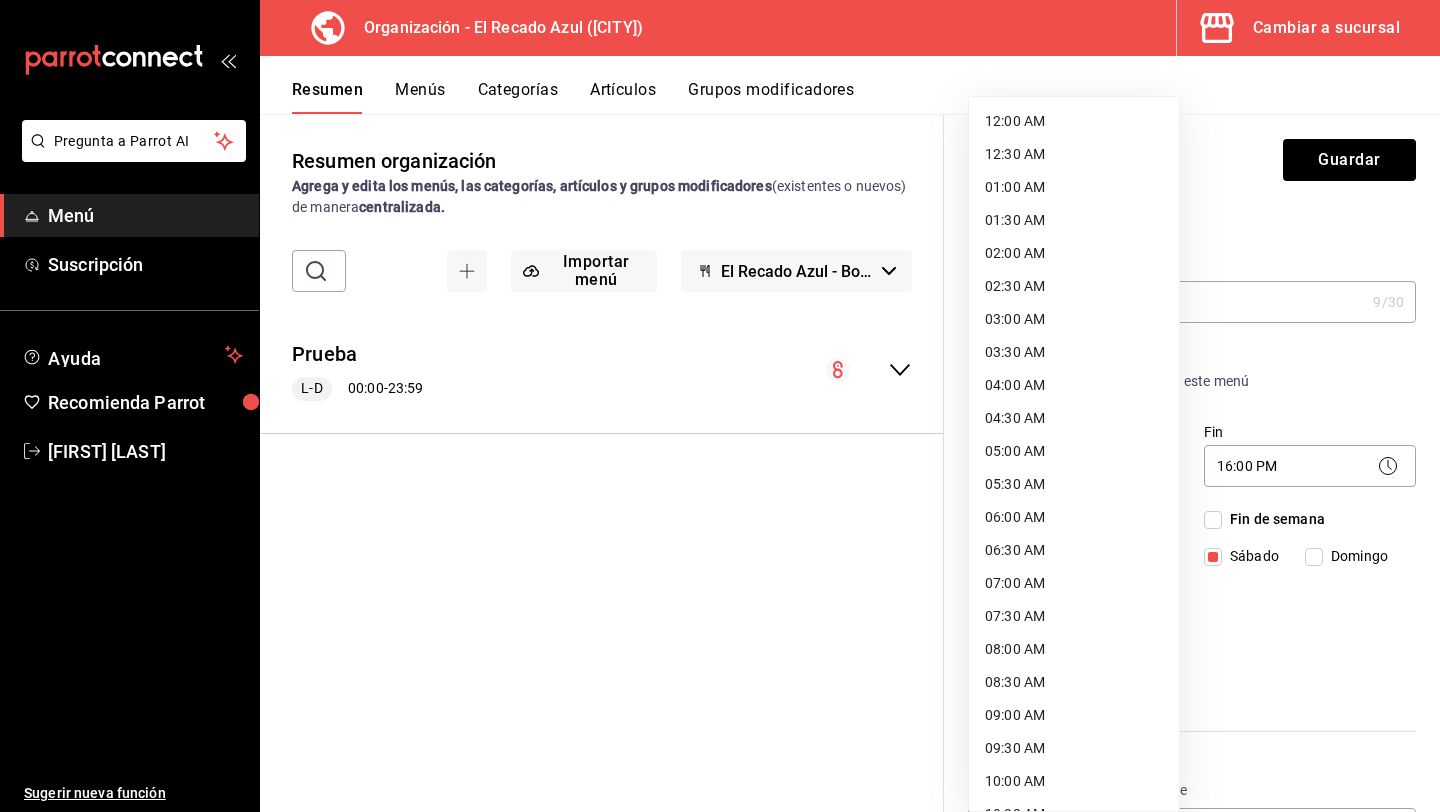 click on "Pregunta a Parrot AI Menú   Suscripción   Ayuda Recomienda Parrot   [FIRST] [LAST]   Sugerir nueva función   Organización - El Recado Azul ([CITY]) Cambiar a sucursal Resumen Menús Categorías Artículos Grupos modificadores Resumen organización Agrega y edita los menús, las categorías, artículos y grupos modificadores  (existentes o nuevos) de manera  centralizada. ​ ​ Importar menú El Recado Azul - Borrador Prueba L-D 00:00  -  23:59 Agregar categoría Prueba Precio Prueba $1.00 Agregar artículo Guardar Editar menú ¿Cómo se va a llamar? Menú Fijo 9 /30 ¿Cómo se va a llamar? Horarios Elige el horario y disponibilidad de este menú Inicio 11:00 AM 11:00 Fin 16:00 PM 16:00 Entre Semana Lunes Martes Miércoles Jueves Viernes Fin de semana Sábado Domingo Agregar horario Categorías Selecciona una categoría existente Prueba ¿Dónde se va a mostrar tu menú? Selecciona los canales de venta disponibles Punto de venta Uber Eats DiDi Food Rappi Pedidos Online Editar artículos por menú" at bounding box center [720, 406] 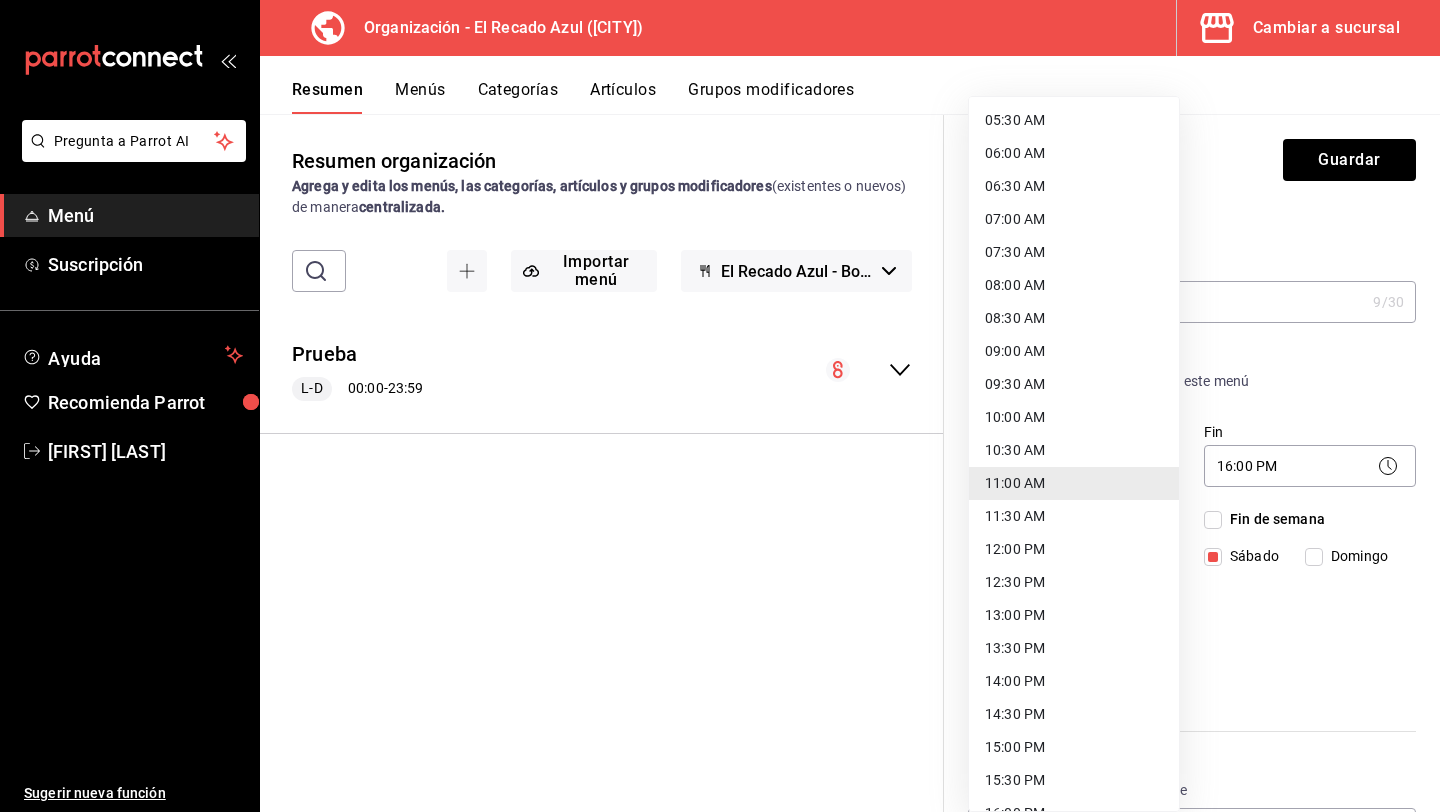 scroll, scrollTop: 363, scrollLeft: 0, axis: vertical 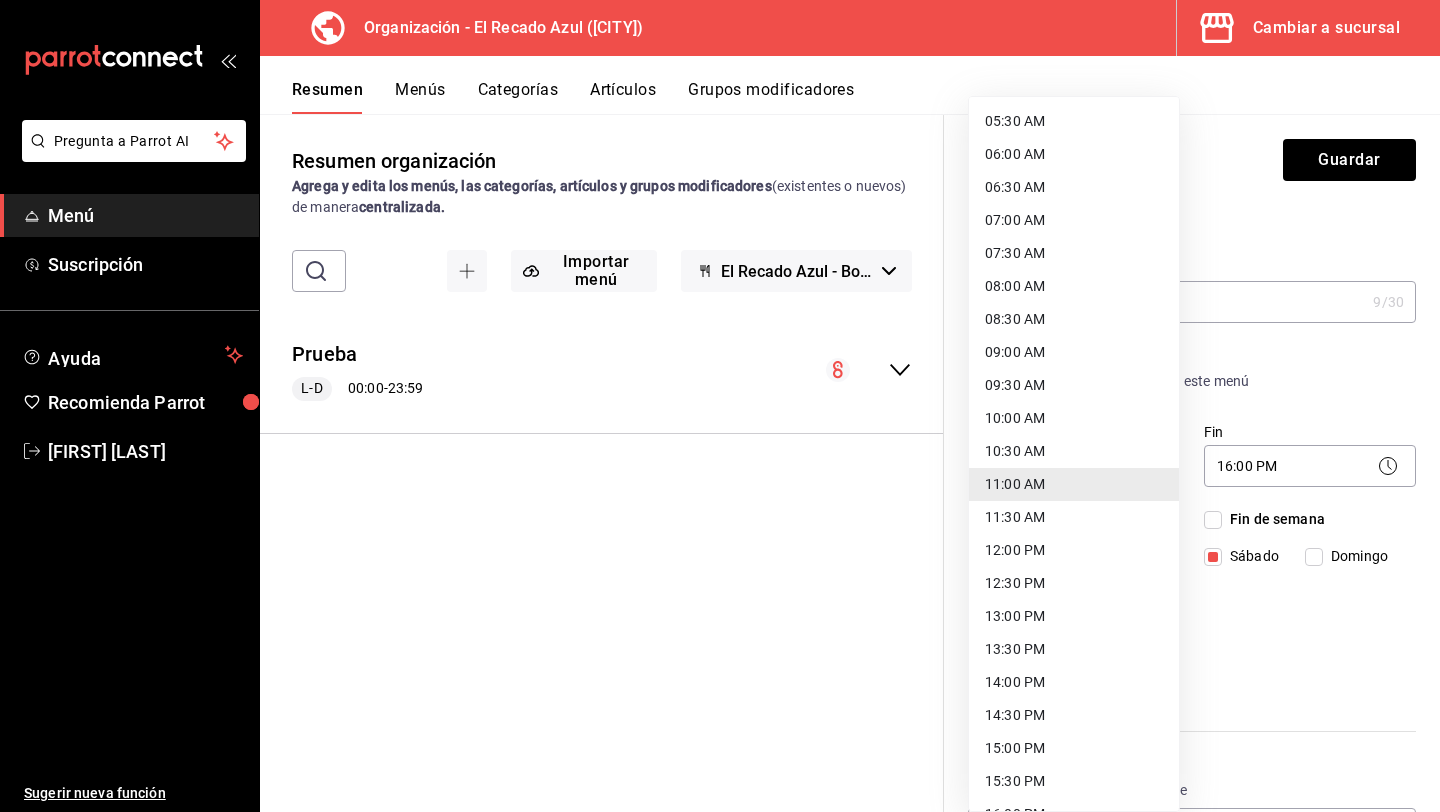 click on "09:30 AM" at bounding box center [1074, 385] 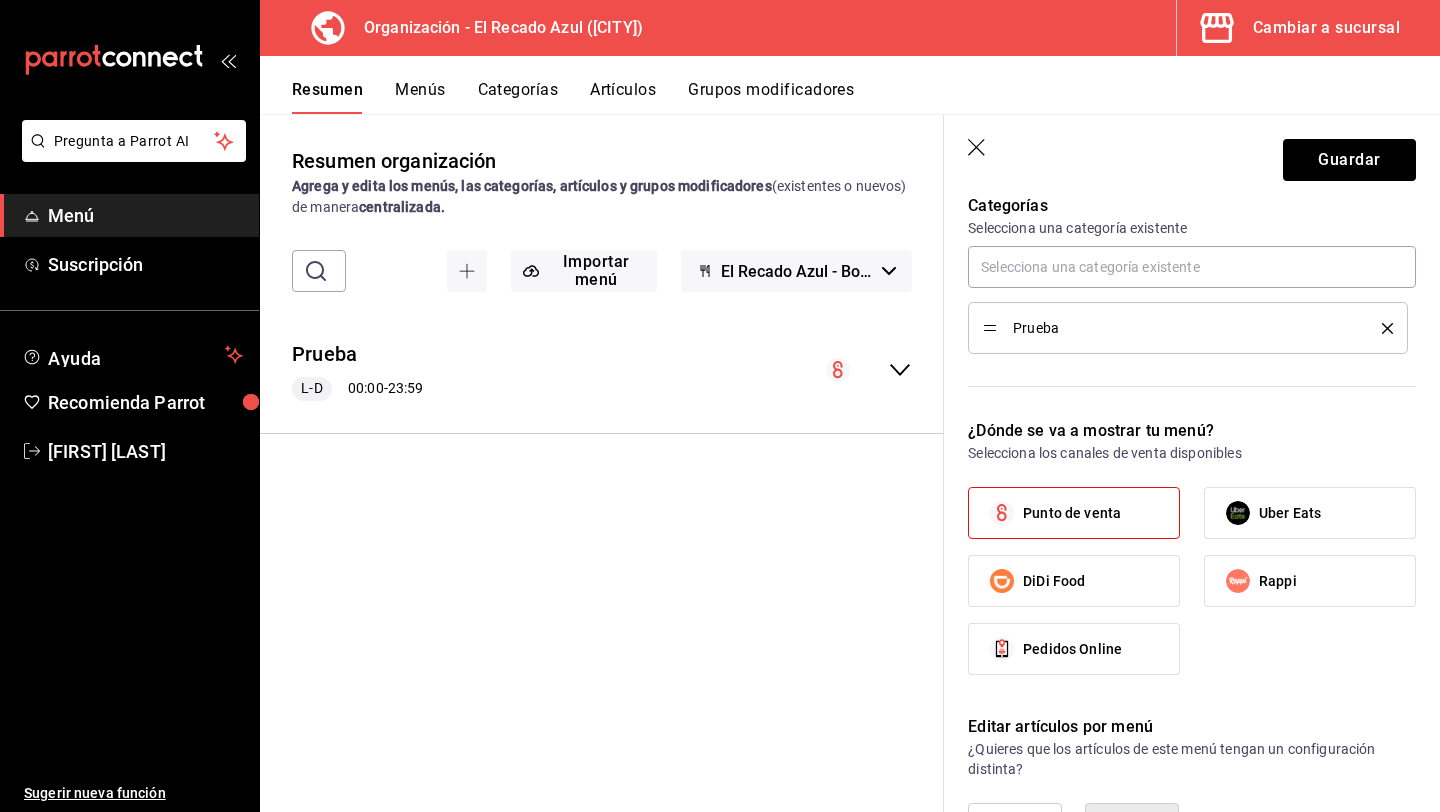 scroll, scrollTop: 563, scrollLeft: 0, axis: vertical 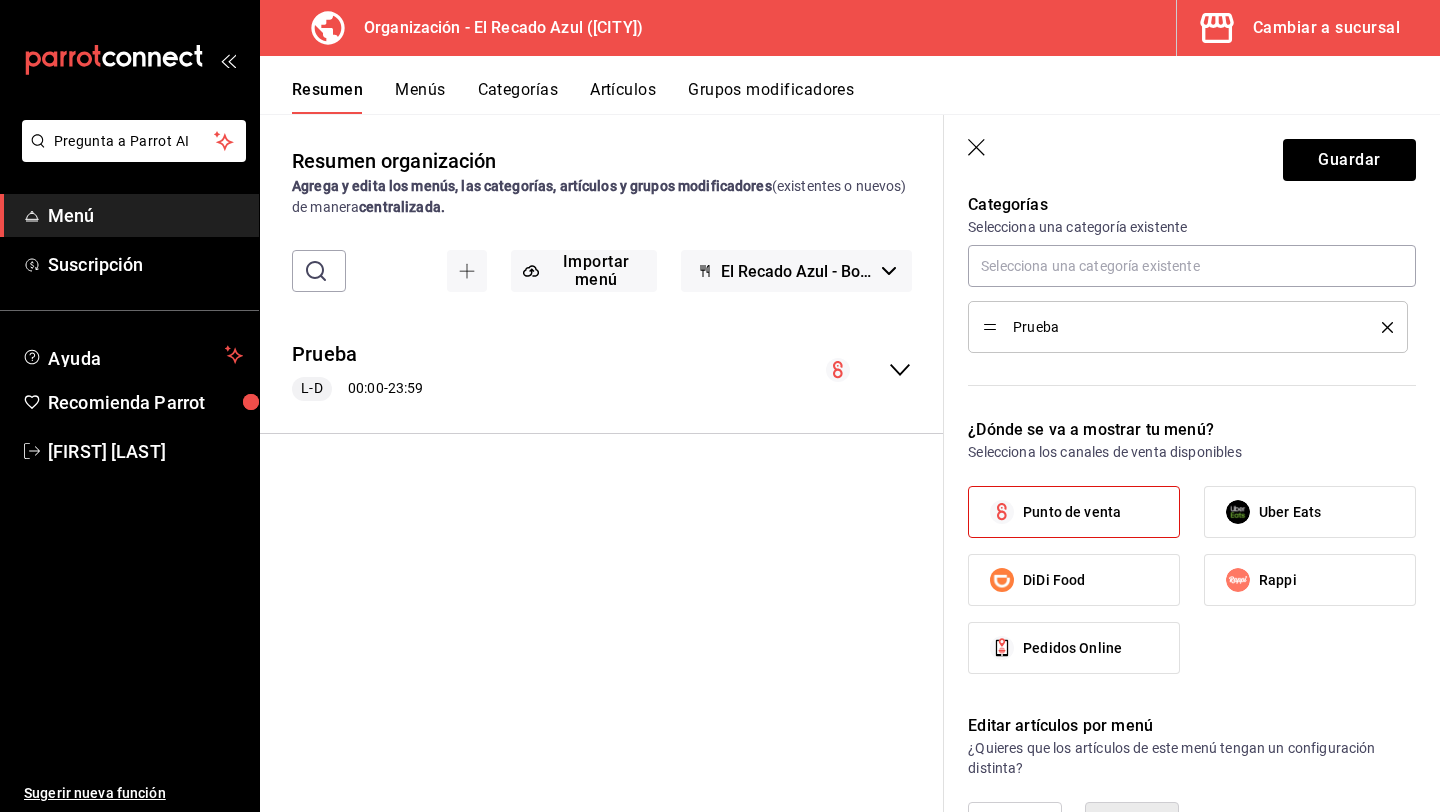 click on "Uber Eats" at bounding box center (1310, 512) 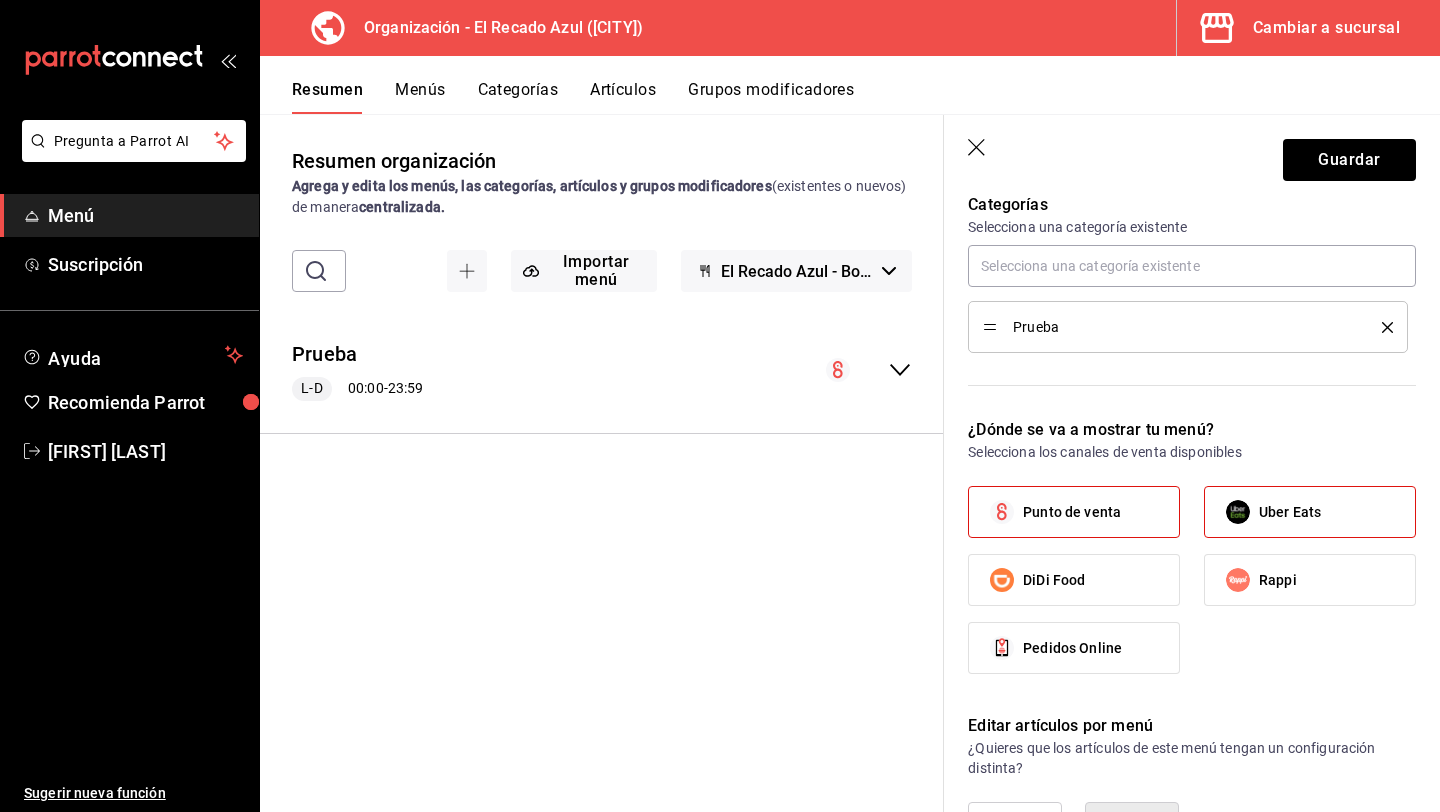 click on "Rappi" at bounding box center (1310, 580) 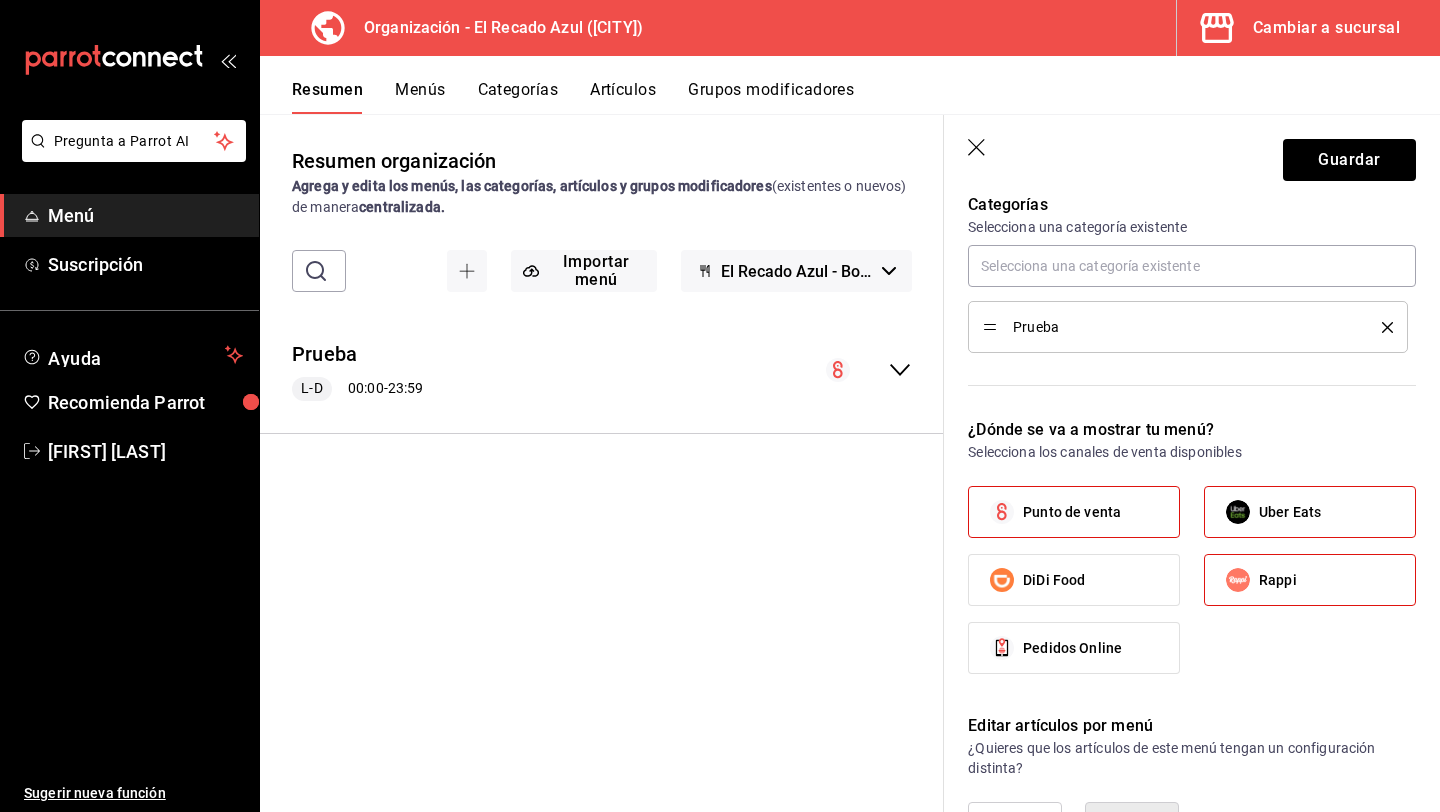 click on "DiDi Food" at bounding box center [1074, 580] 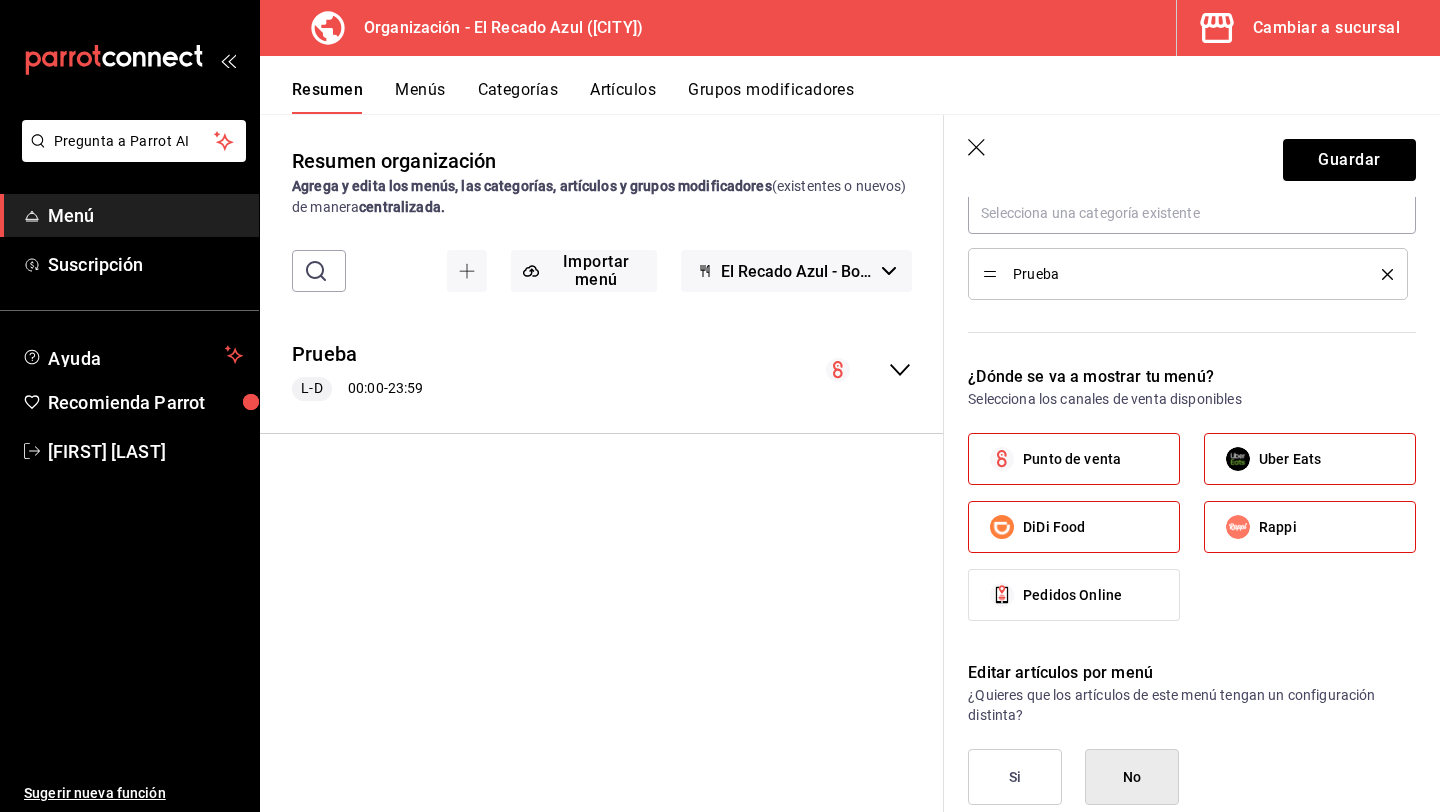 scroll, scrollTop: 635, scrollLeft: 0, axis: vertical 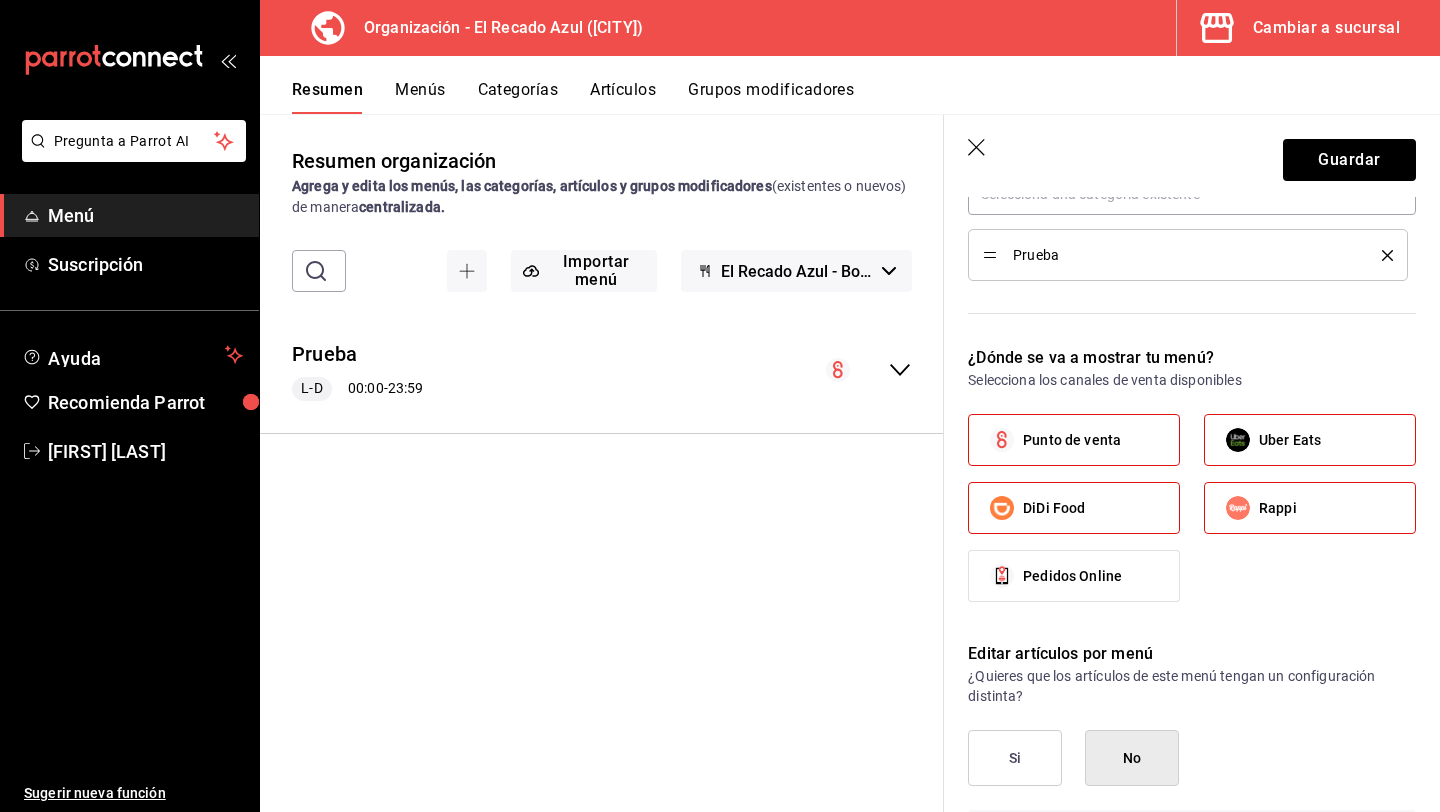 click on "Pedidos Online" at bounding box center (1072, 576) 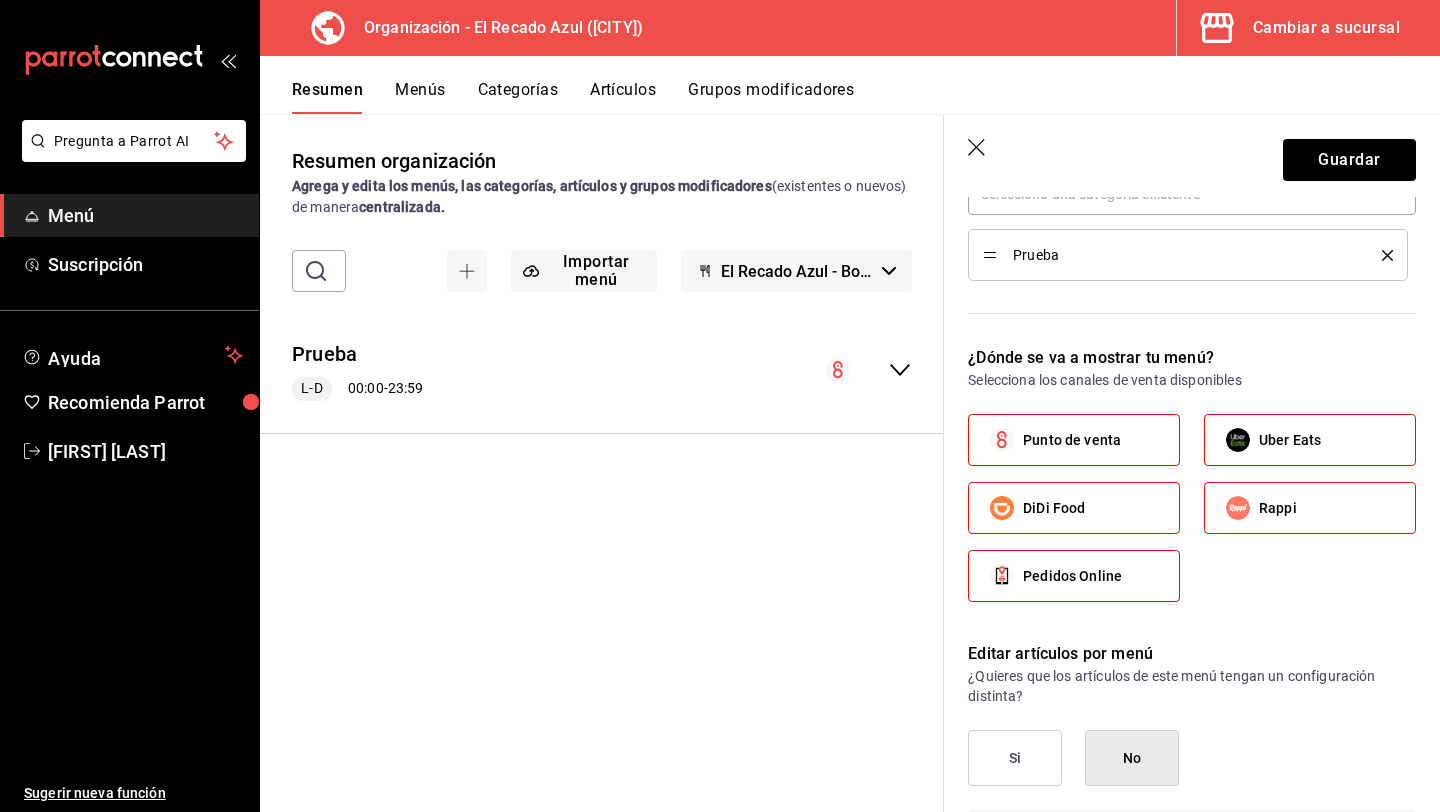 click on "Pedidos Online" at bounding box center (1074, 576) 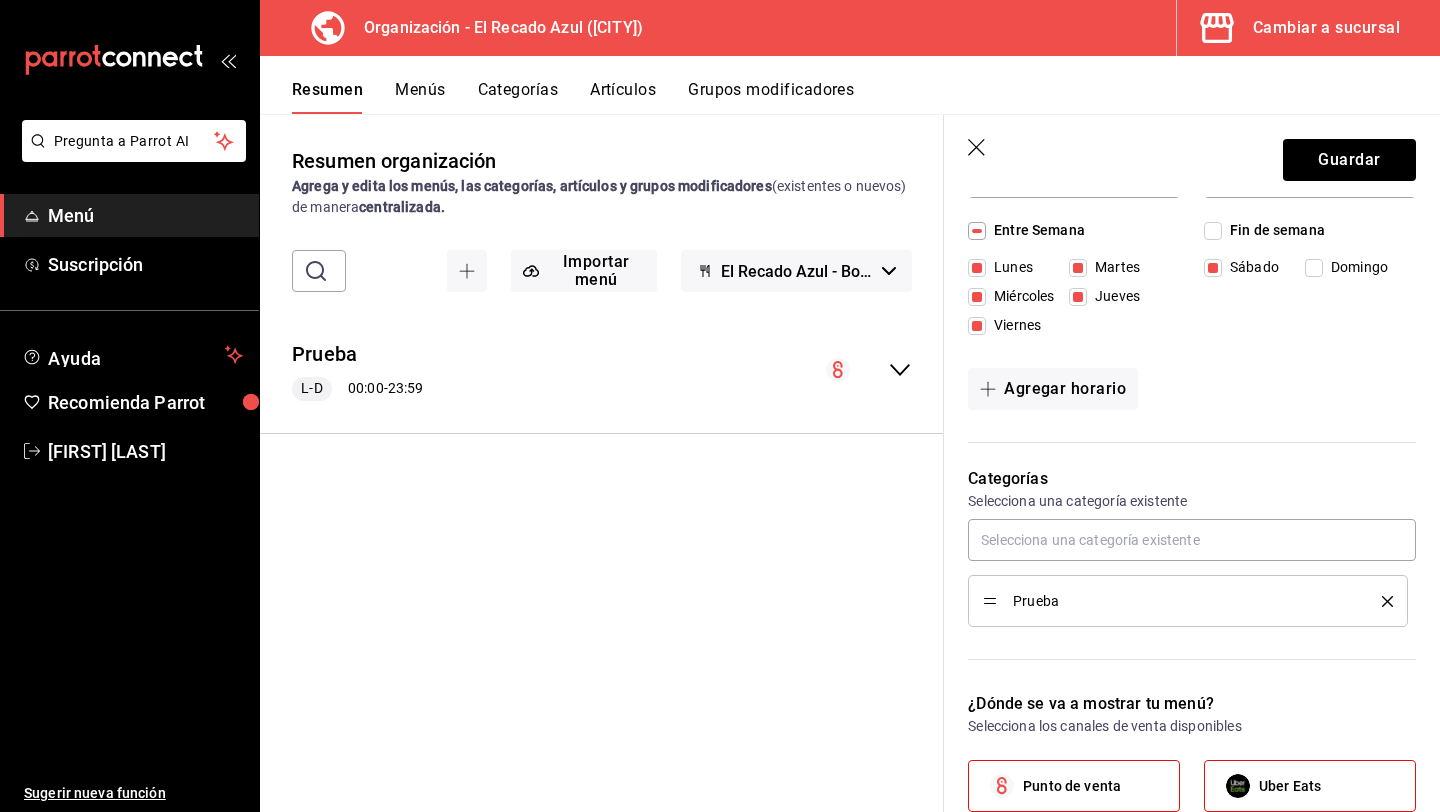 scroll, scrollTop: 295, scrollLeft: 0, axis: vertical 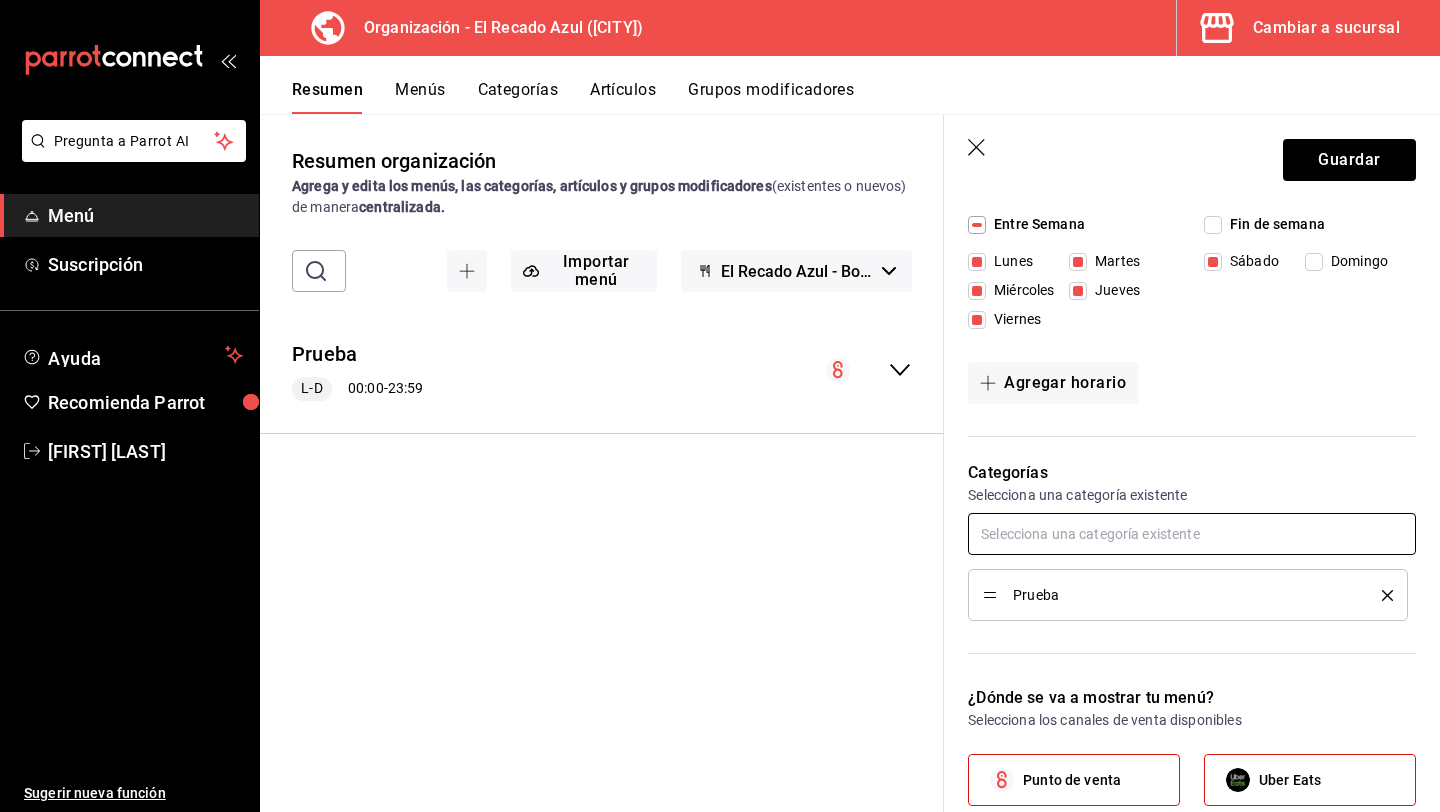 click at bounding box center (1192, 534) 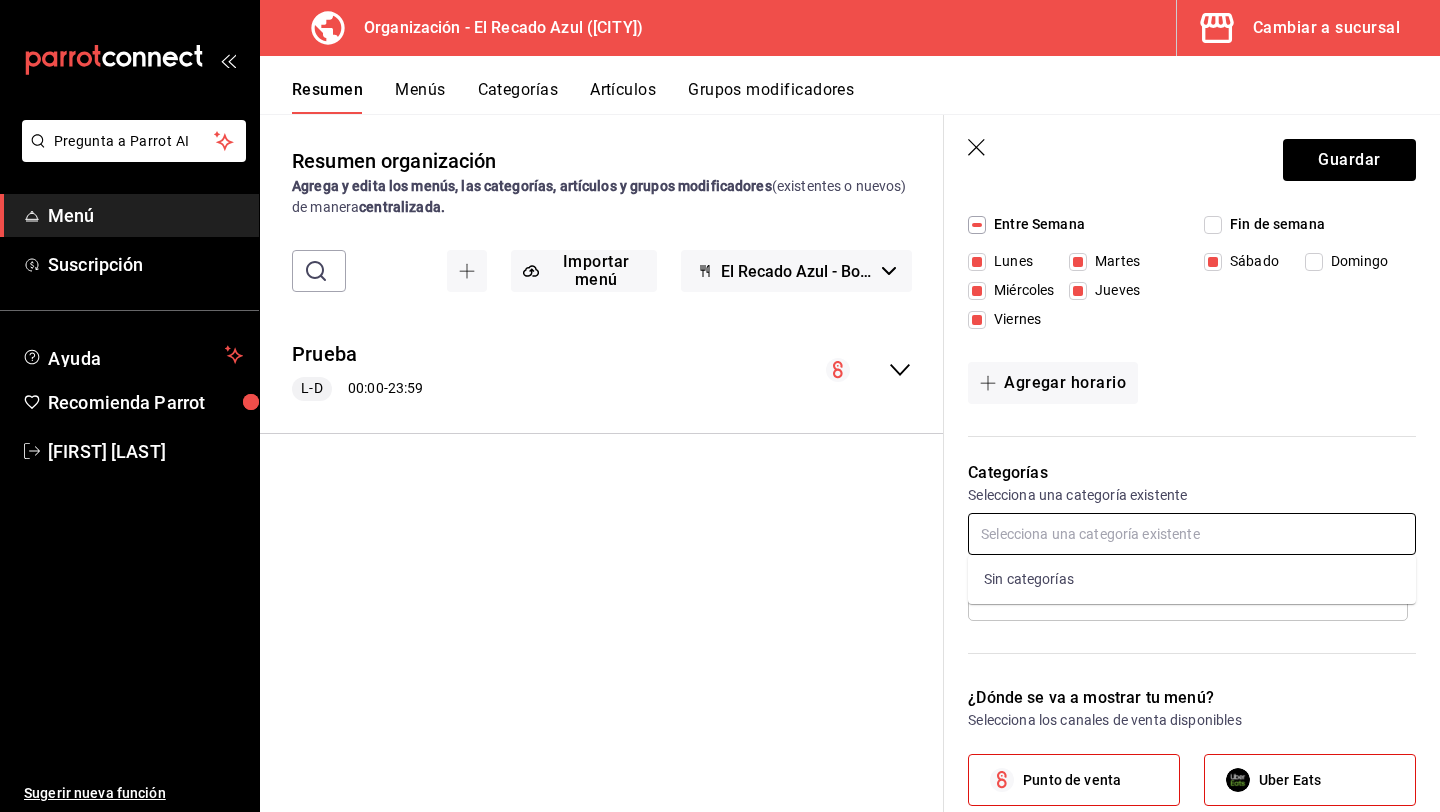 click at bounding box center (1192, 534) 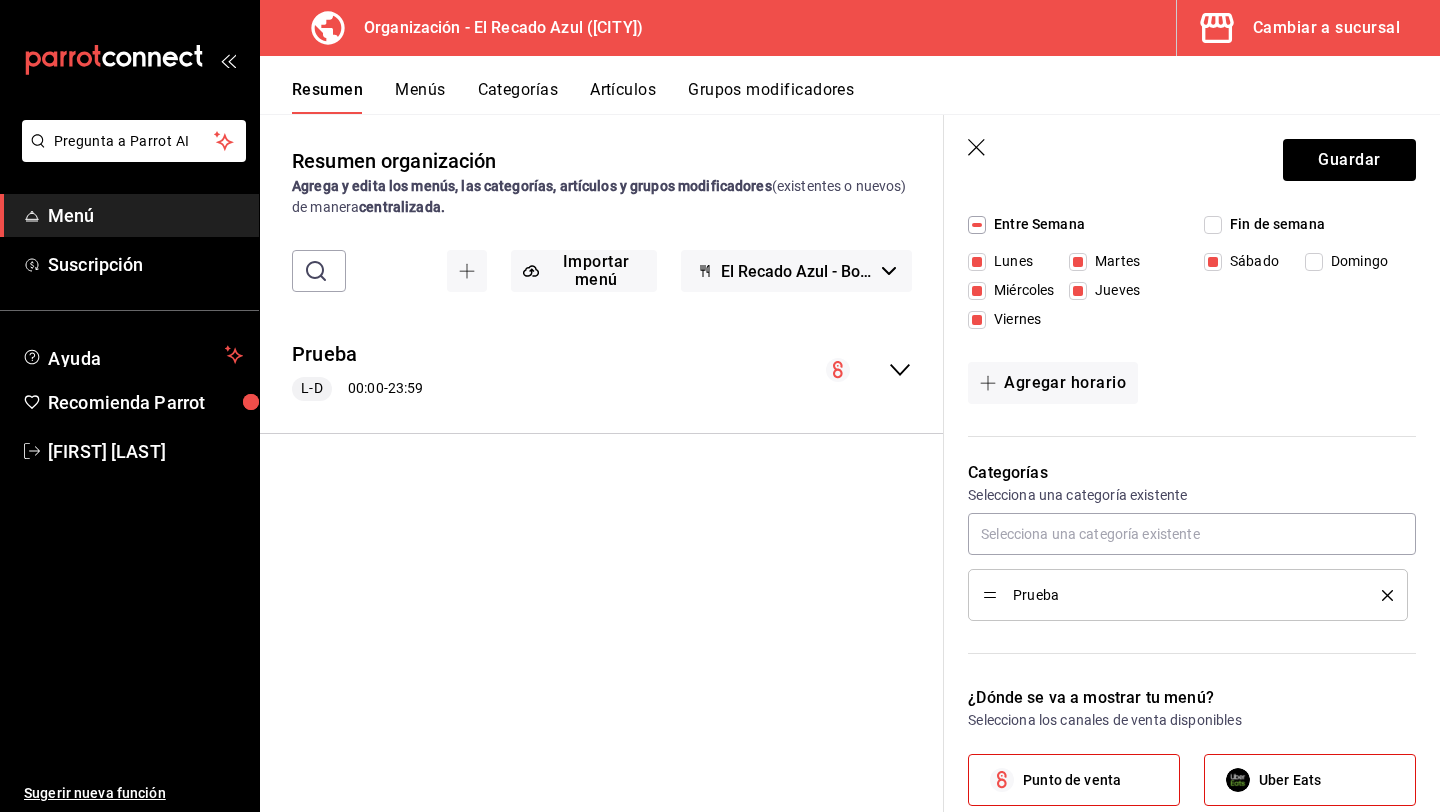 click on "Prueba" at bounding box center [1182, 595] 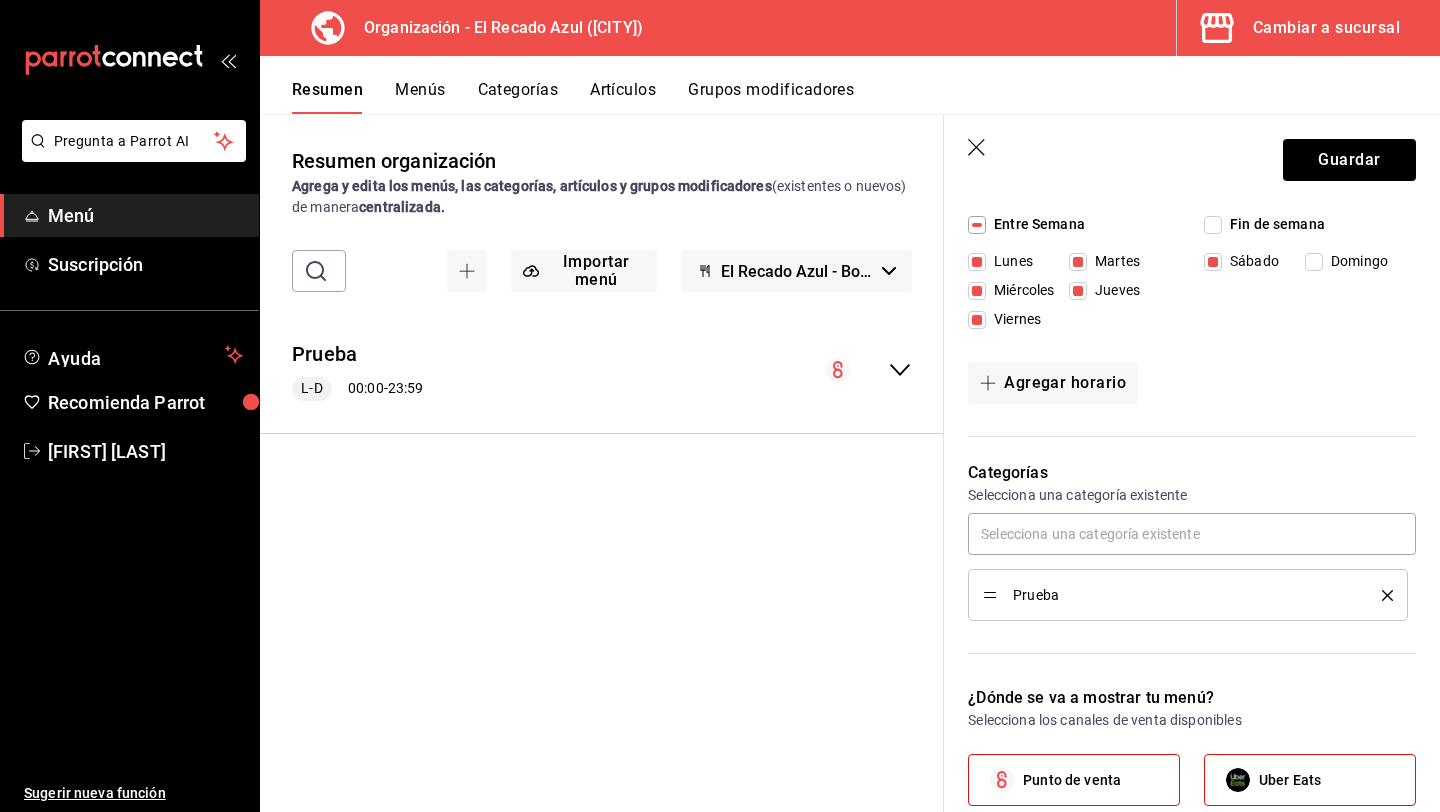 click 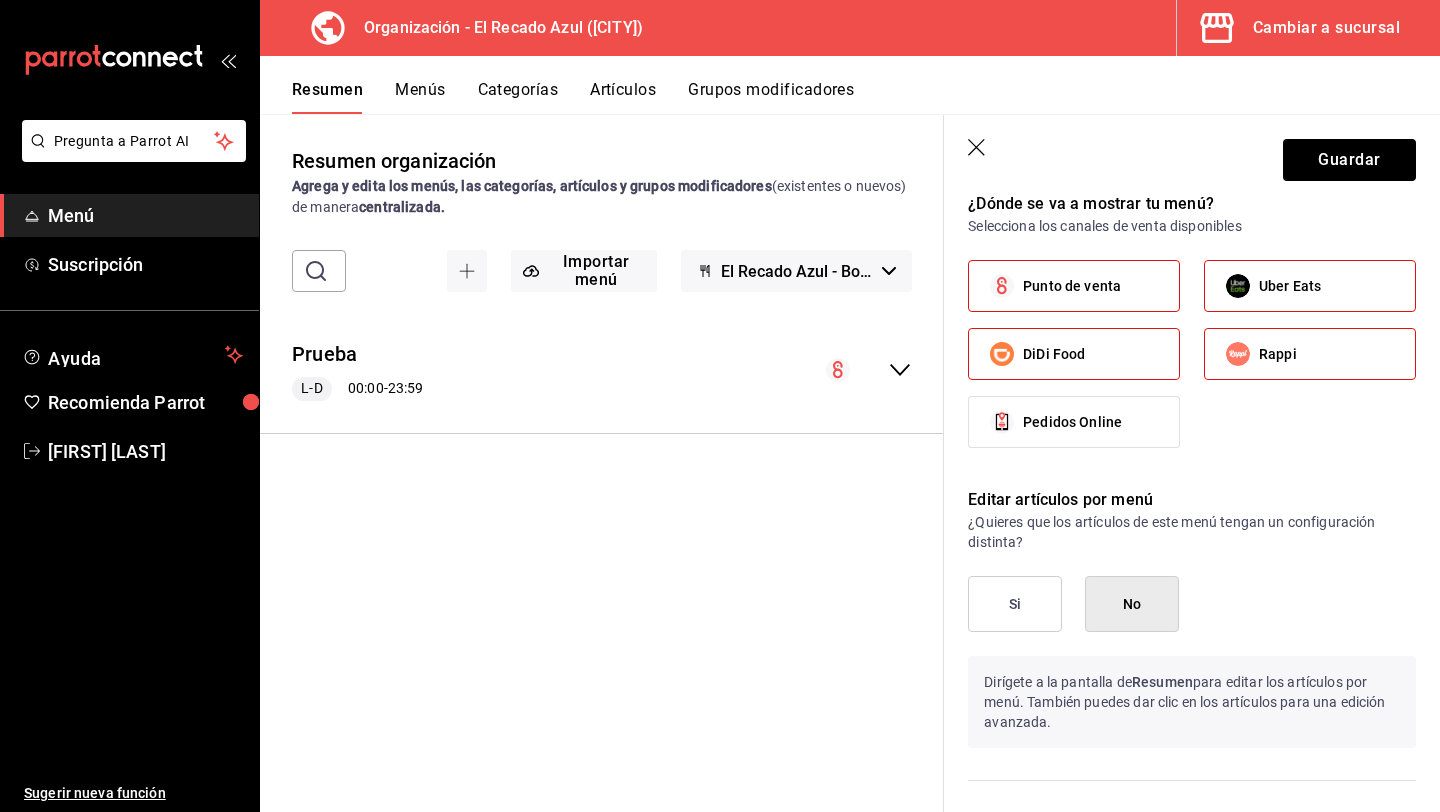 scroll, scrollTop: 744, scrollLeft: 0, axis: vertical 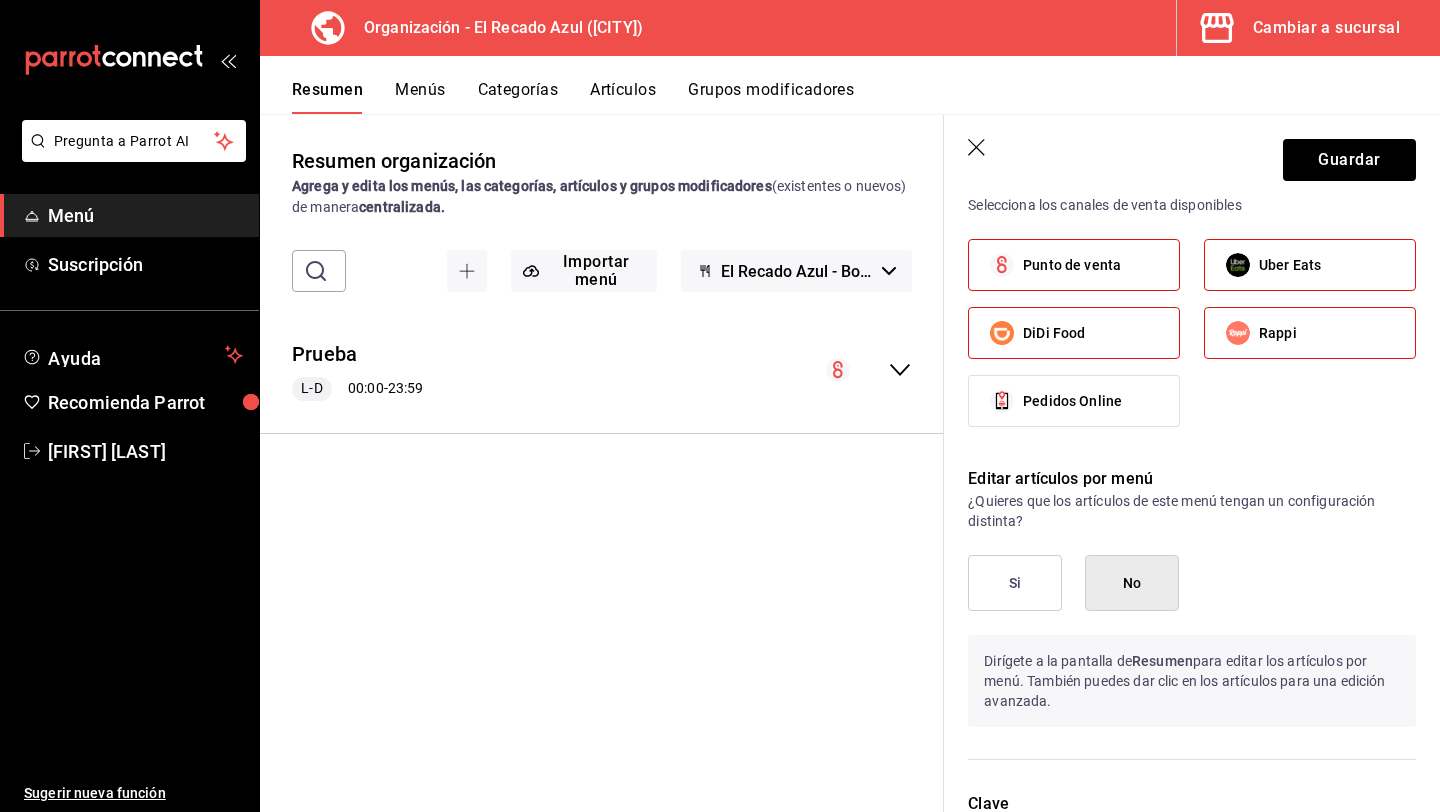 click on "No" at bounding box center [1132, 583] 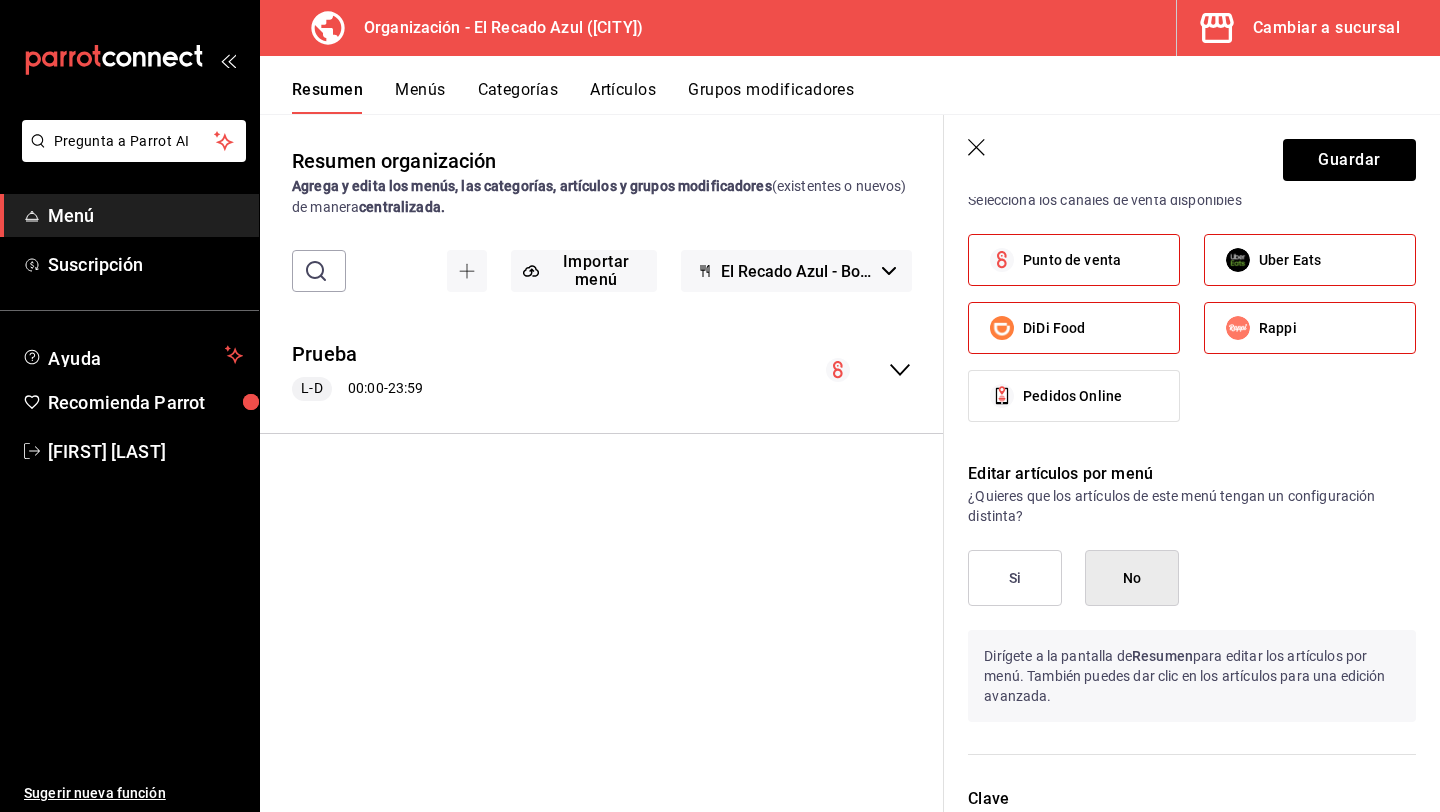 scroll, scrollTop: 579, scrollLeft: 0, axis: vertical 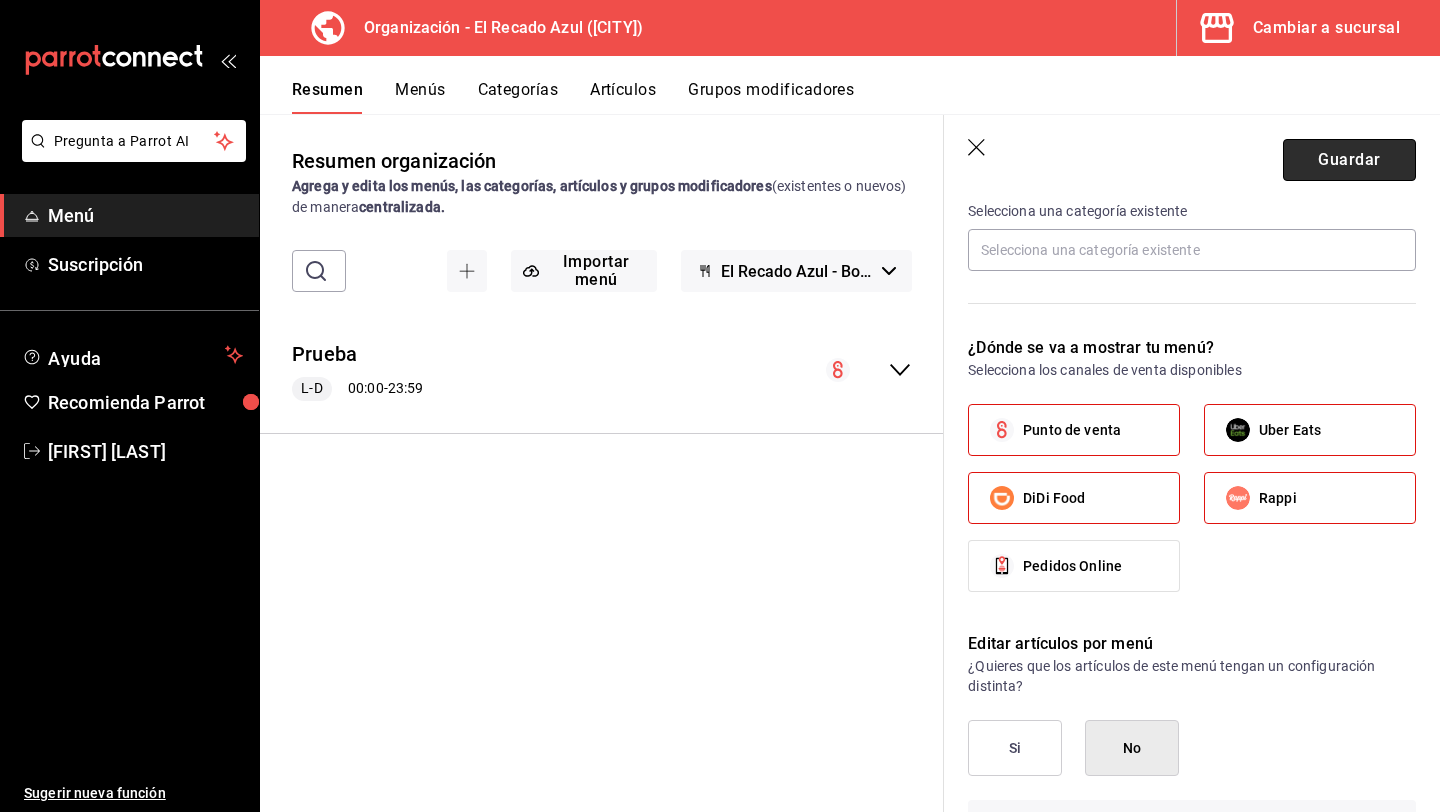 click on "Guardar" at bounding box center [1349, 160] 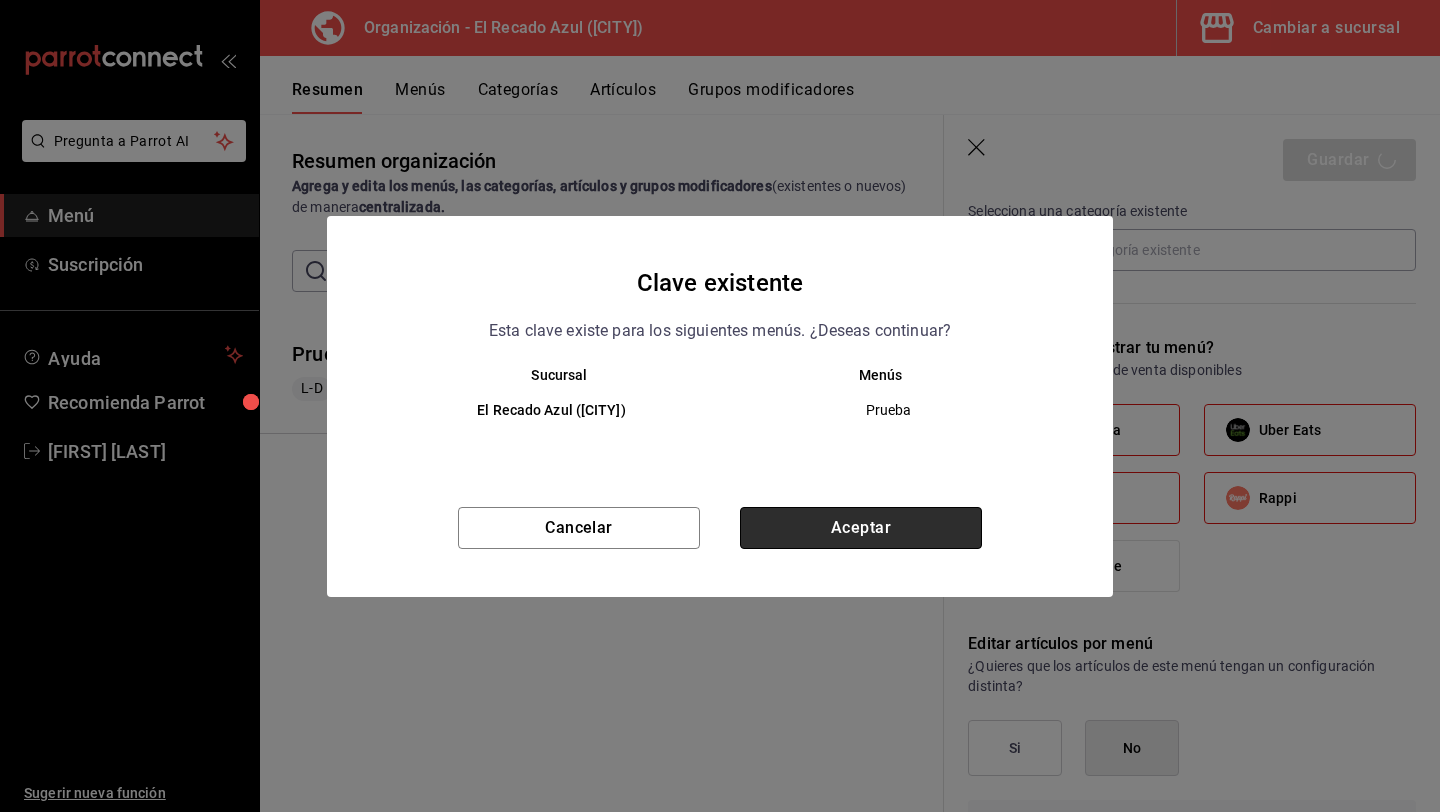 click on "Aceptar" at bounding box center [861, 528] 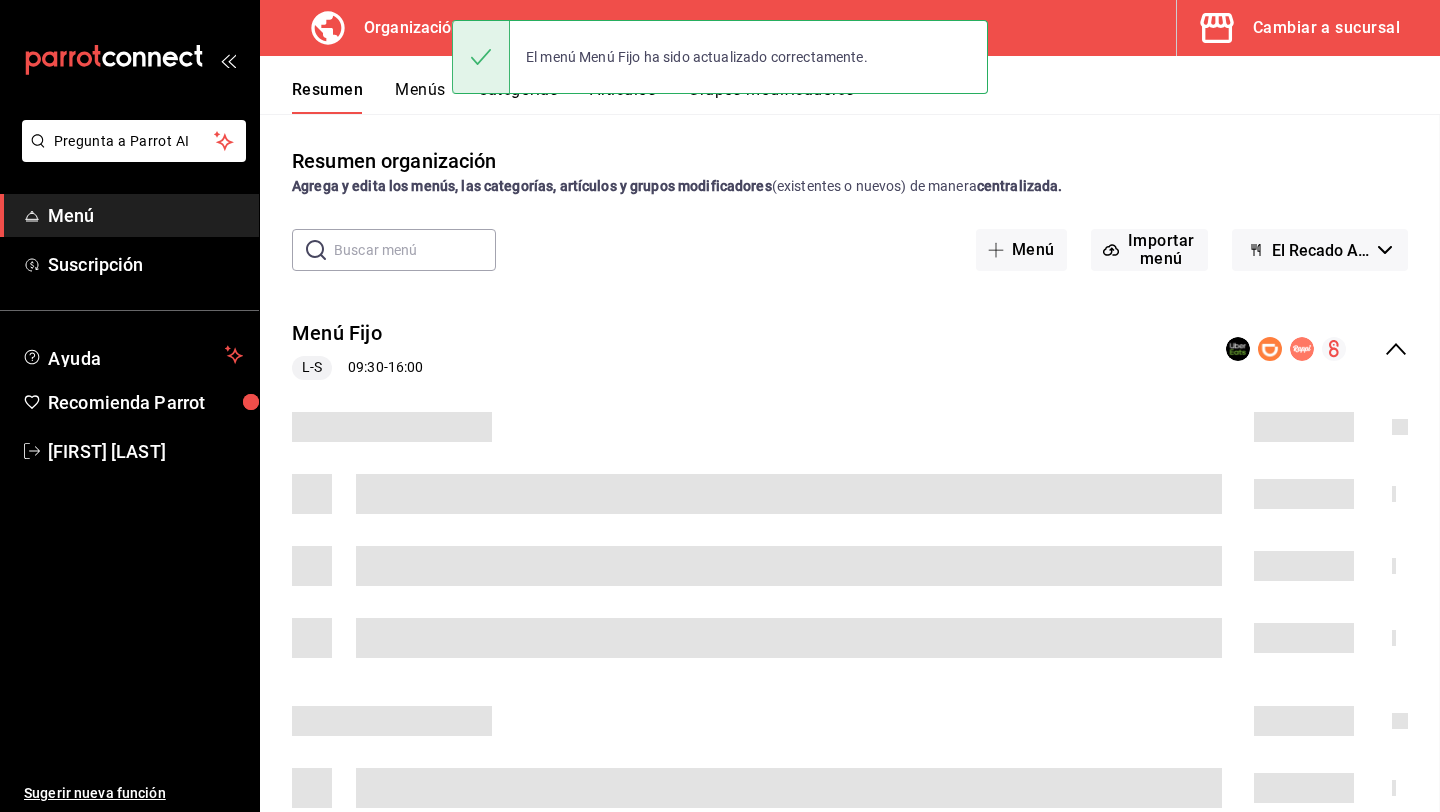 scroll, scrollTop: 0, scrollLeft: 0, axis: both 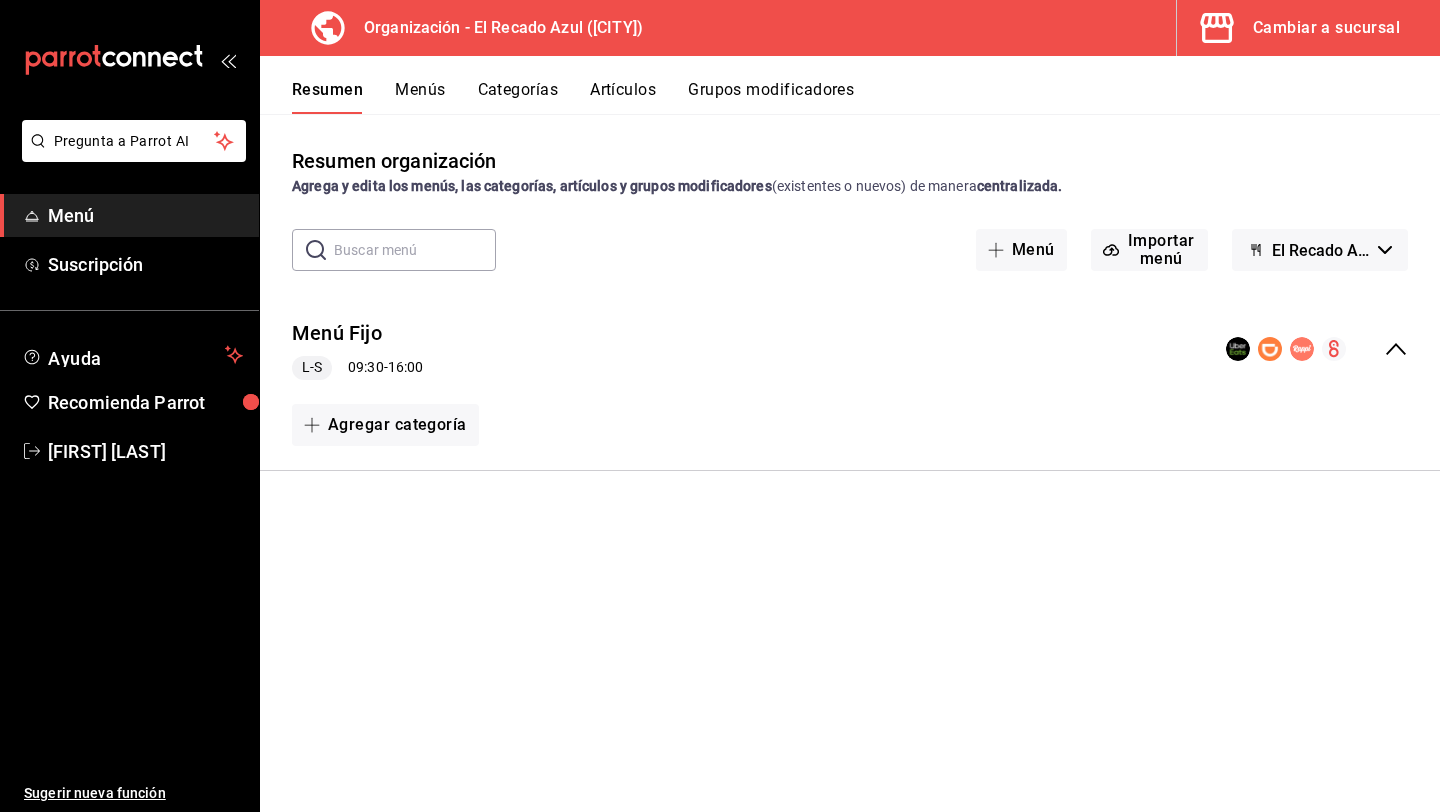 click on "Menú Fijo L-S 09:30  -  16:00" at bounding box center [850, 349] 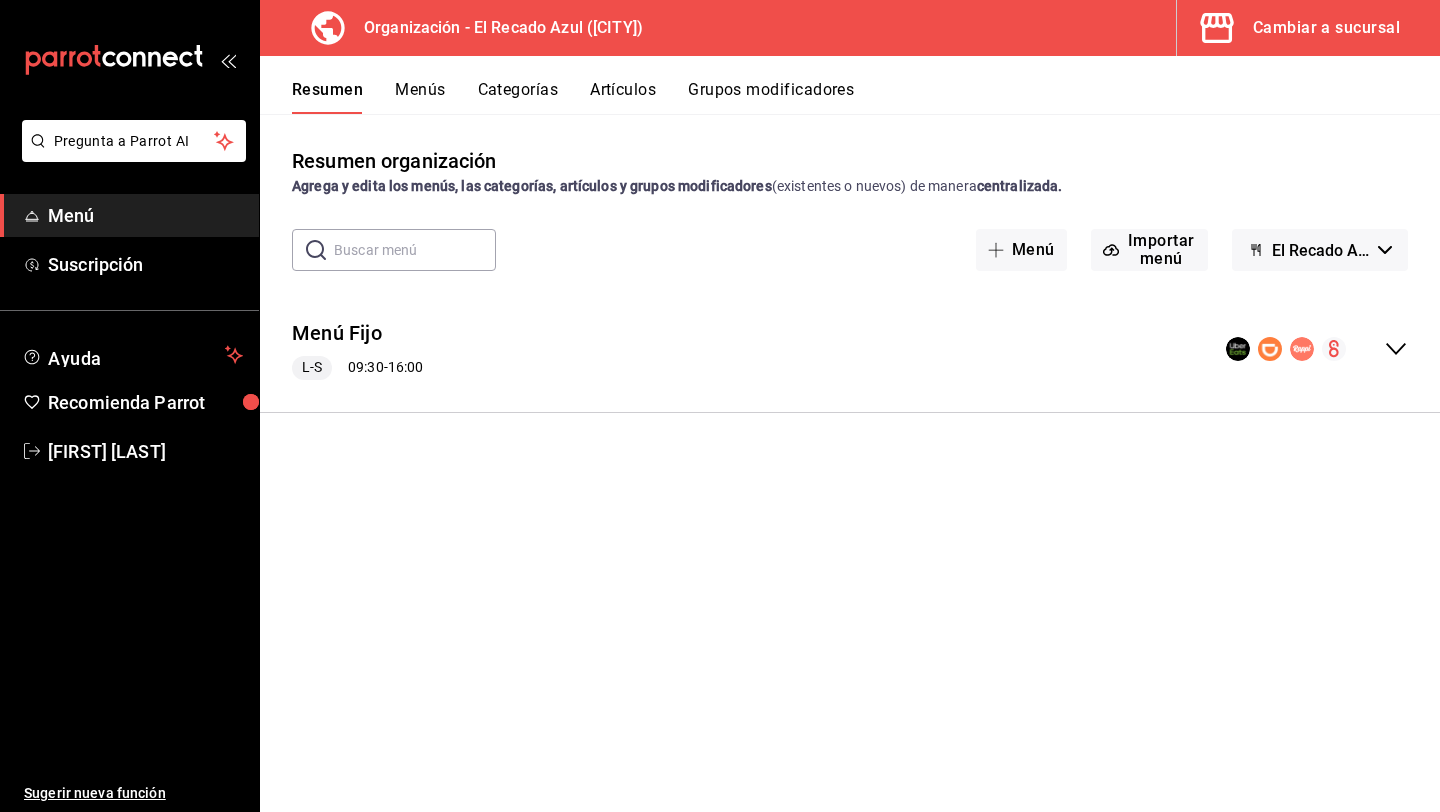click on "Menú Fijo L-S 09:30  -  16:00" at bounding box center [850, 349] 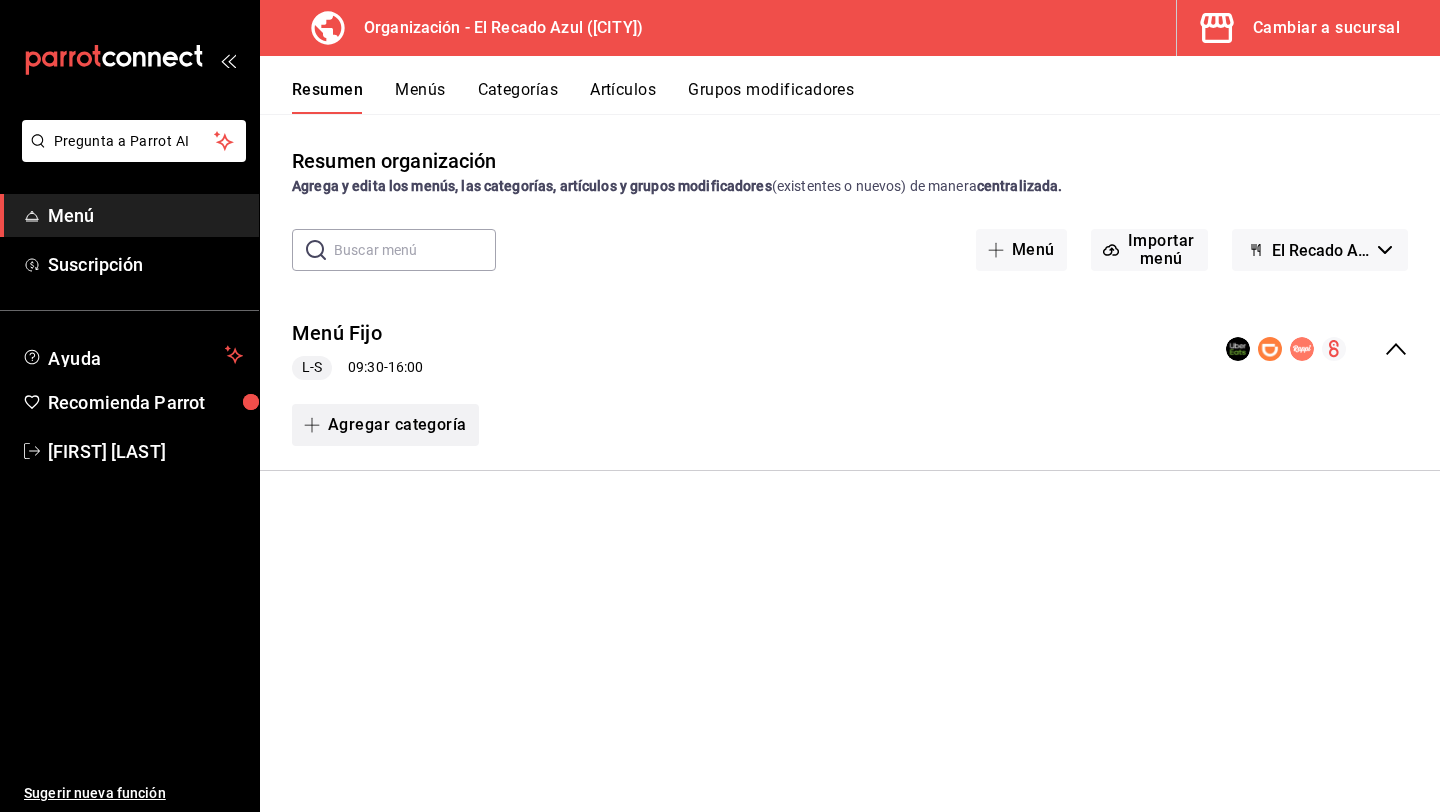 click on "Agregar categoría" at bounding box center [385, 425] 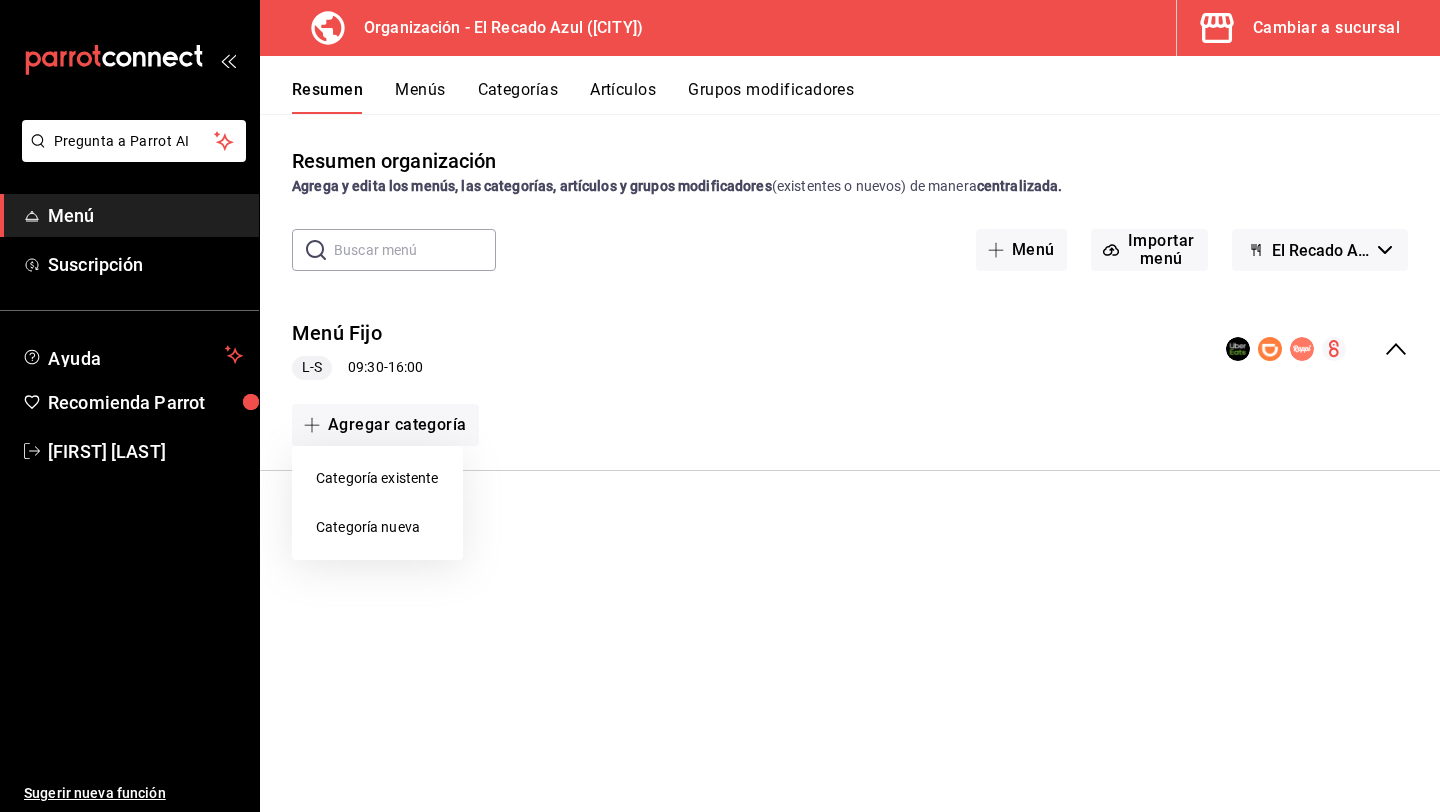 click on "Categoría existente" at bounding box center [377, 478] 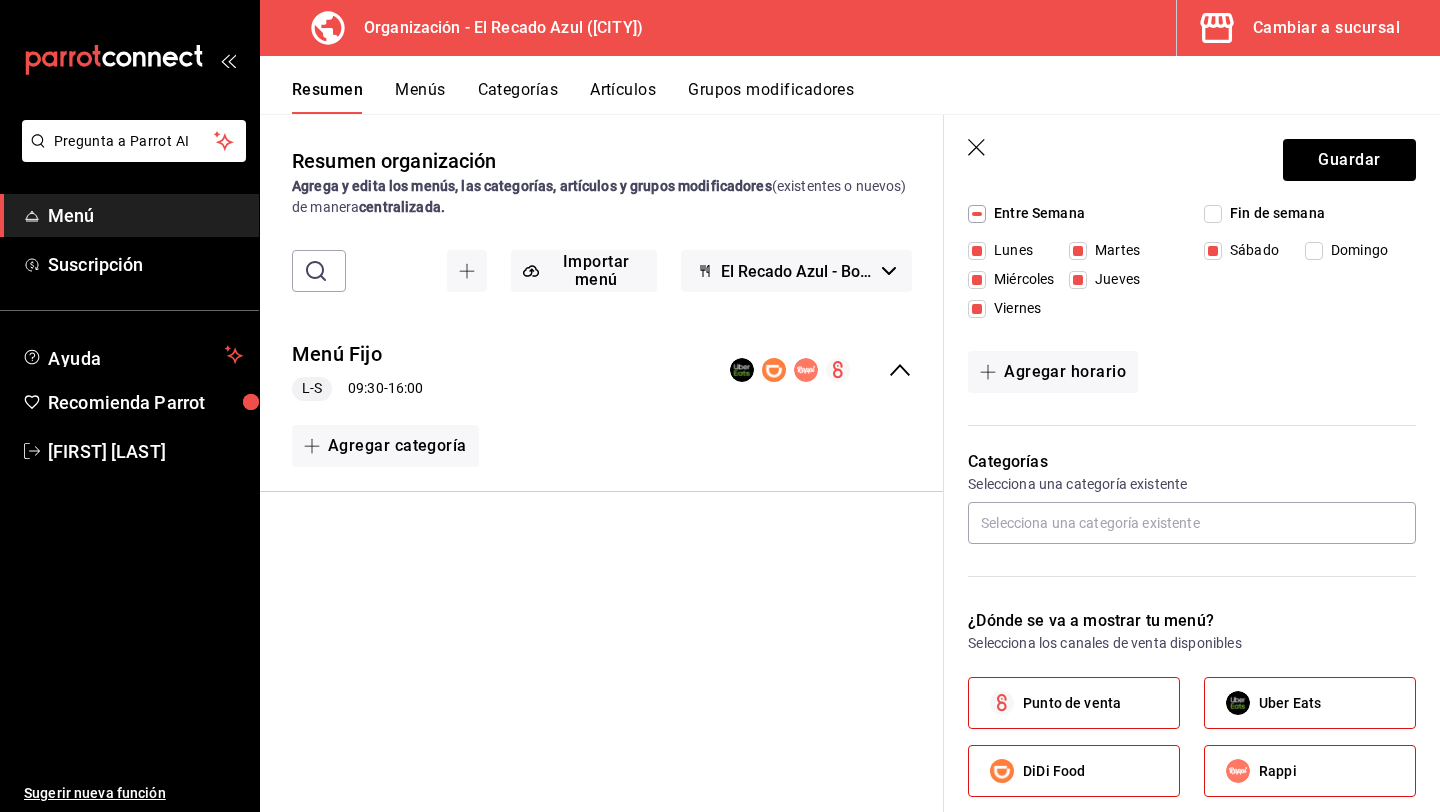 scroll, scrollTop: 348, scrollLeft: 0, axis: vertical 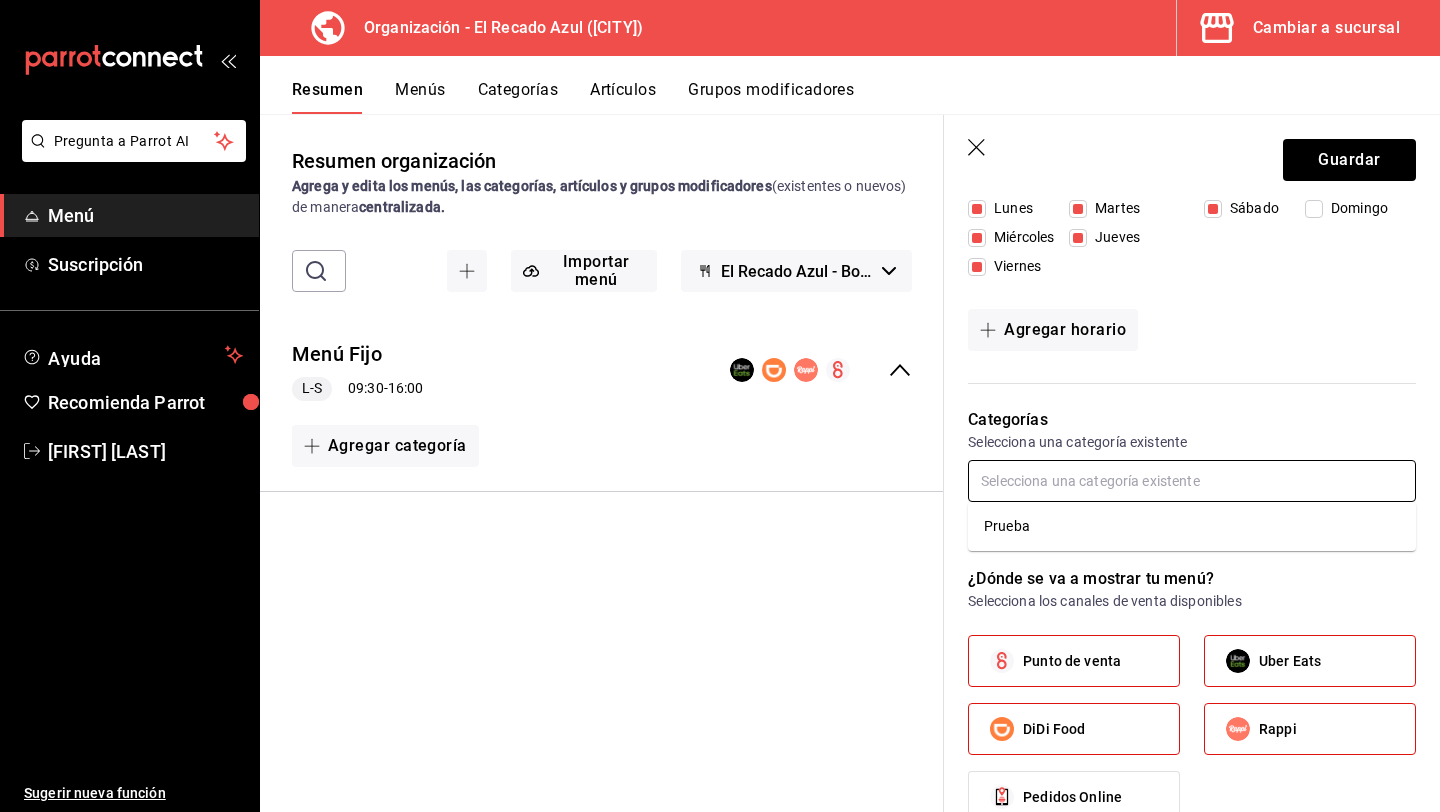 click at bounding box center (1192, 481) 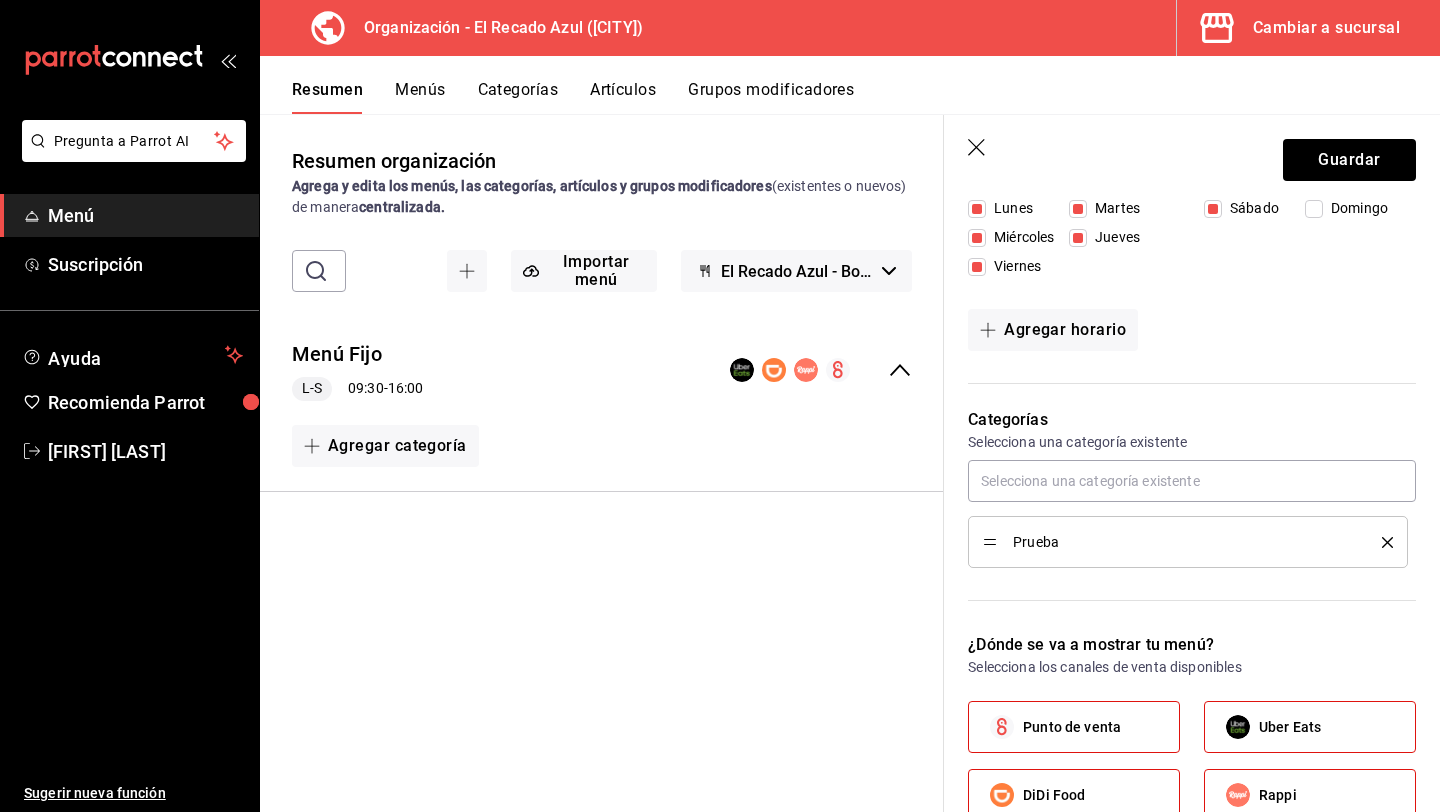 click 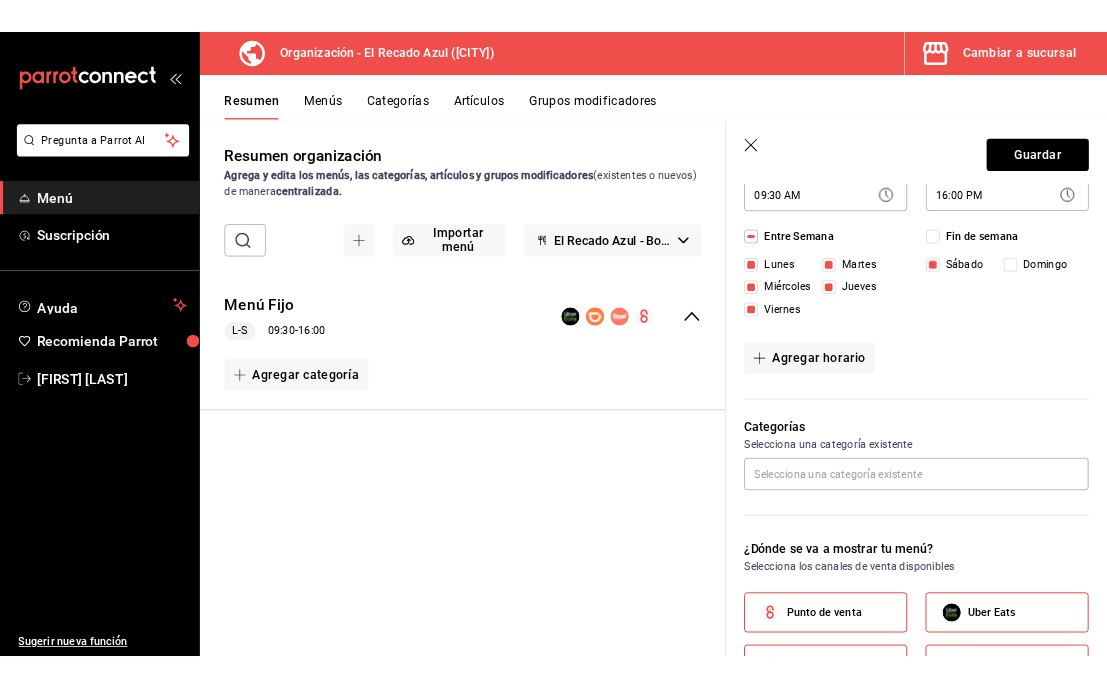 scroll, scrollTop: 52, scrollLeft: 0, axis: vertical 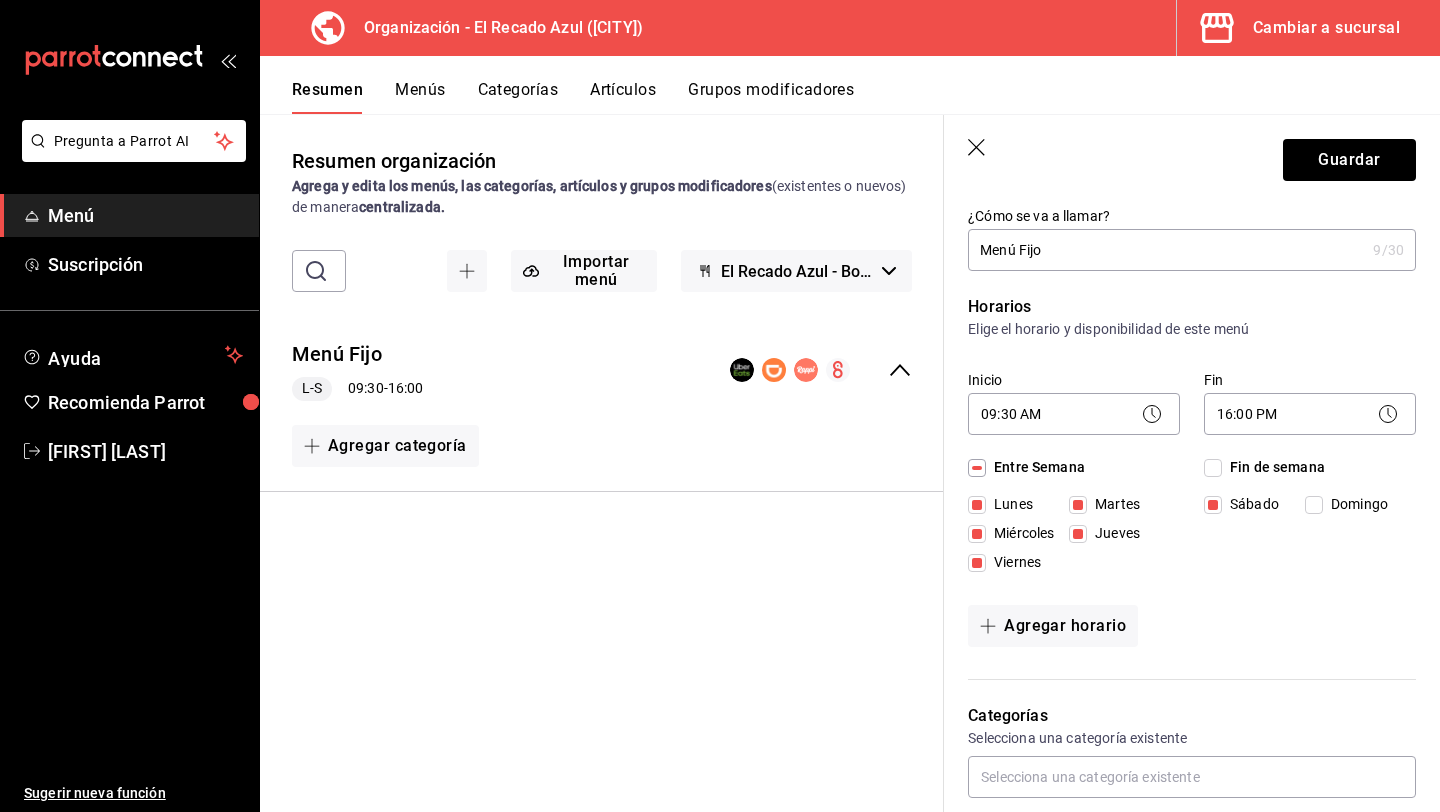 click on "Guardar" at bounding box center [1192, 156] 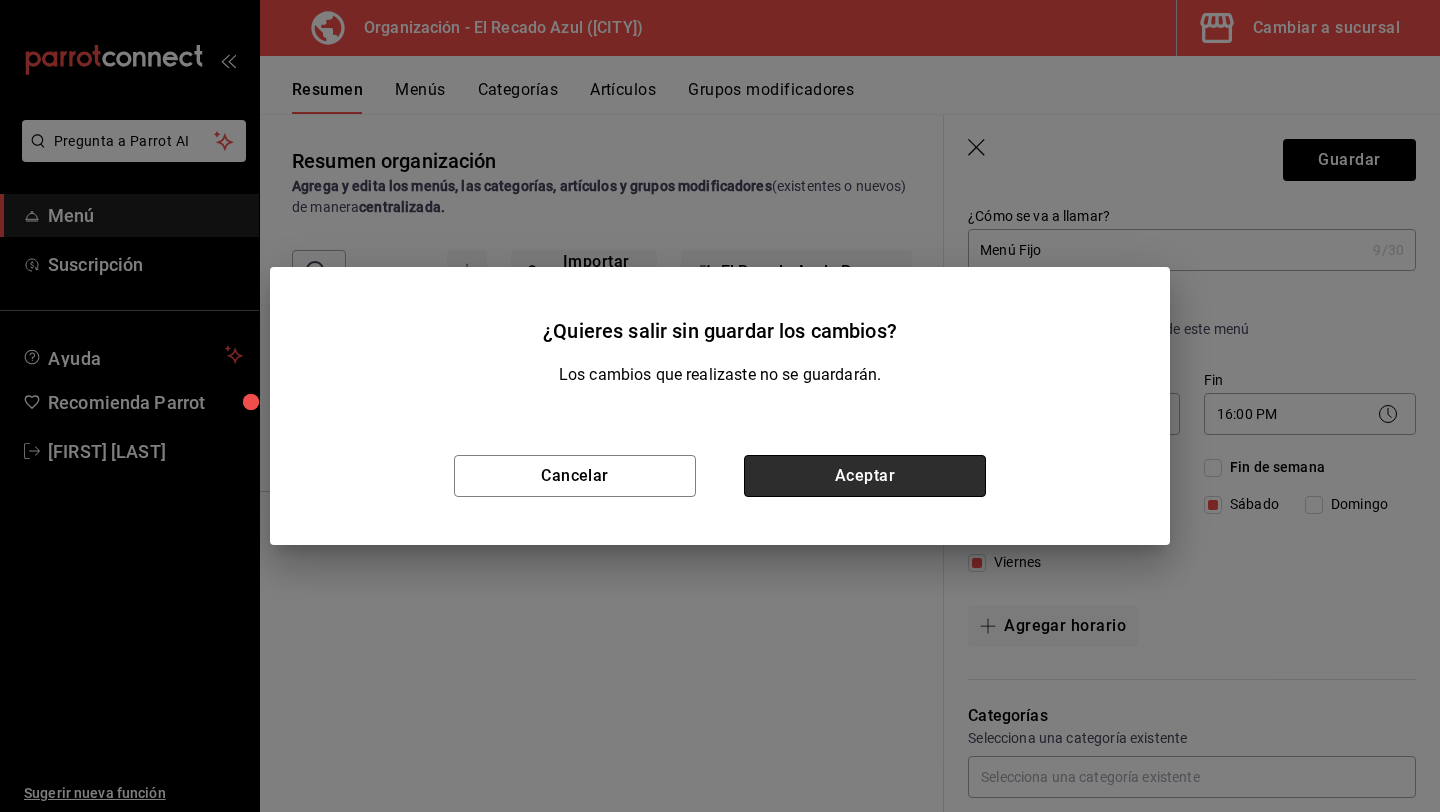 click on "Aceptar" at bounding box center (865, 476) 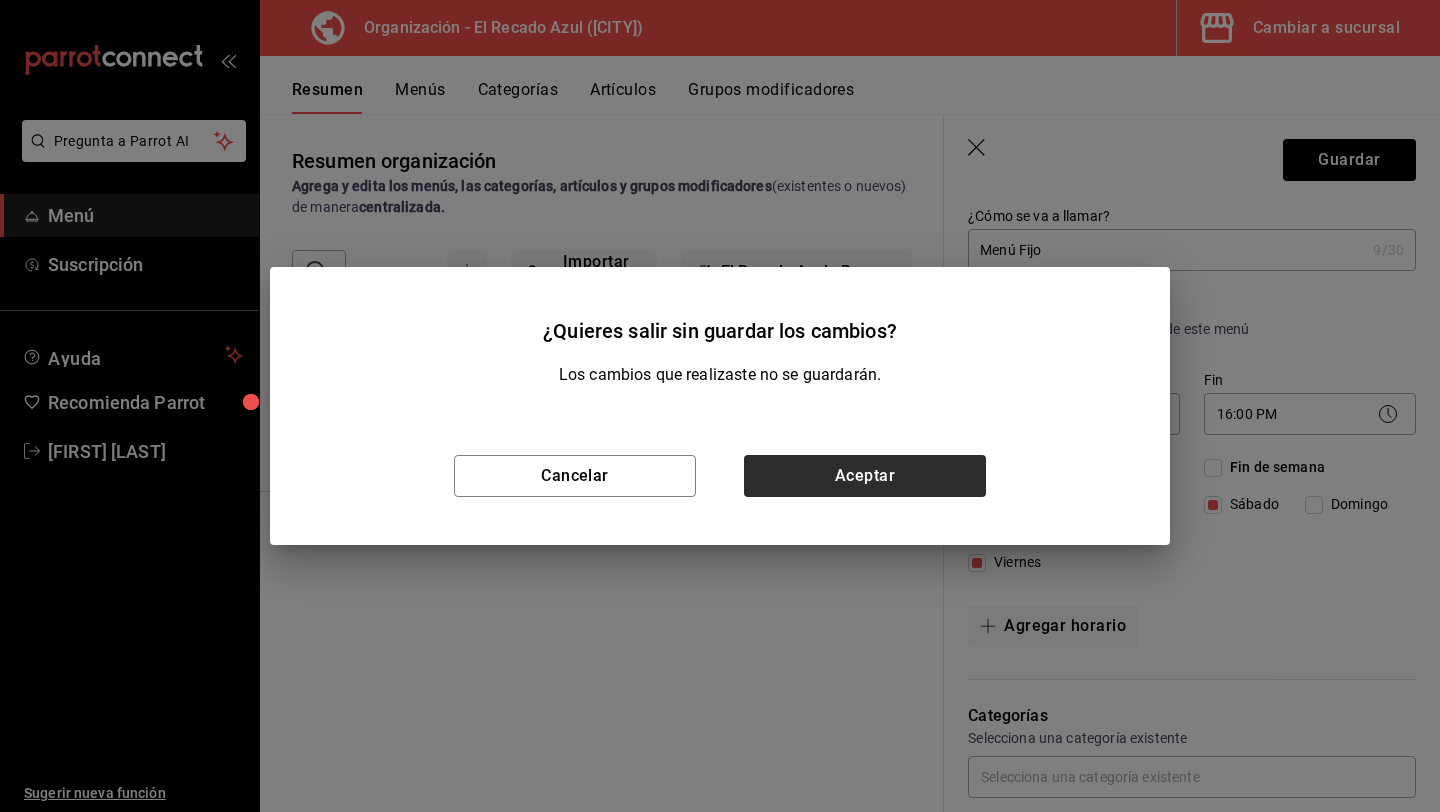 type 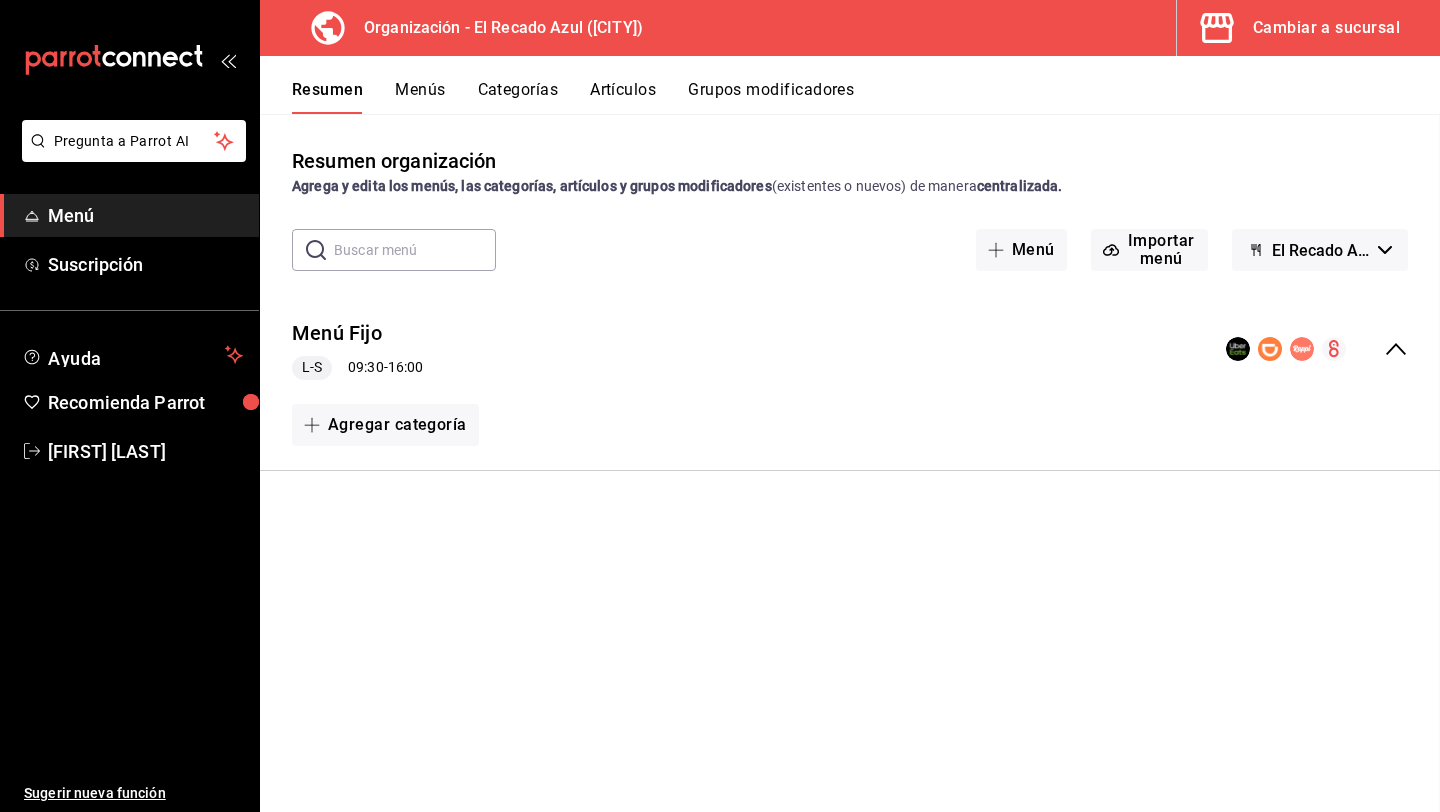 checkbox on "false" 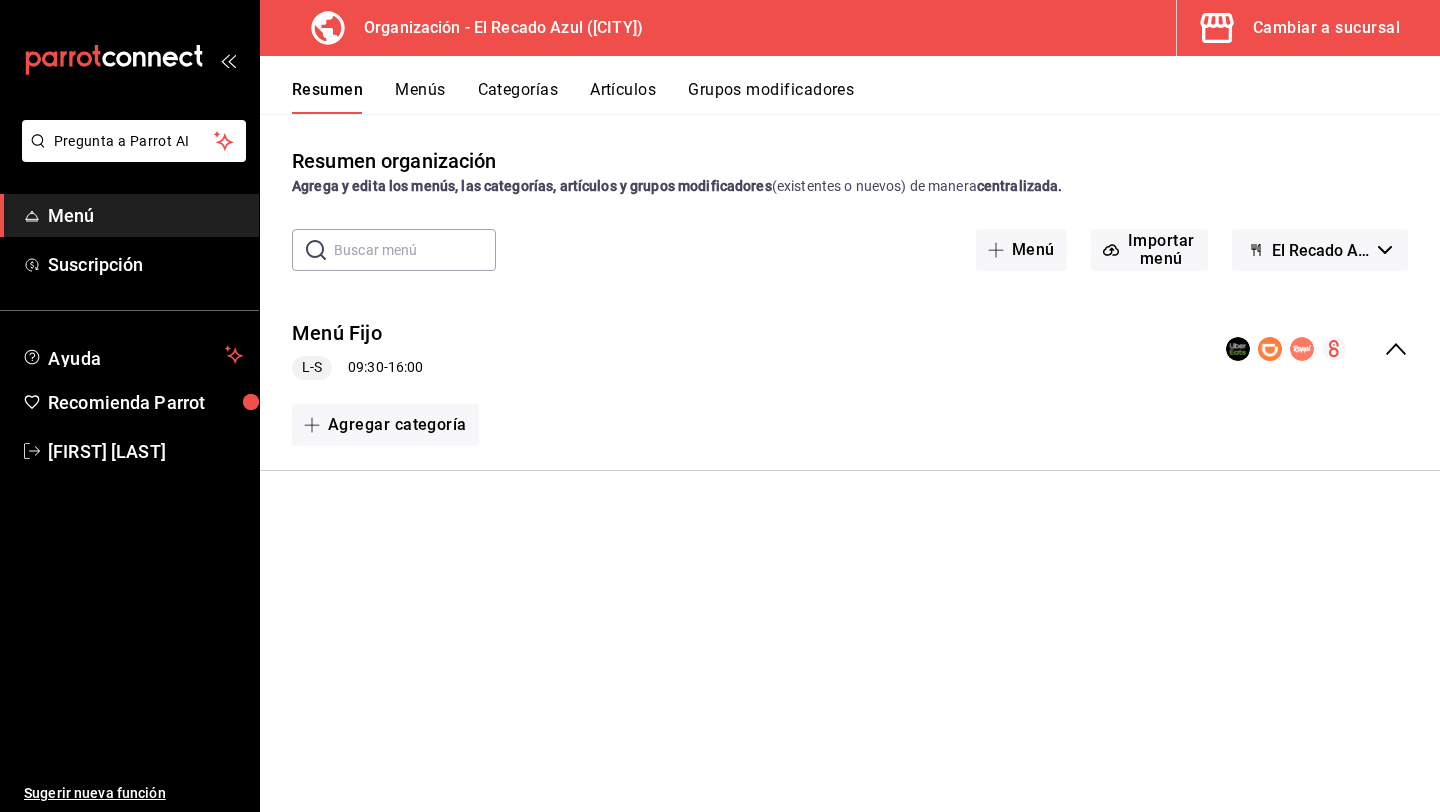 click on "El Recado Azul - Borrador" at bounding box center [1320, 250] 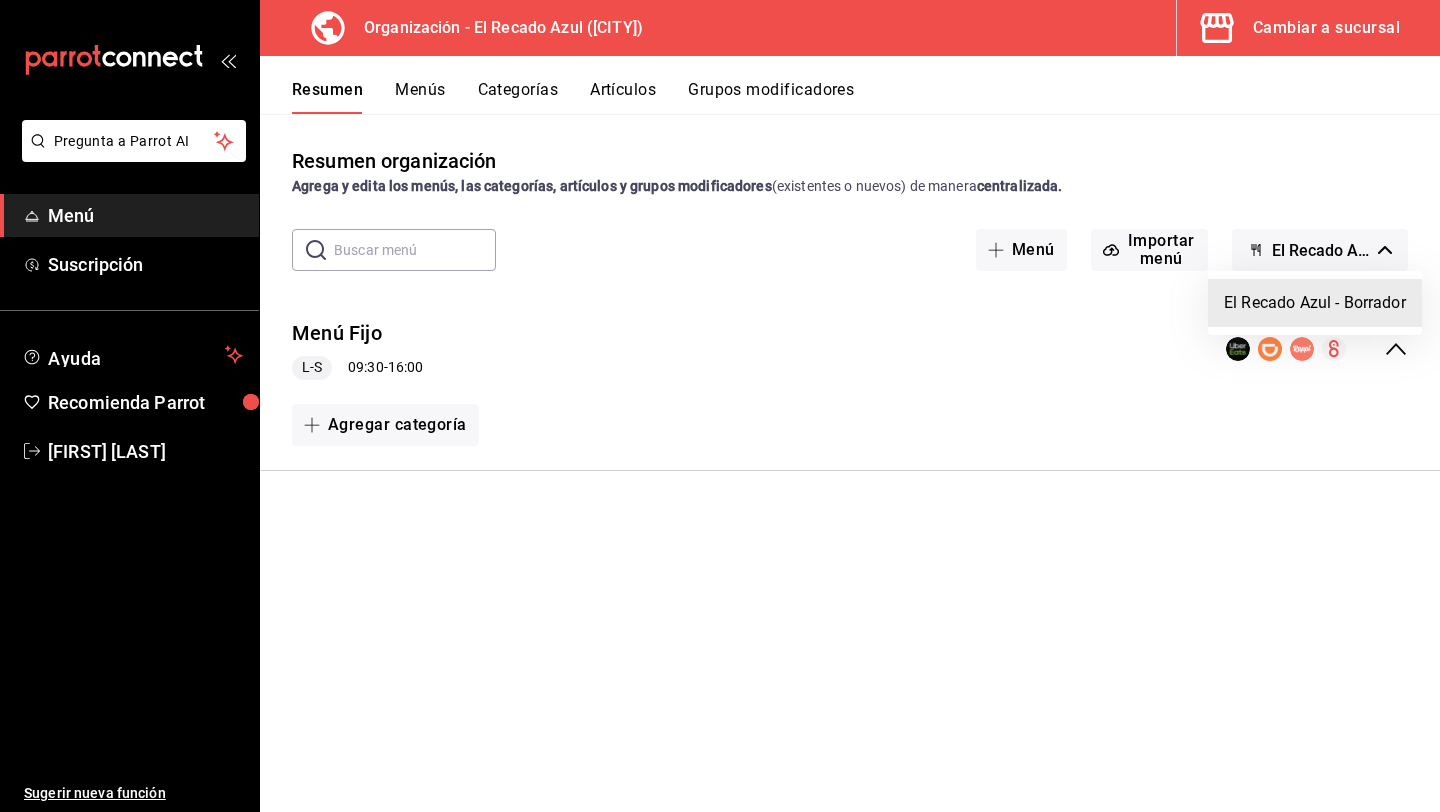 click at bounding box center (720, 406) 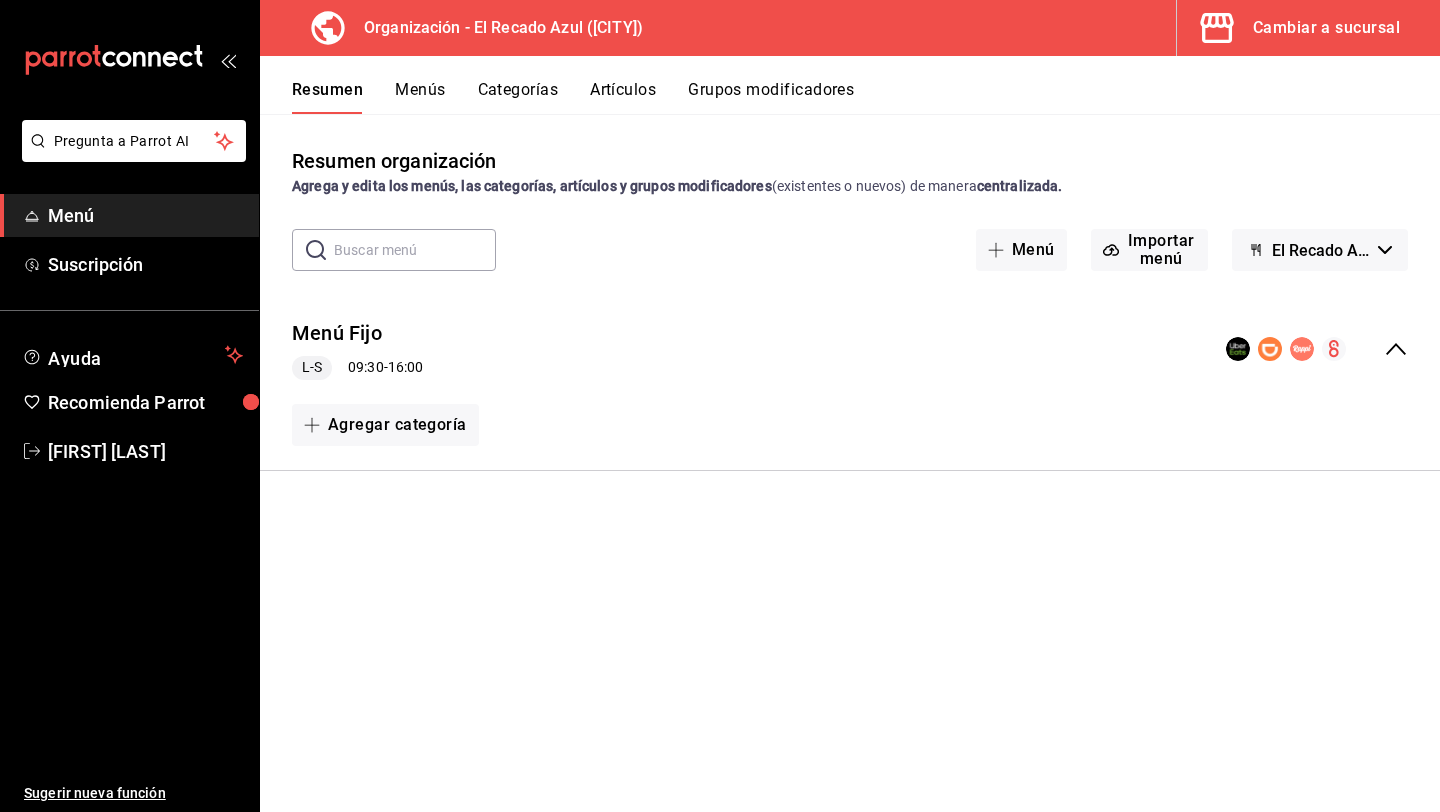 click on "Menús" at bounding box center (420, 97) 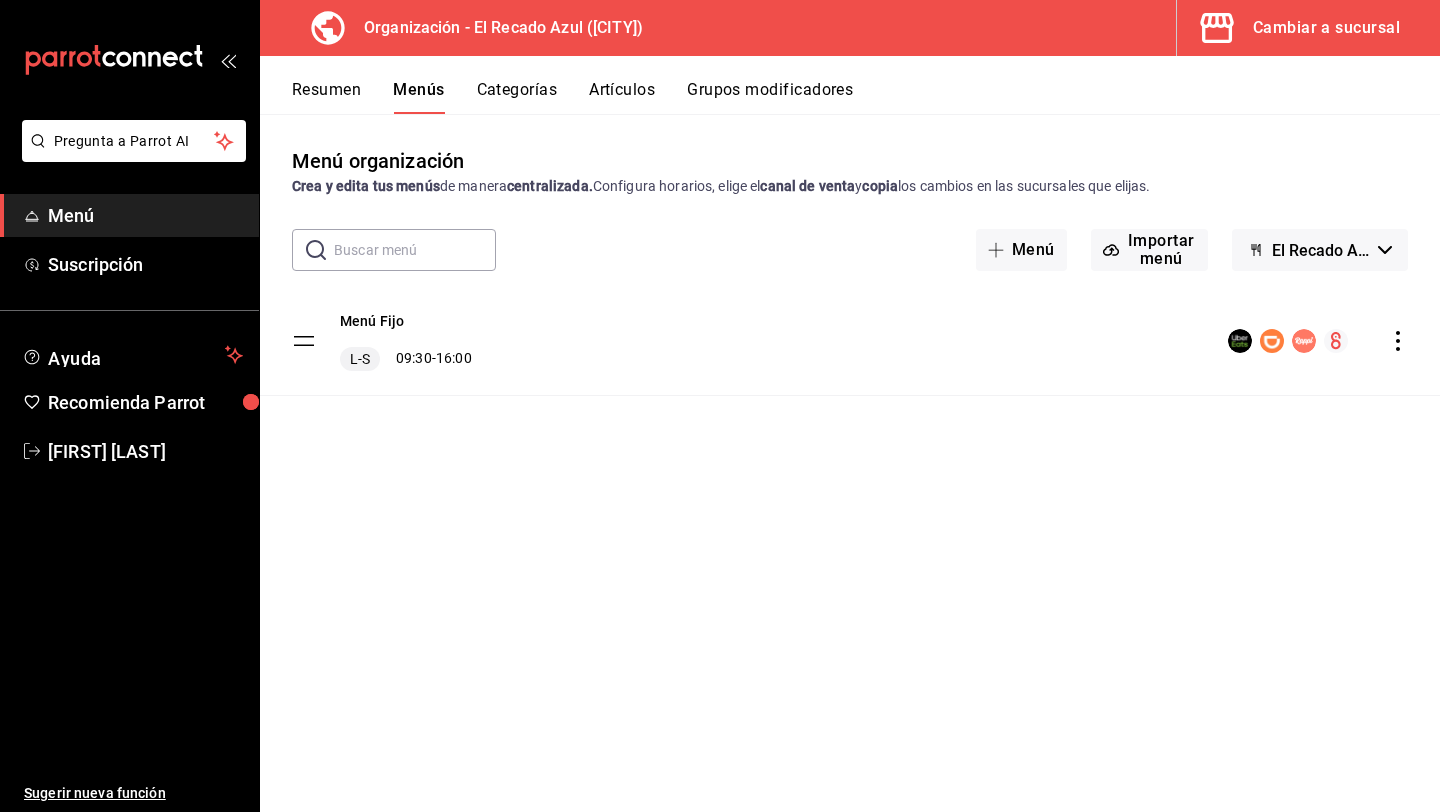 click on "Categorías" at bounding box center (517, 97) 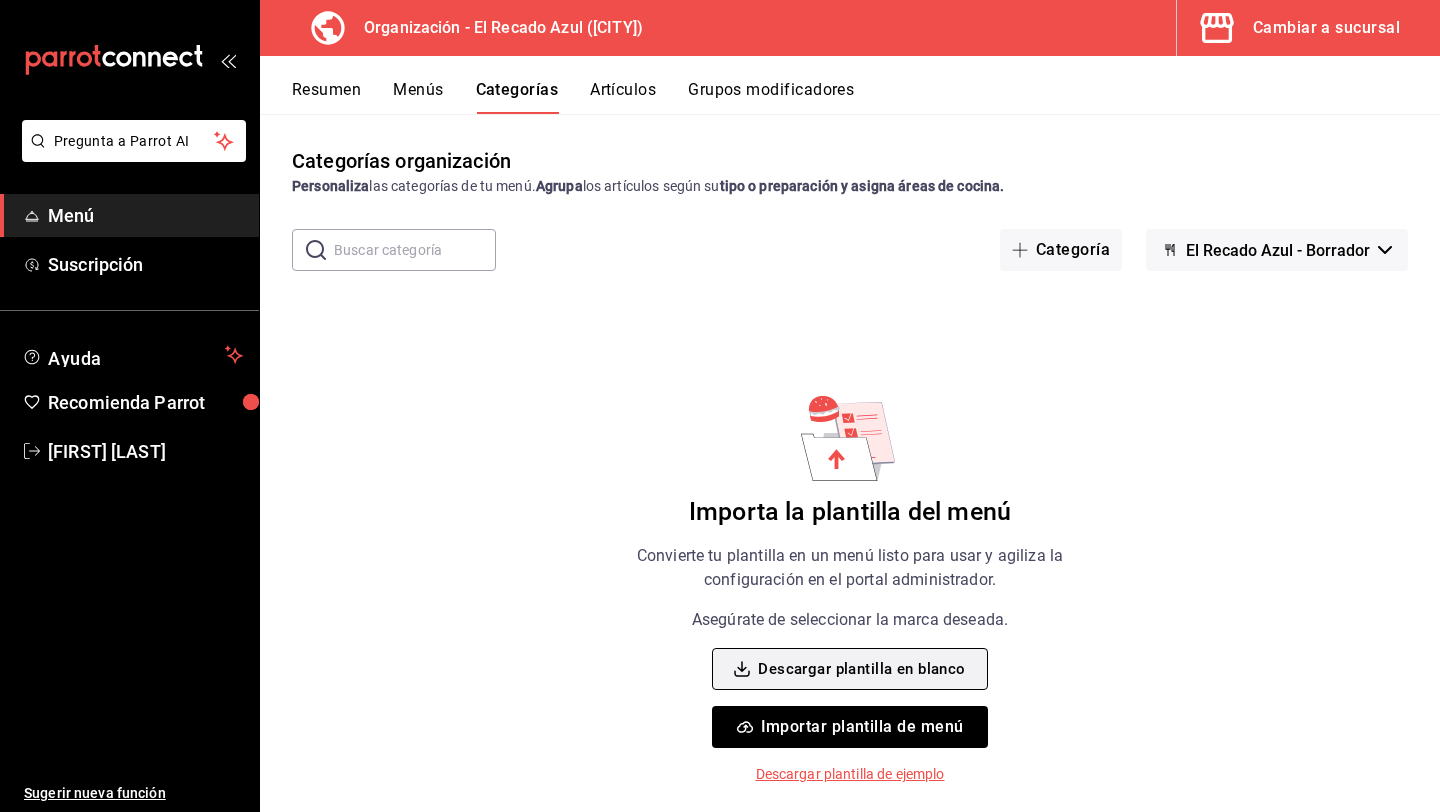 click on "Descargar plantilla en blanco" at bounding box center [849, 669] 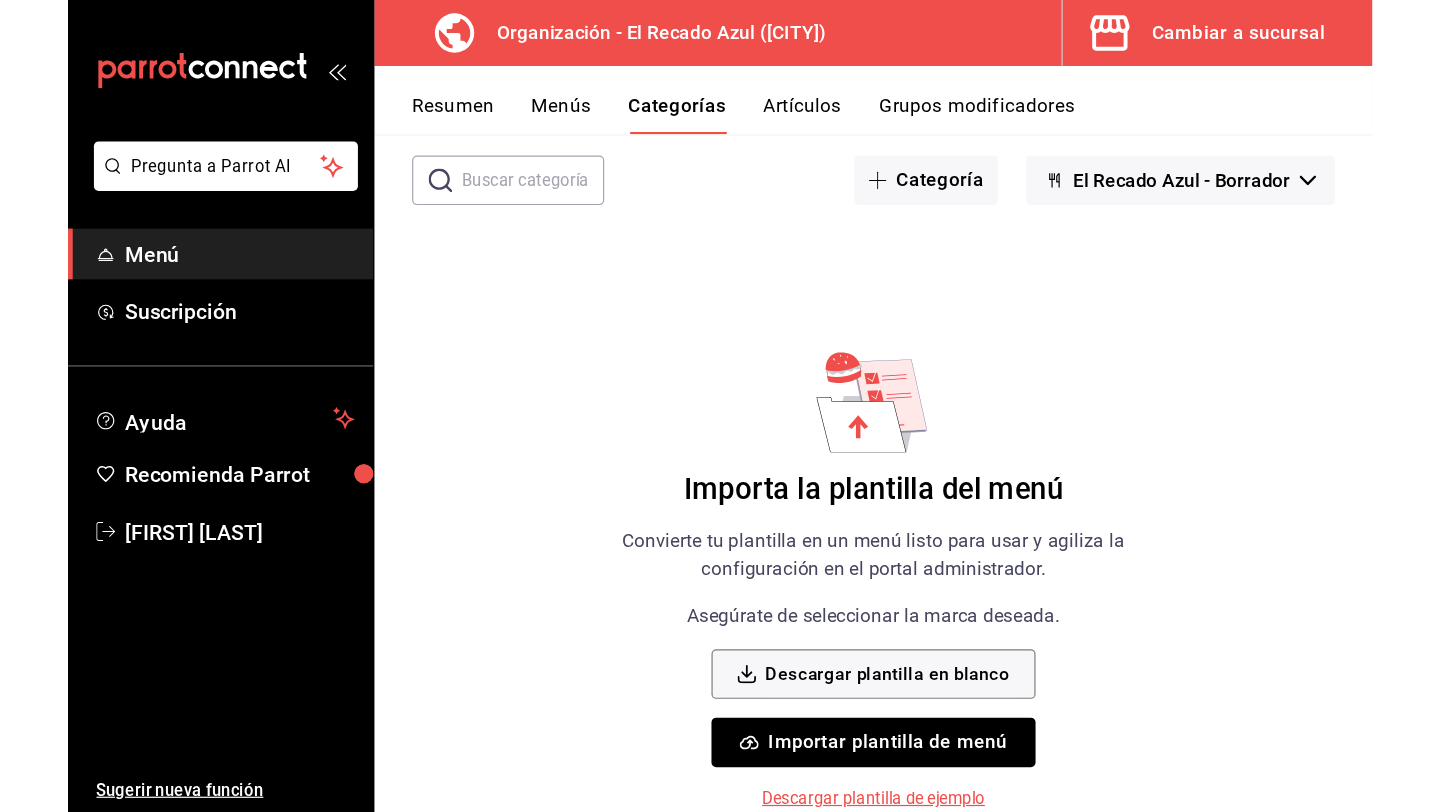 scroll, scrollTop: 0, scrollLeft: 0, axis: both 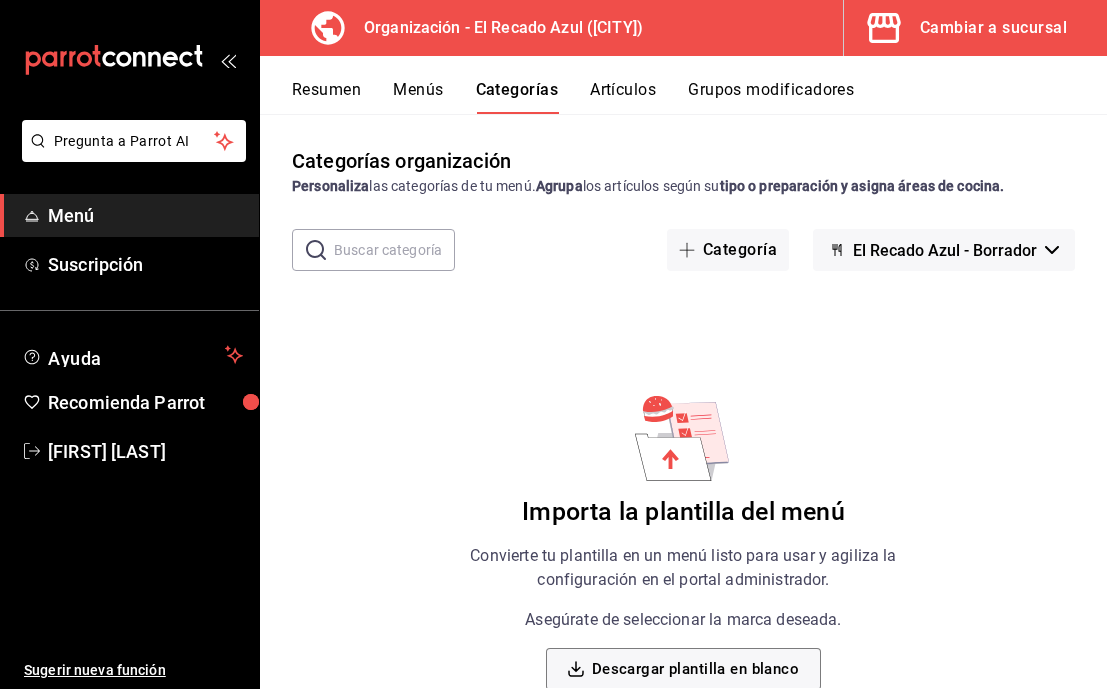 click on "Resumen" at bounding box center [326, 97] 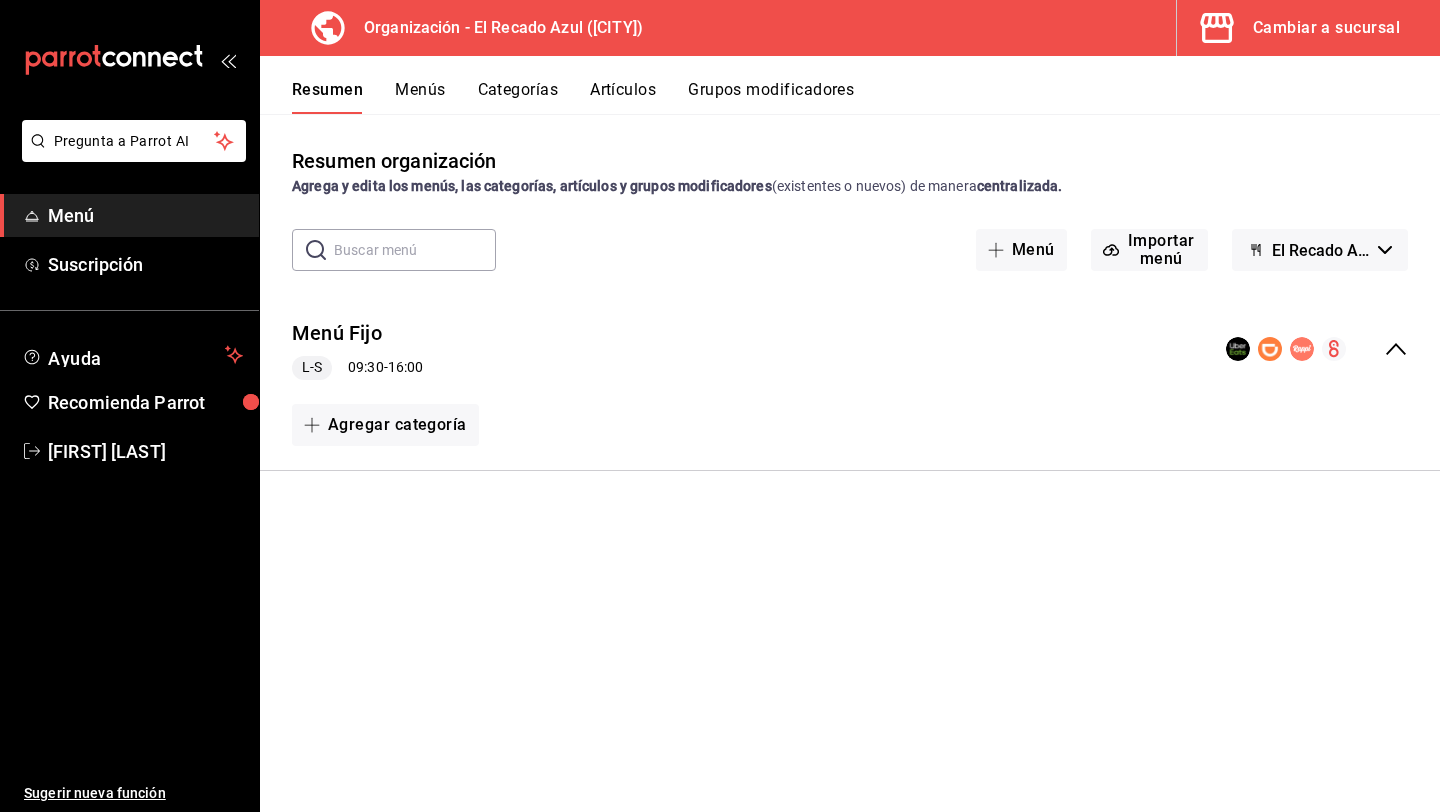 click on "Menús" at bounding box center (420, 97) 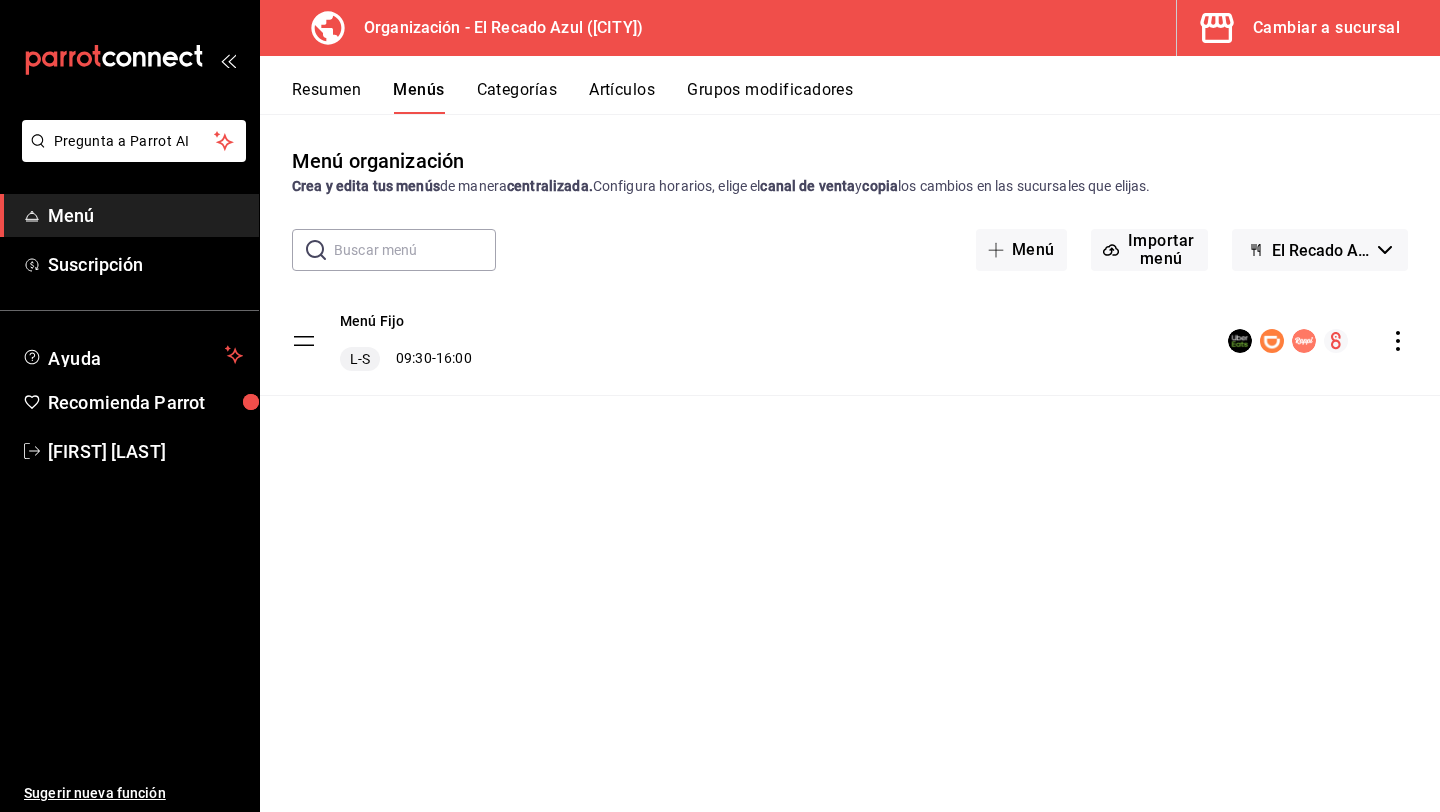 click on "Menú" at bounding box center (145, 215) 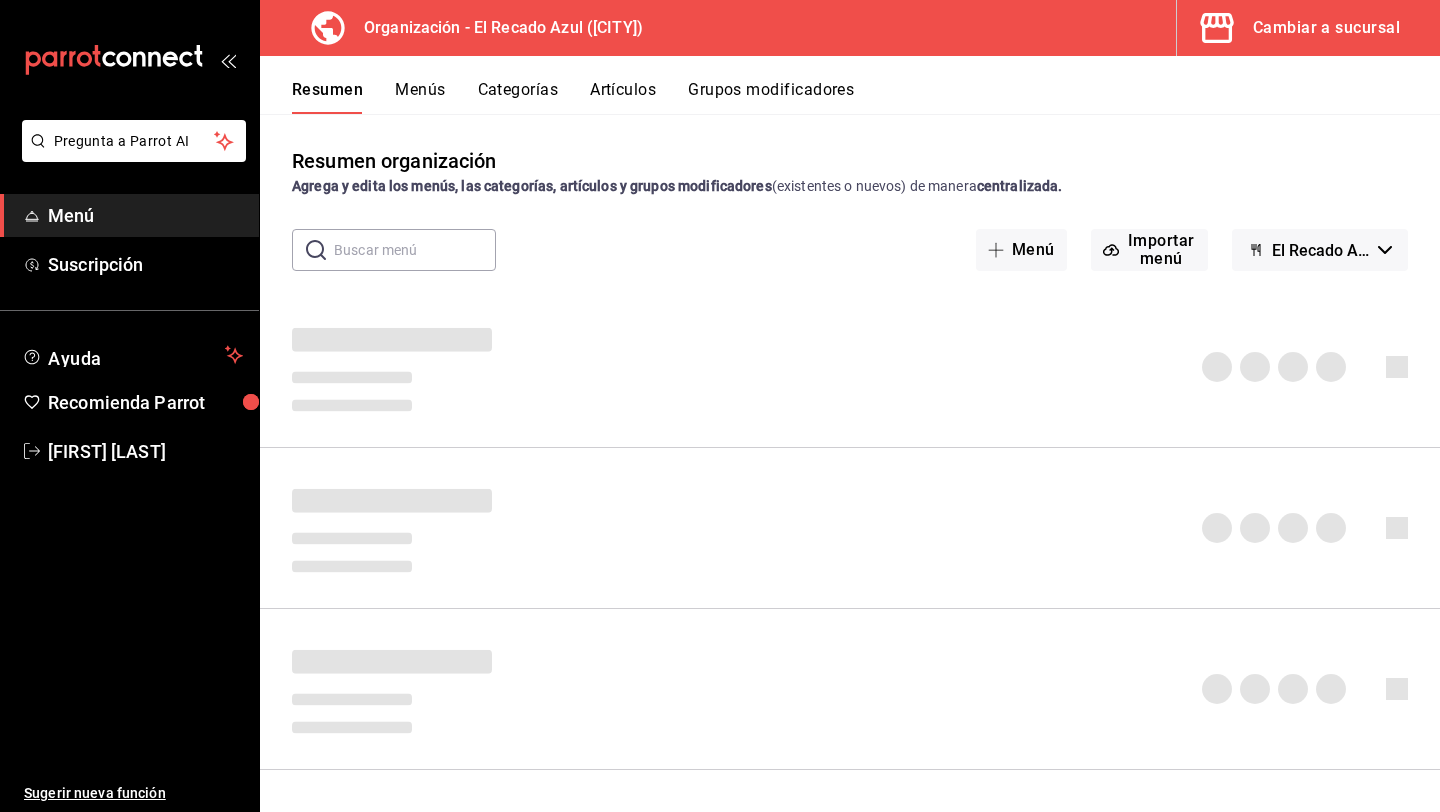 click 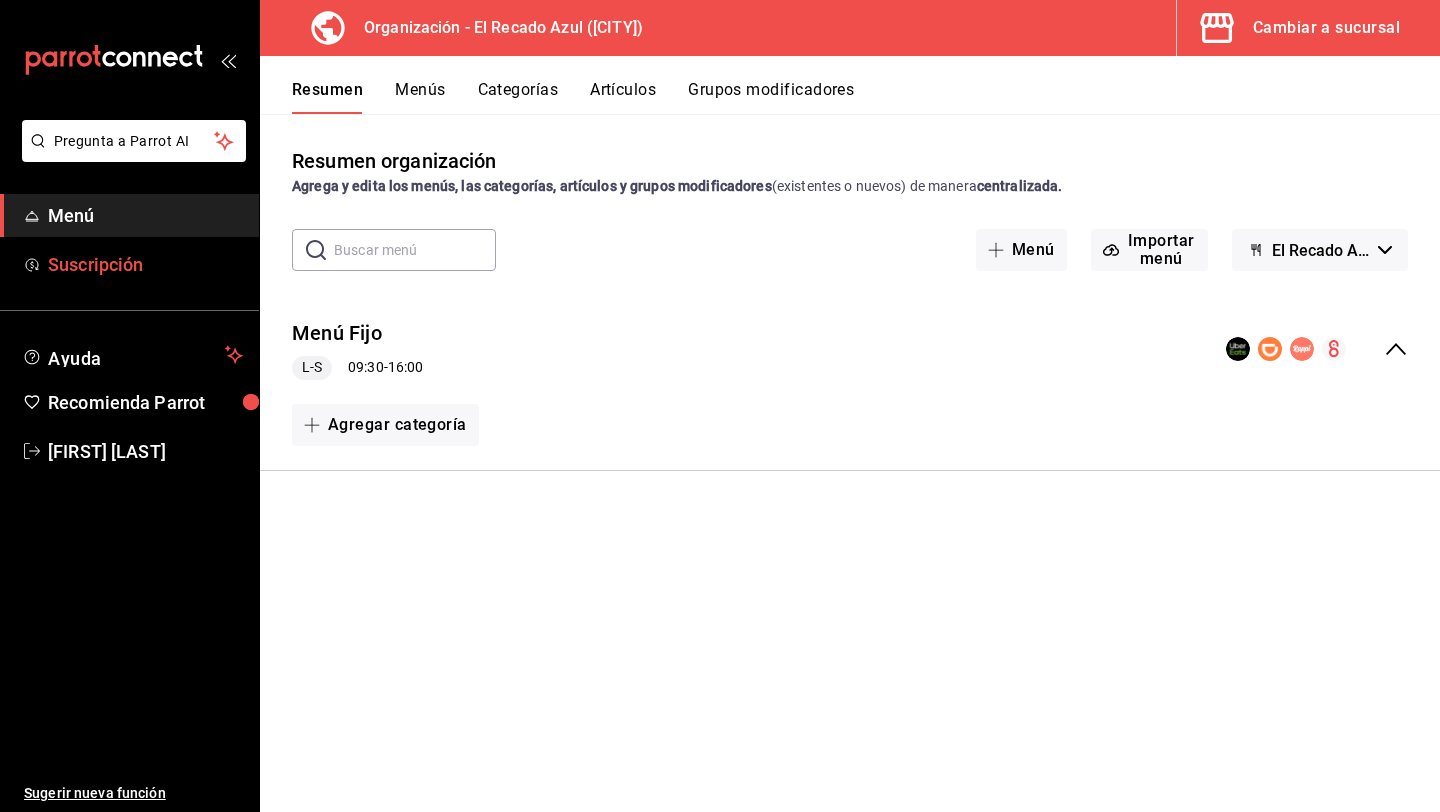 click on "Suscripción" at bounding box center (145, 264) 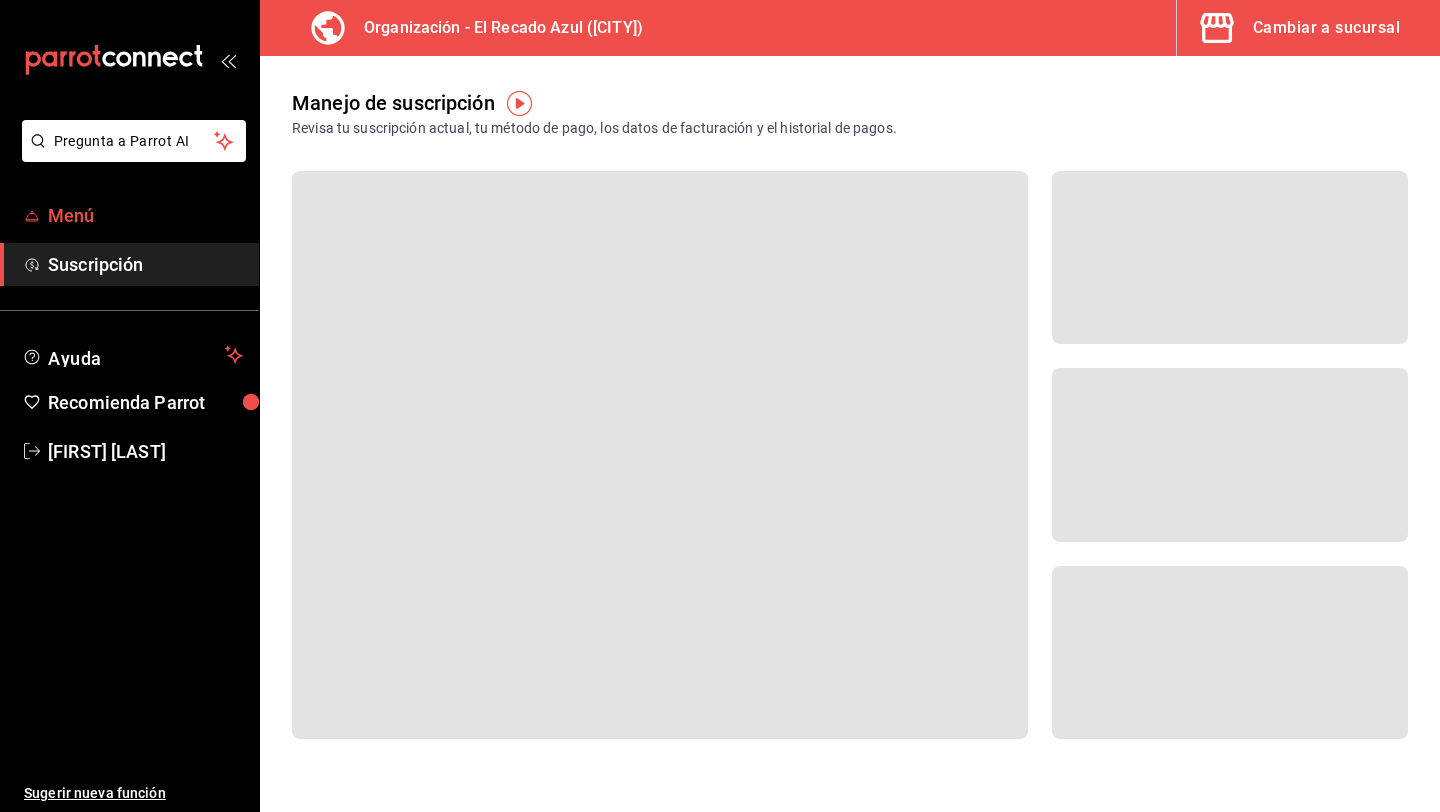 click on "Menú" at bounding box center [145, 215] 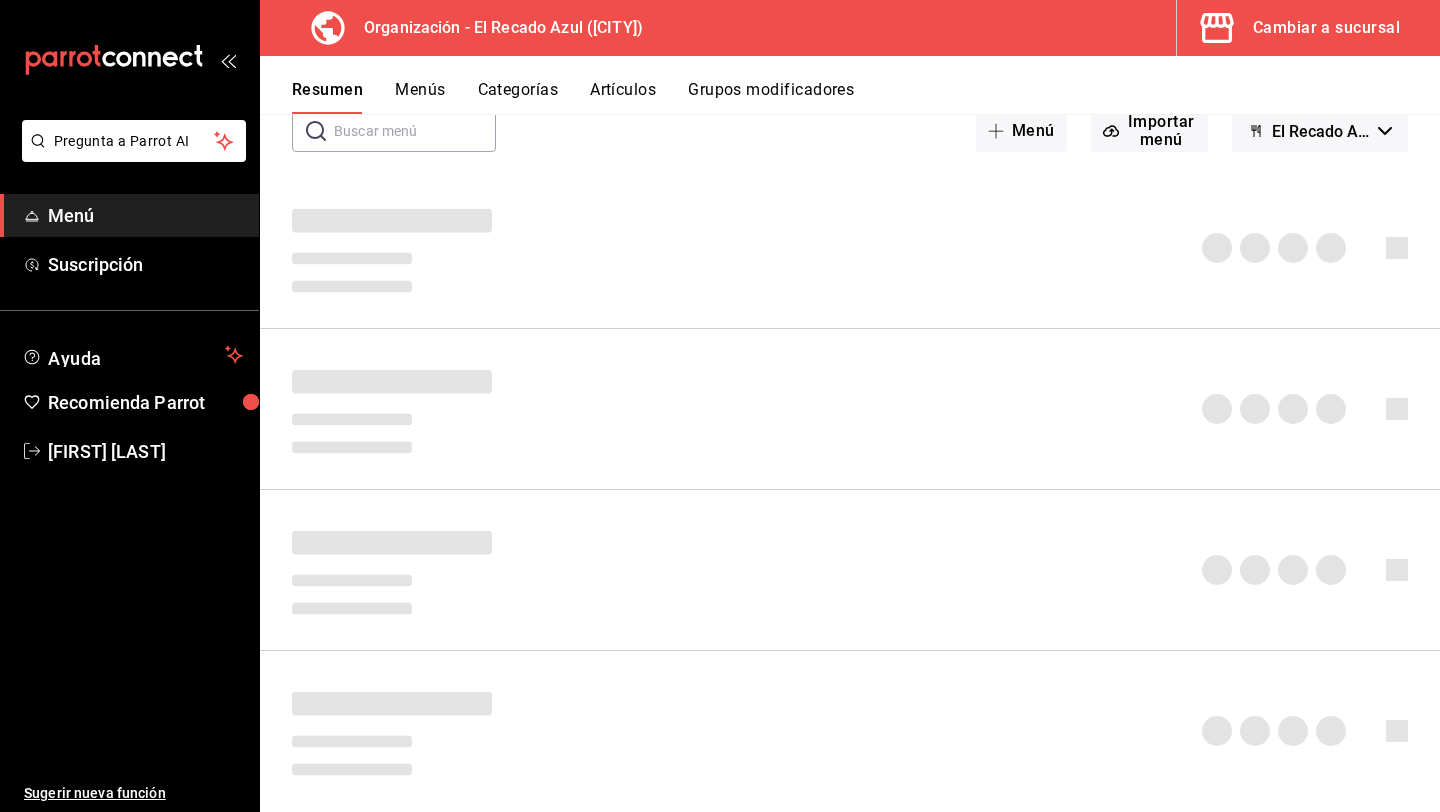 scroll, scrollTop: 0, scrollLeft: 0, axis: both 